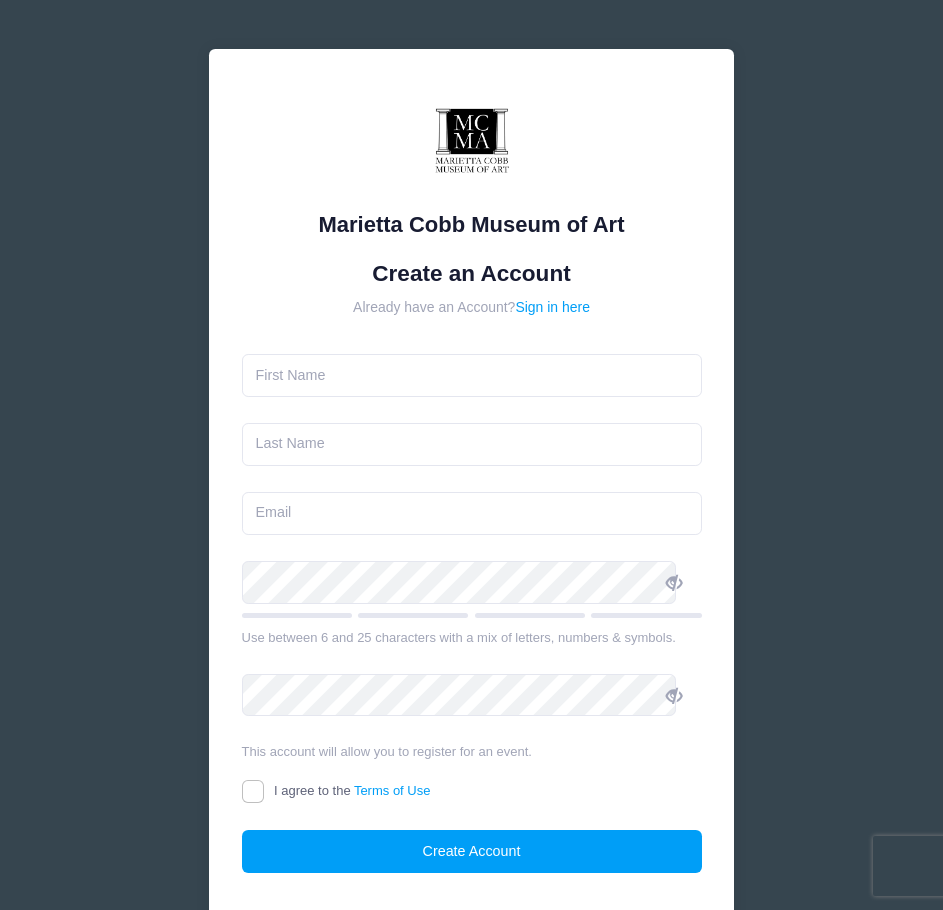 scroll, scrollTop: 0, scrollLeft: 0, axis: both 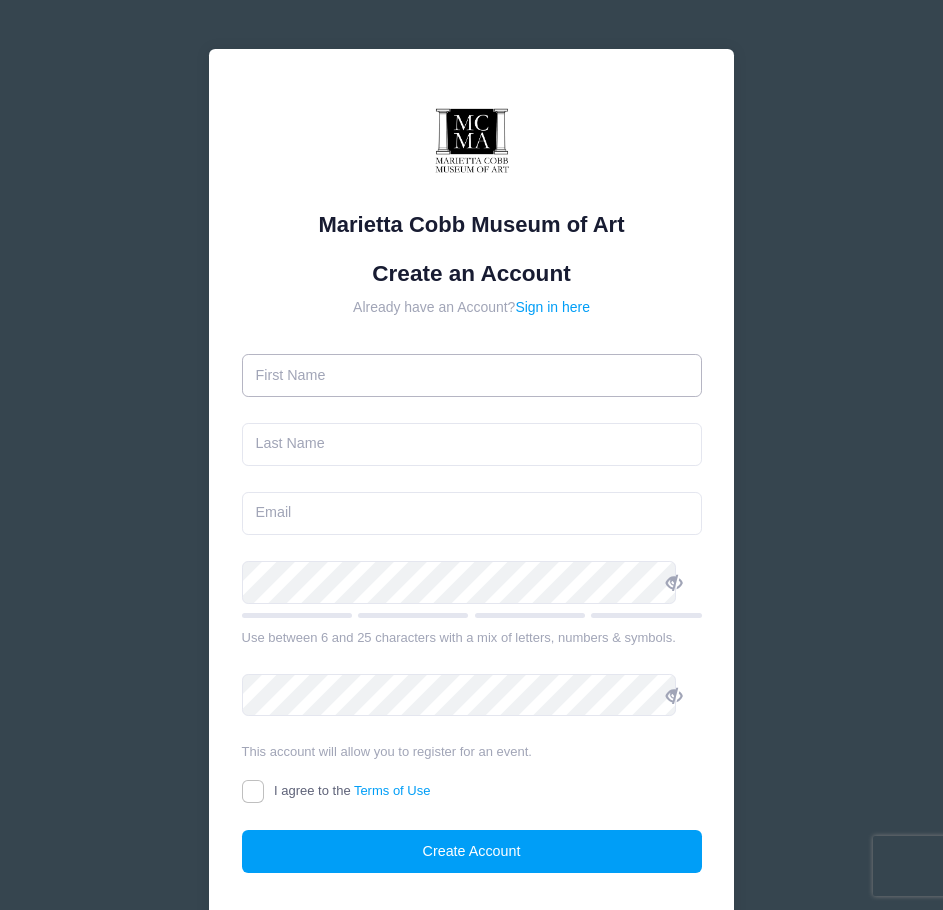 click at bounding box center (472, 375) 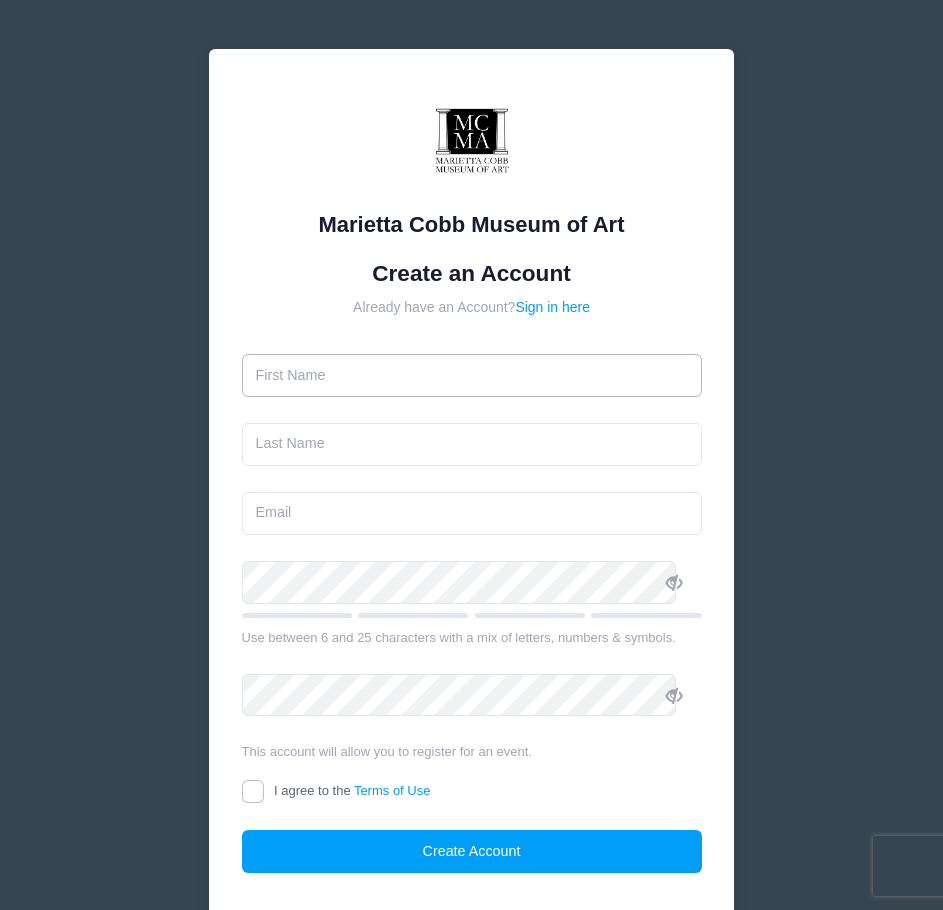 type on "John" 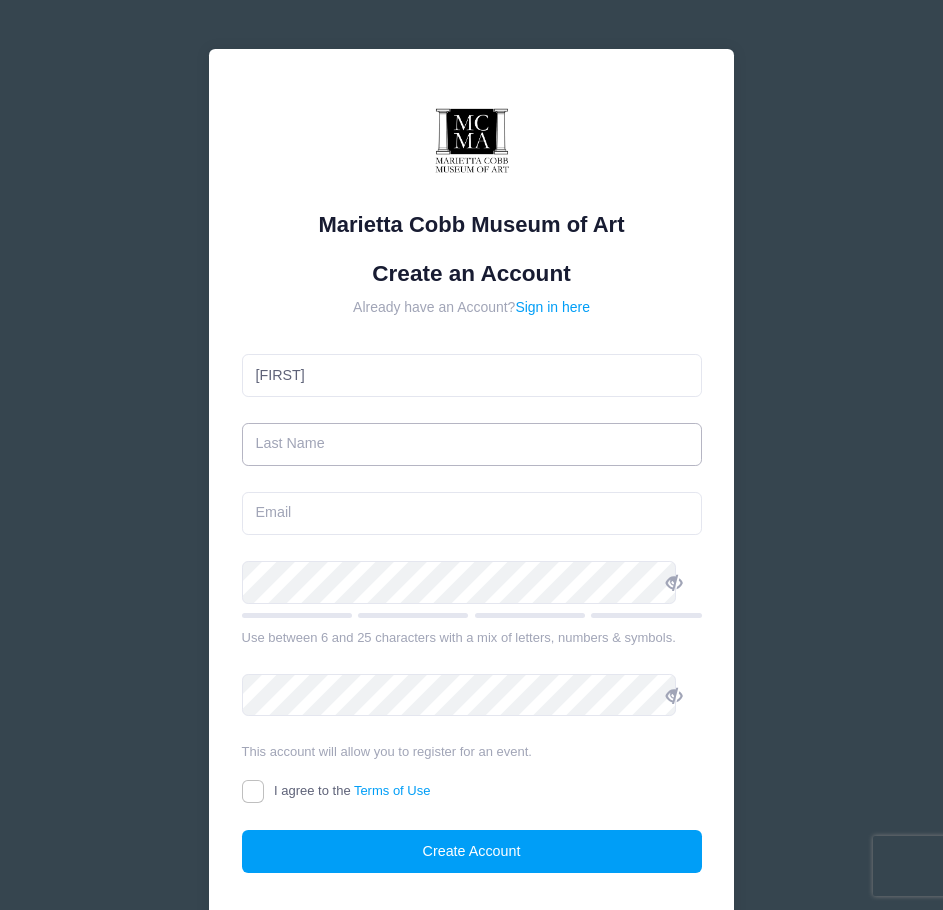 type on "Fitzgerald" 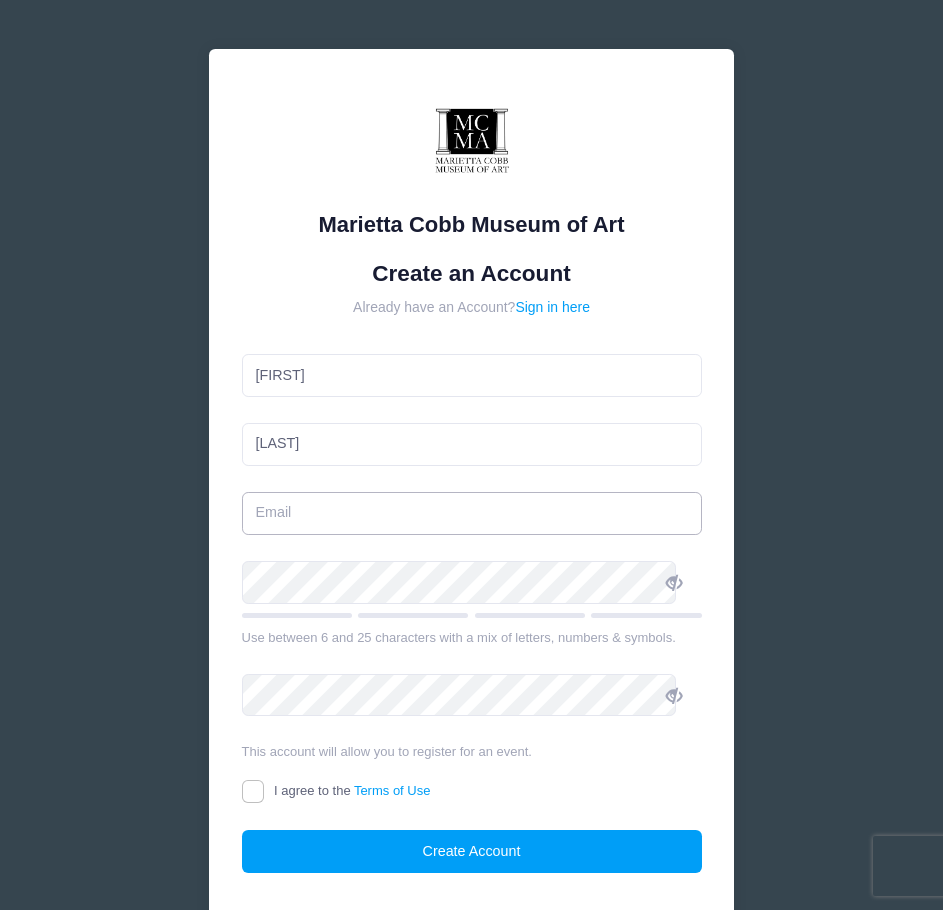 type on "jfitzgerald777@gmail.com" 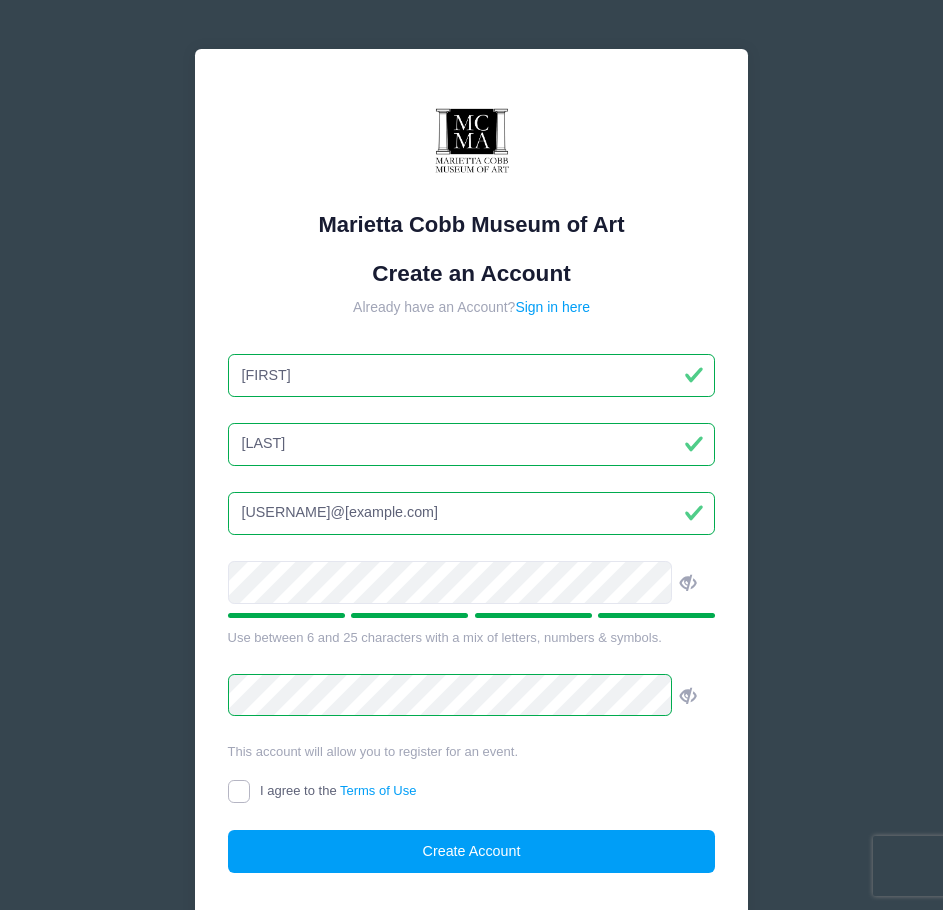 click on "I agree to the
Terms of Use" at bounding box center [239, 791] 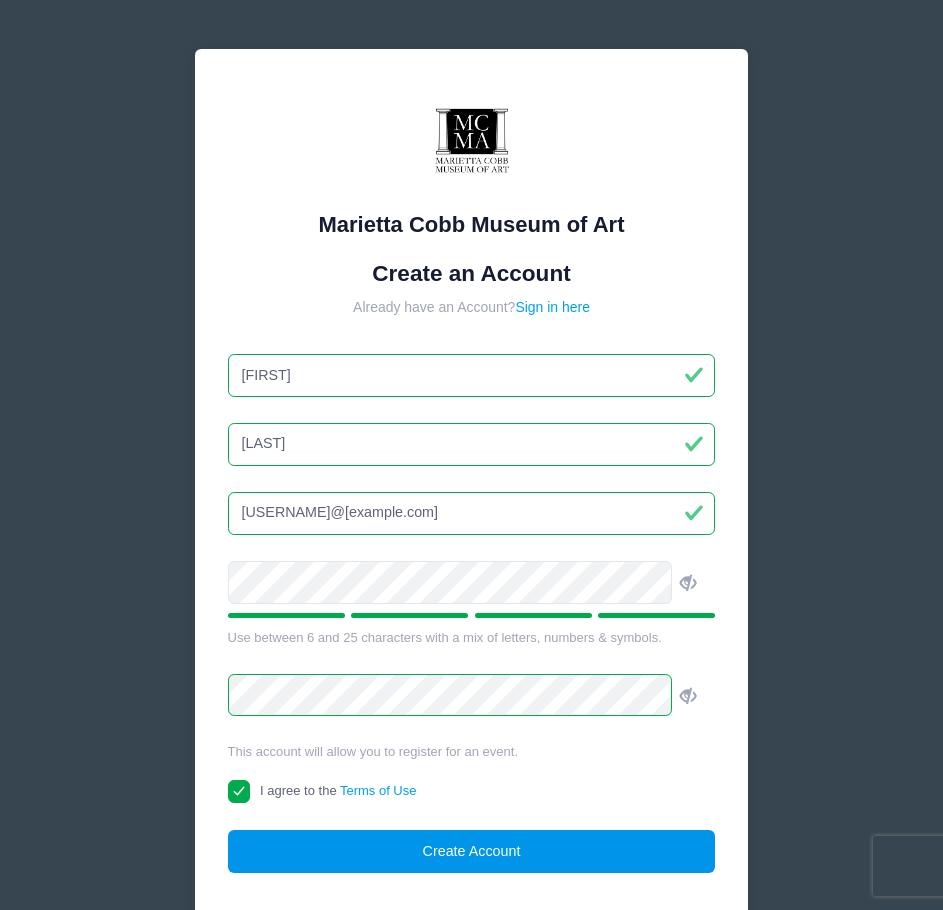 click on "Create Account" at bounding box center [472, 851] 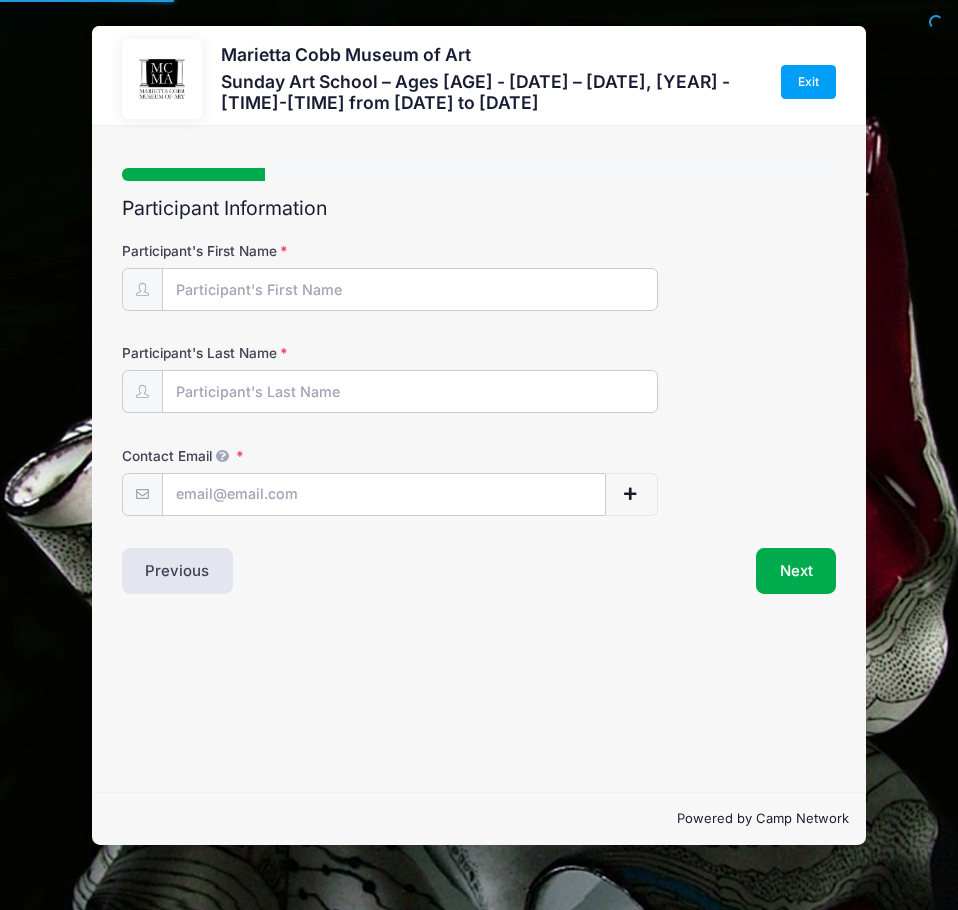 scroll, scrollTop: 0, scrollLeft: 0, axis: both 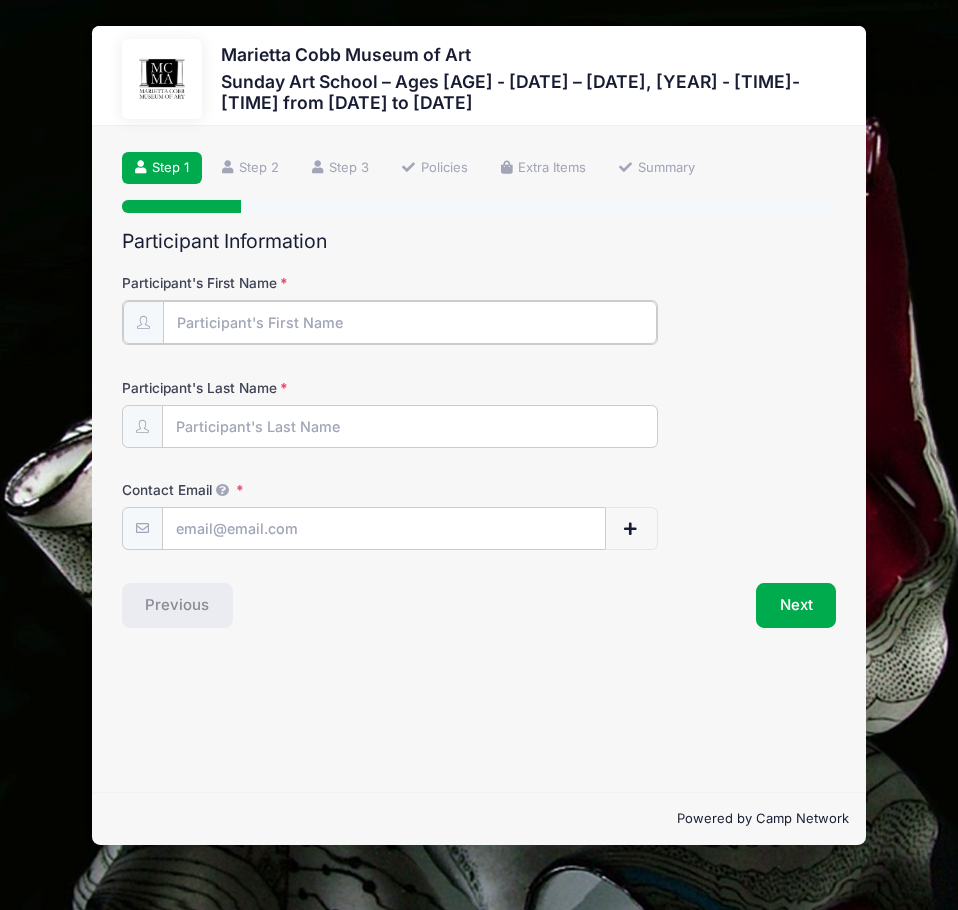 click on "Participant's First Name" at bounding box center [410, 322] 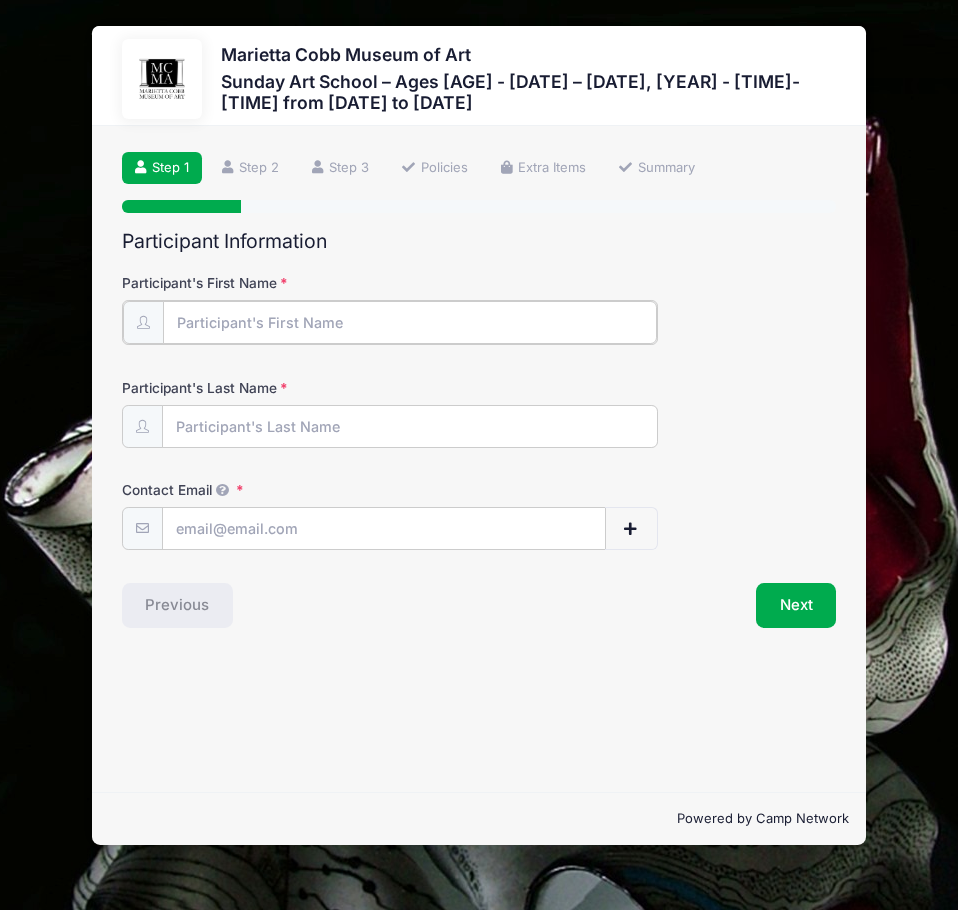 type on "[FIRST]" 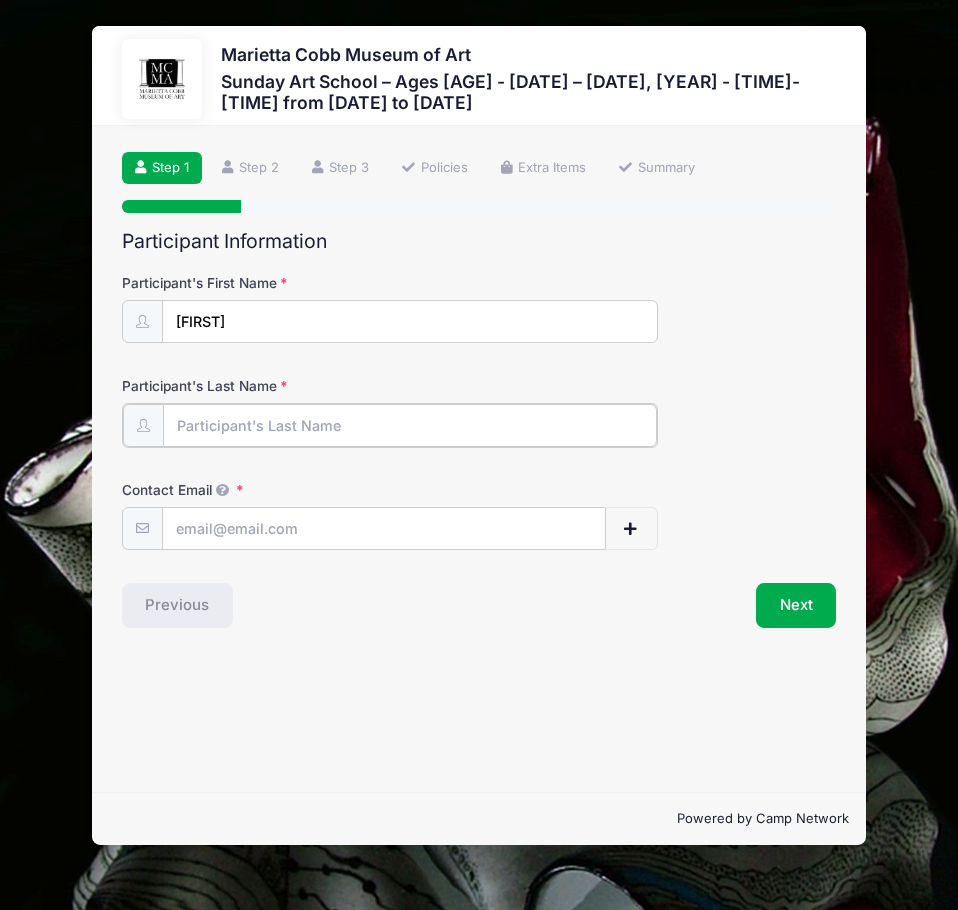 type on "[LAST]" 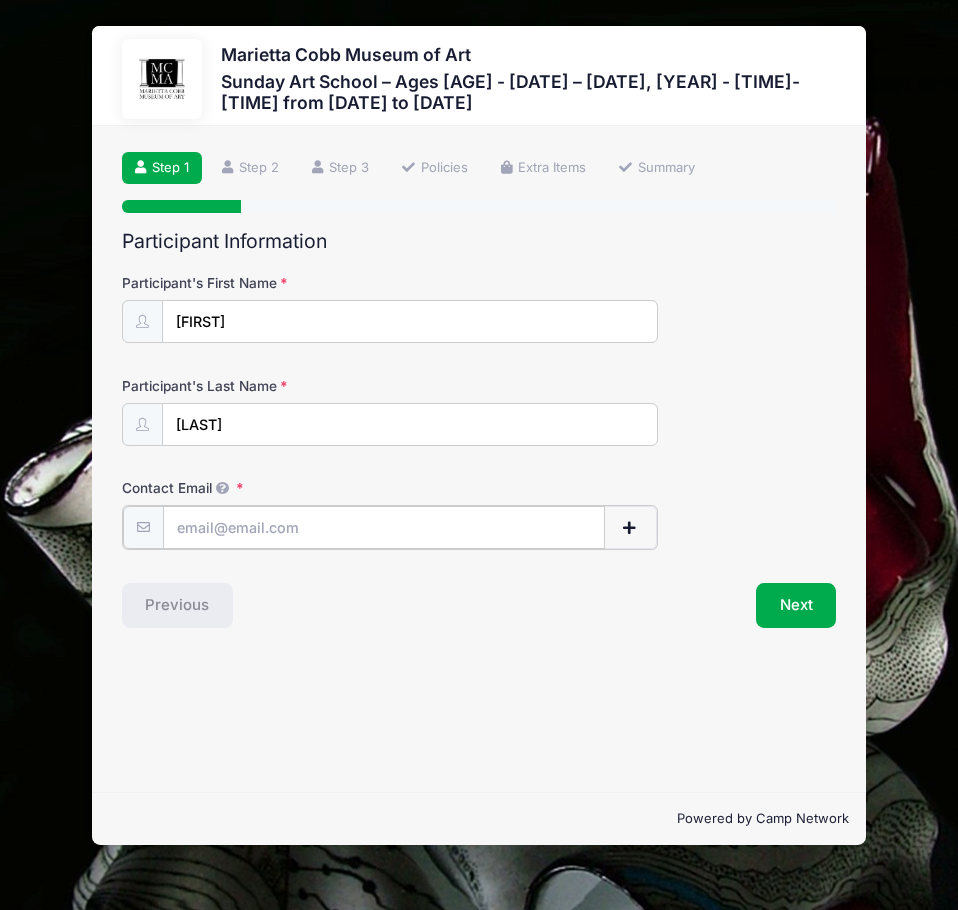 type on "[EMAIL]" 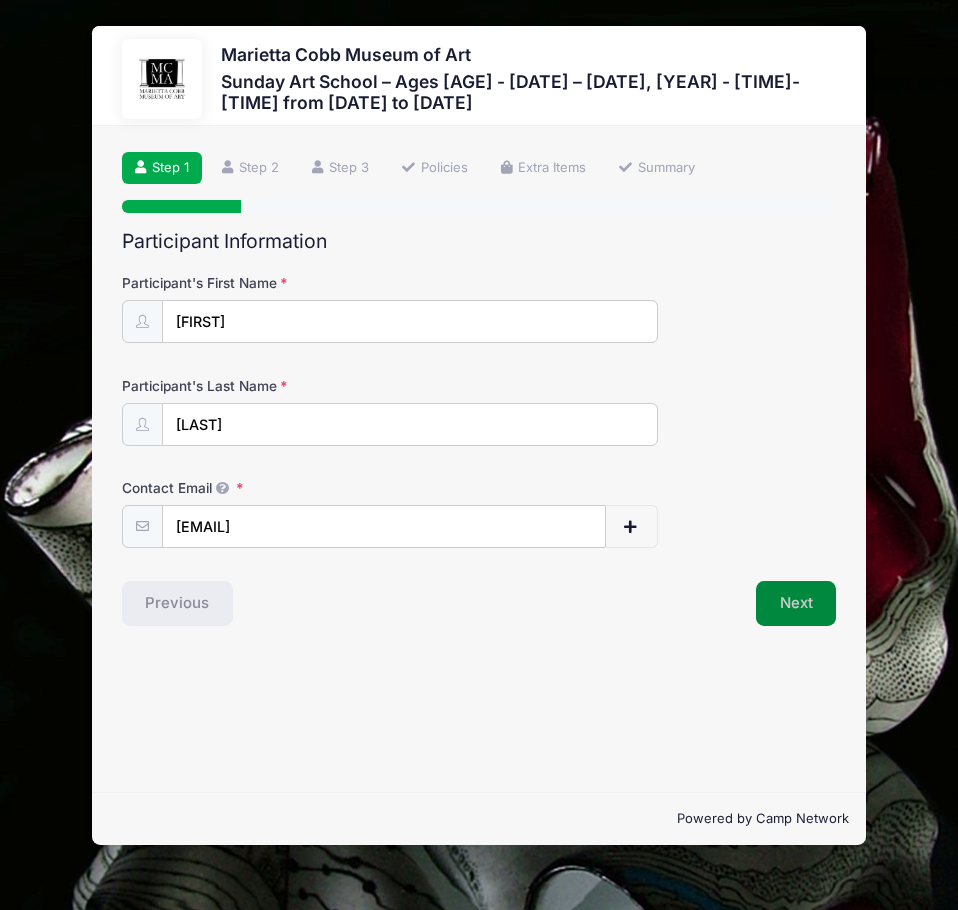 click on "Next" at bounding box center (796, 604) 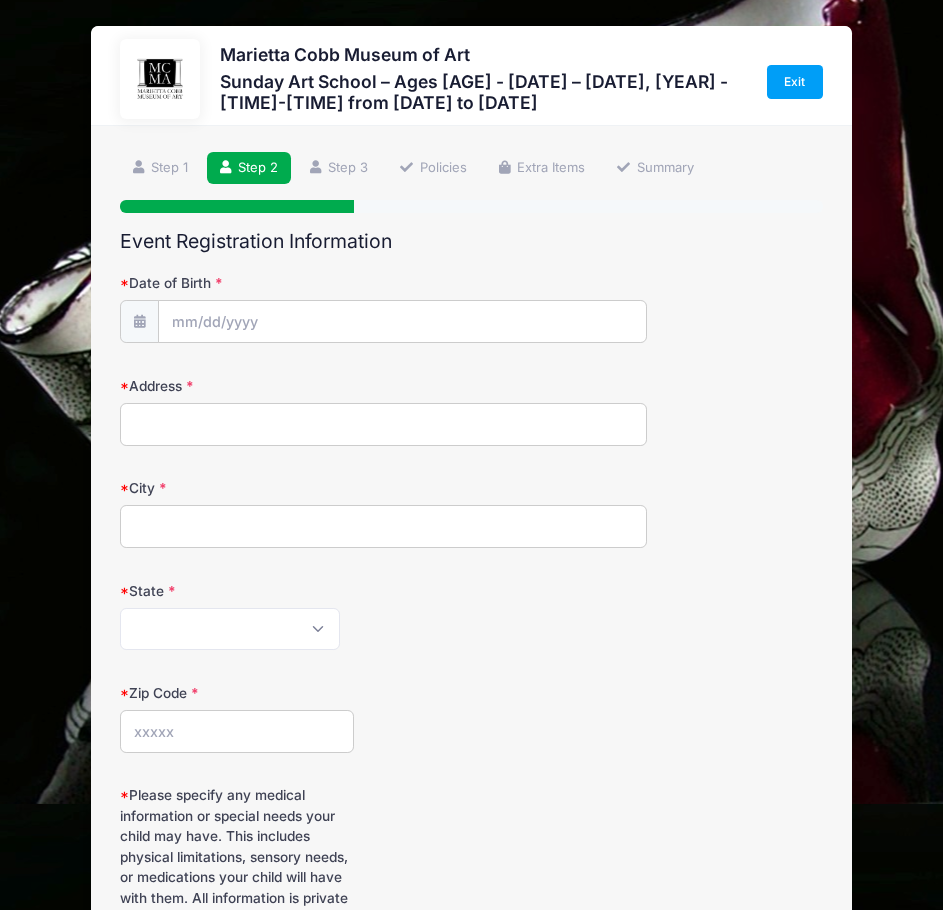 click on "State
Alabama Alaska American Samoa Arizona Arkansas Armed Forces Africa Armed Forces Americas Armed Forces Canada Armed Forces Europe Armed Forces Middle East Armed Forces Pacific California Colorado Connecticut Delaware District of Columbia Federated States Of Micronesia Florida Georgia Guam Hawaii Idaho Illinois Indiana Iowa Kansas Kentucky Louisiana Maine Marshall Islands Maryland Massachusetts Michigan Minnesota Mississippi Missouri Montana Nebraska Nevada New Hampshire New Jersey New Mexico New York North Carolina North Dakota Northern Mariana Islands Ohio Oklahoma Oregon Palau Pennsylvania Puerto Rico Rhode Island South Carolina South Dakota Tennessee Texas Utah Vermont Virgin Islands Virginia Washington West Virginia Wisconsin Wyoming Other-Canada Other" at bounding box center (471, 616) 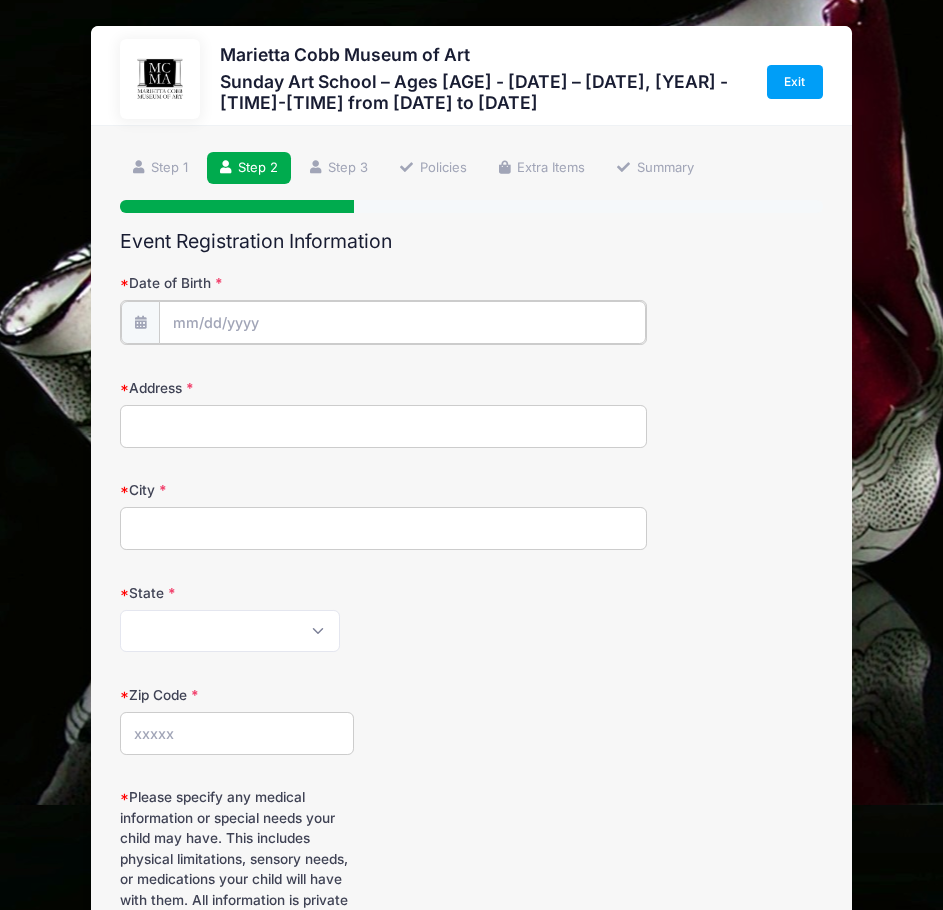 click on "Date of Birth" at bounding box center (402, 322) 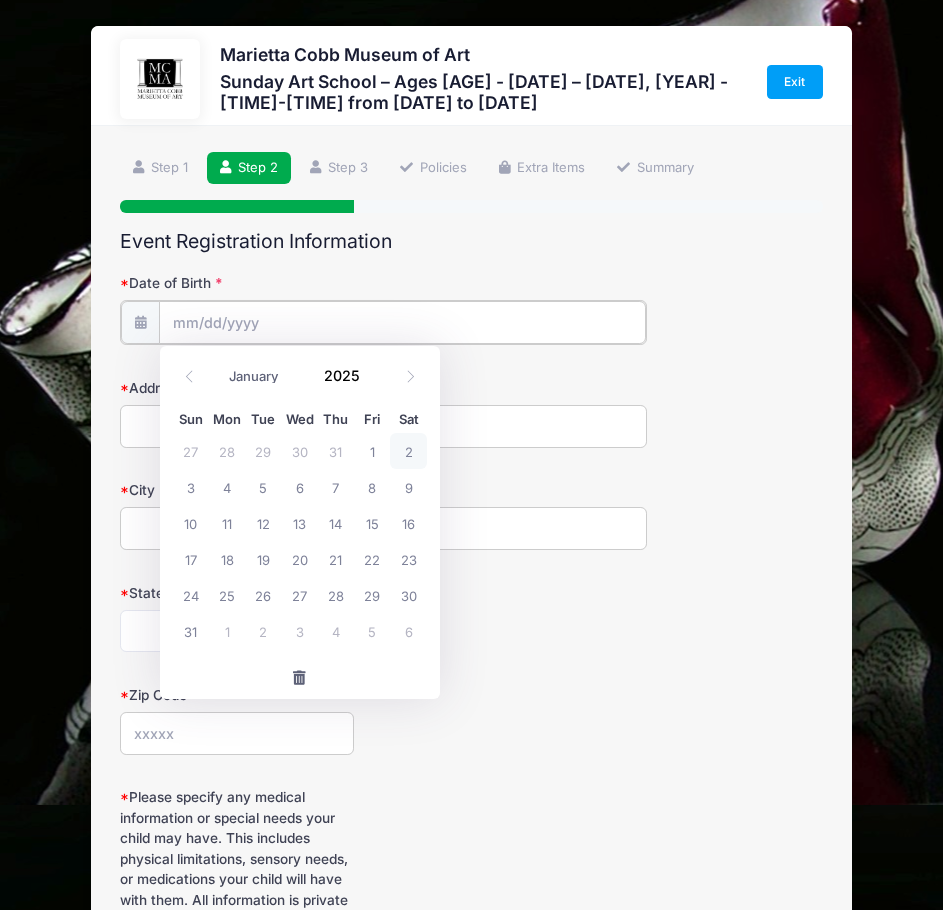 click on "Date of Birth" at bounding box center (402, 322) 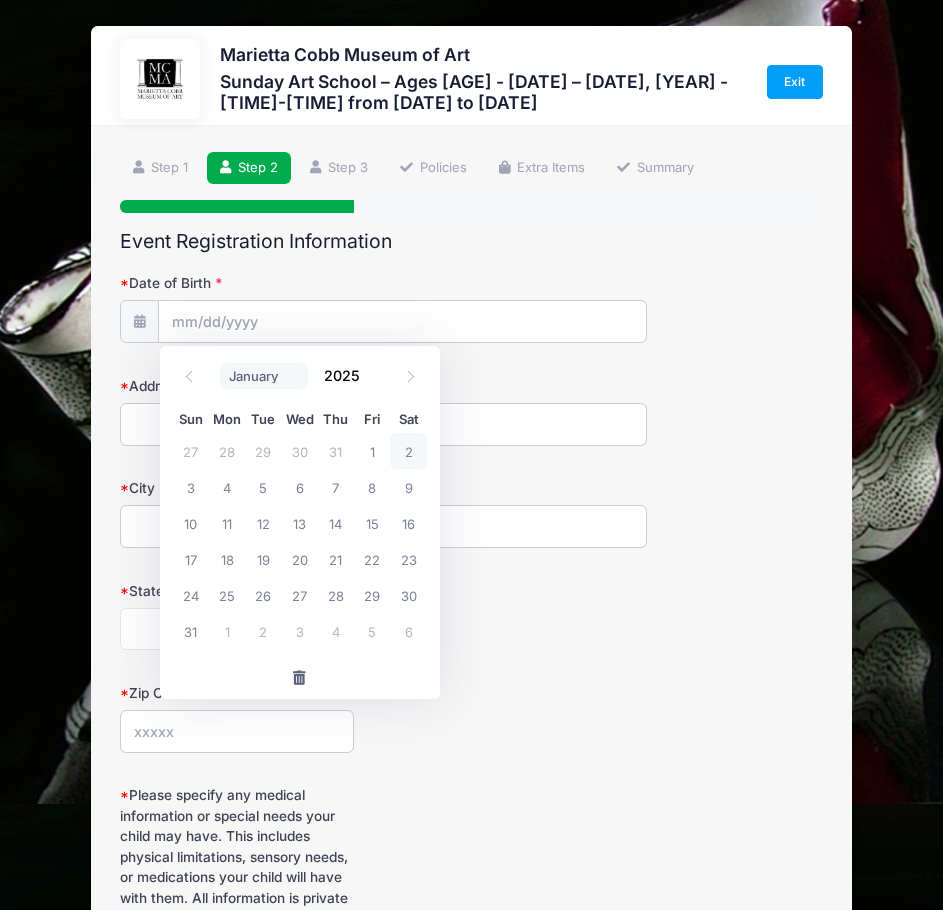 click on "January February March April May June July August September October November December" at bounding box center [264, 376] 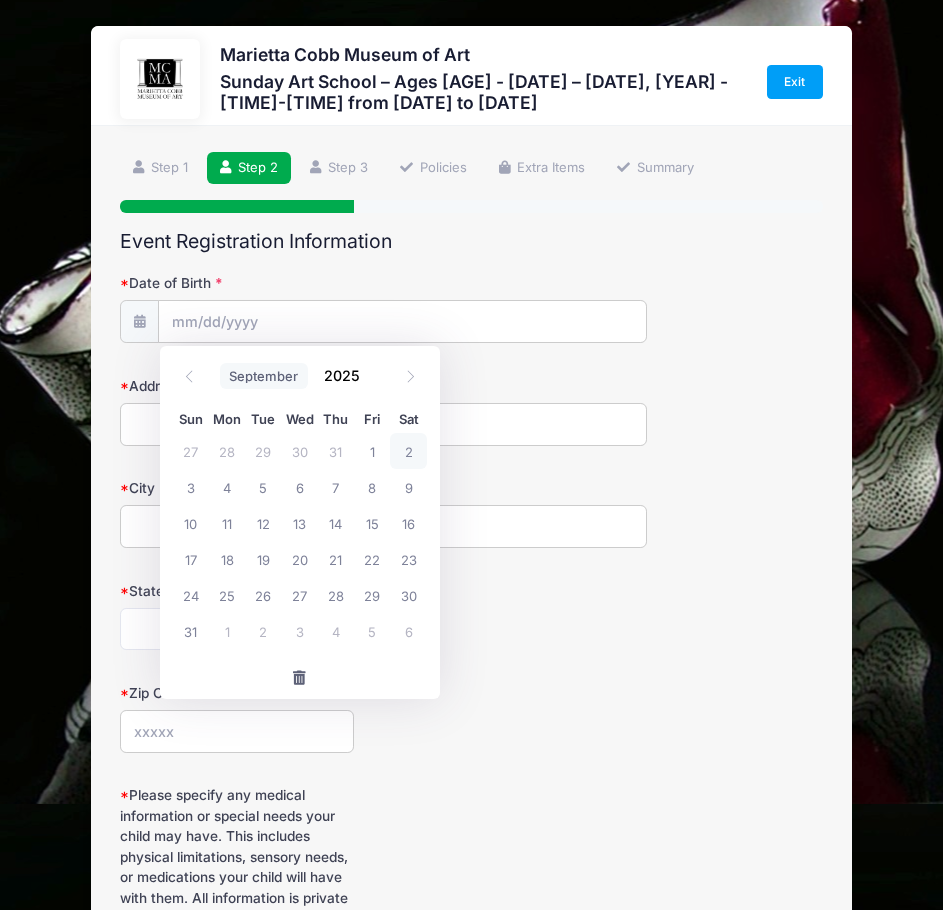 click on "January February March April May June July August September October November December" at bounding box center [264, 376] 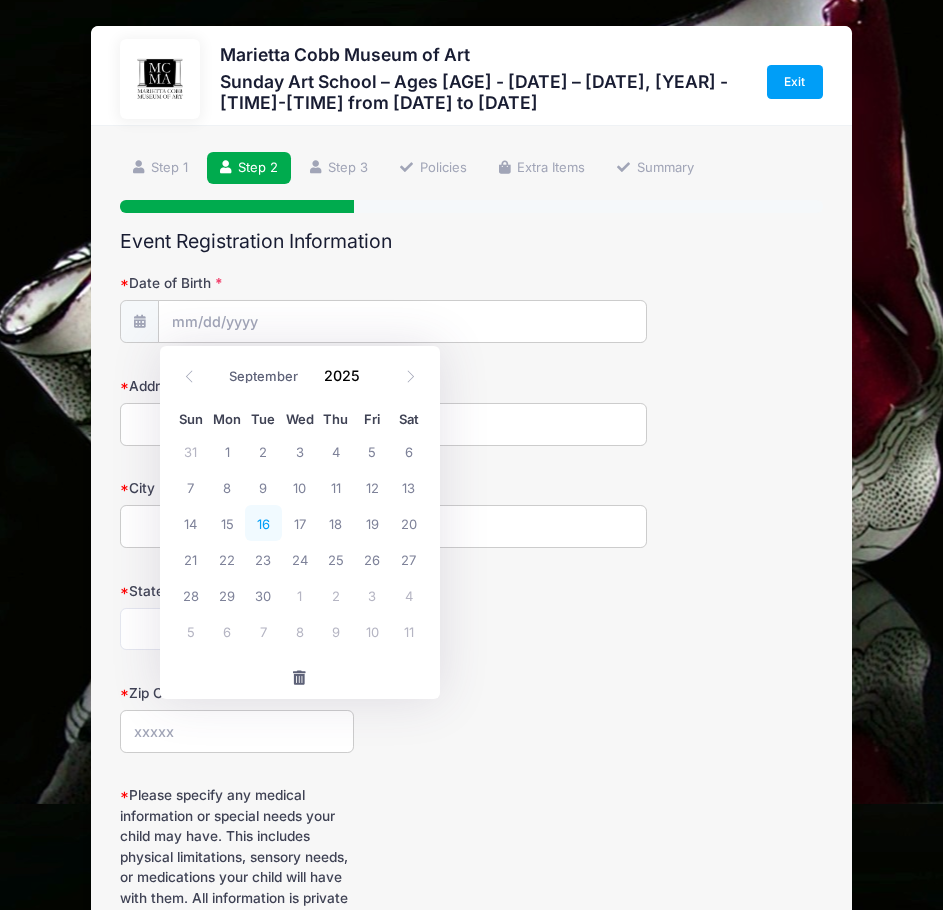 click on "16" at bounding box center (263, 523) 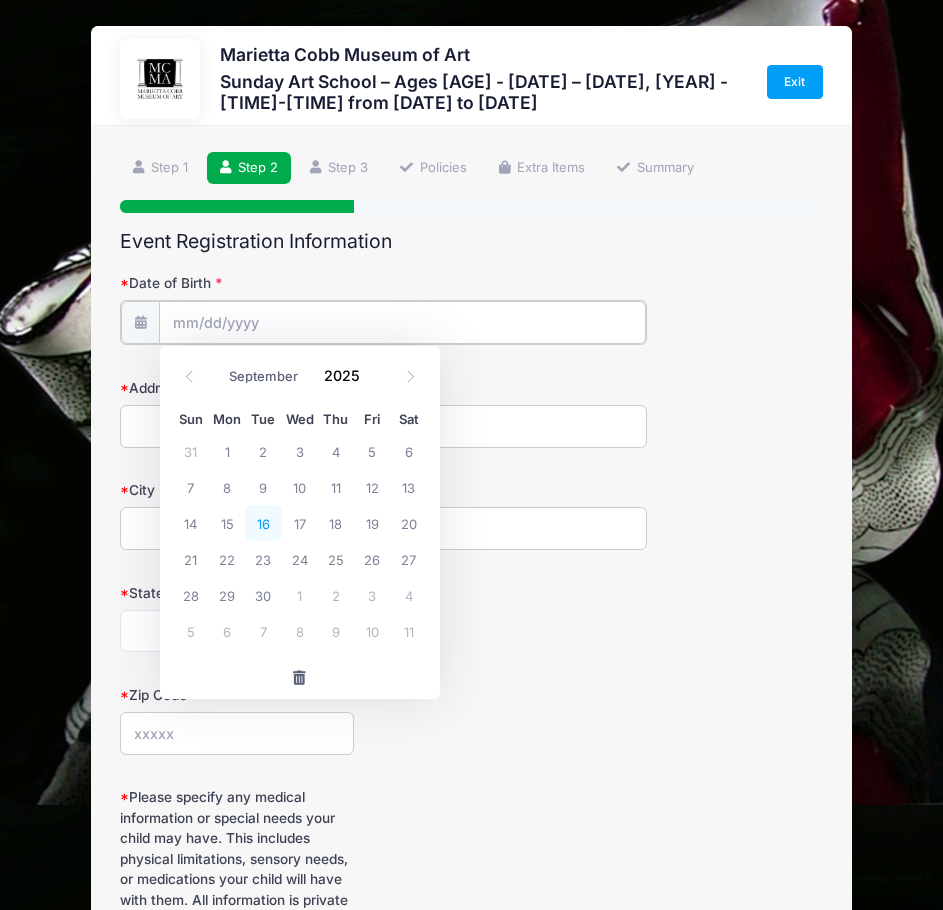 type on "[DATE]" 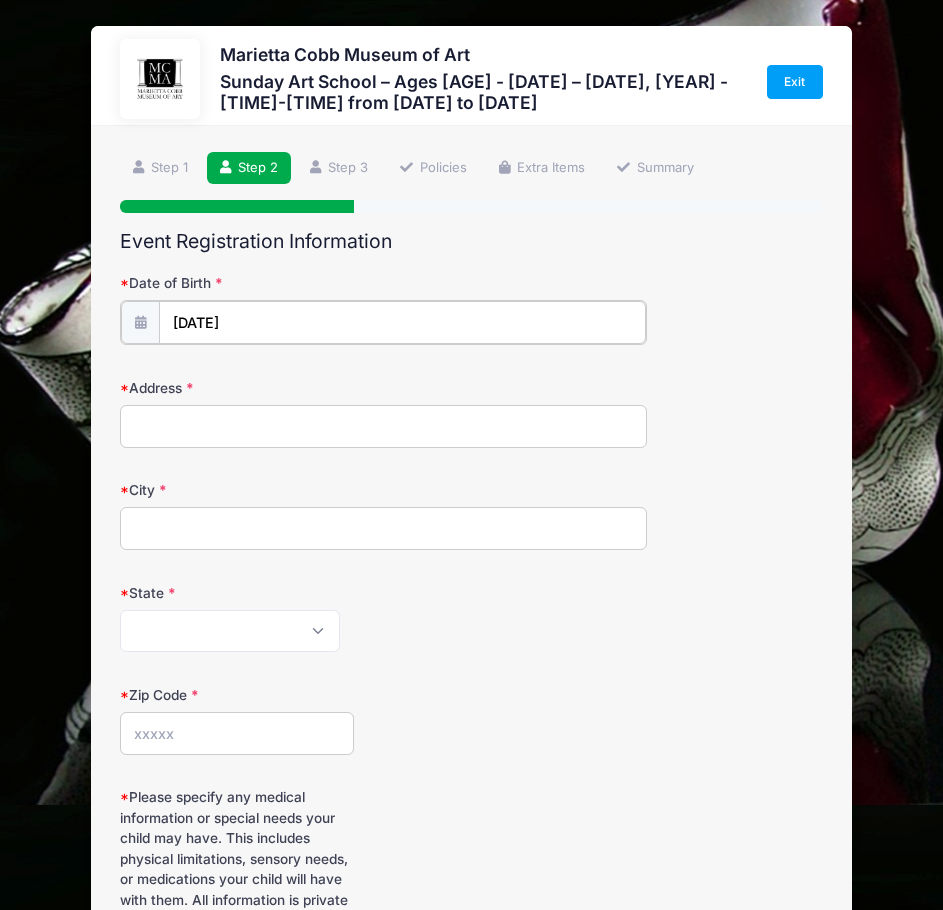 click on "[DATE]" at bounding box center (402, 322) 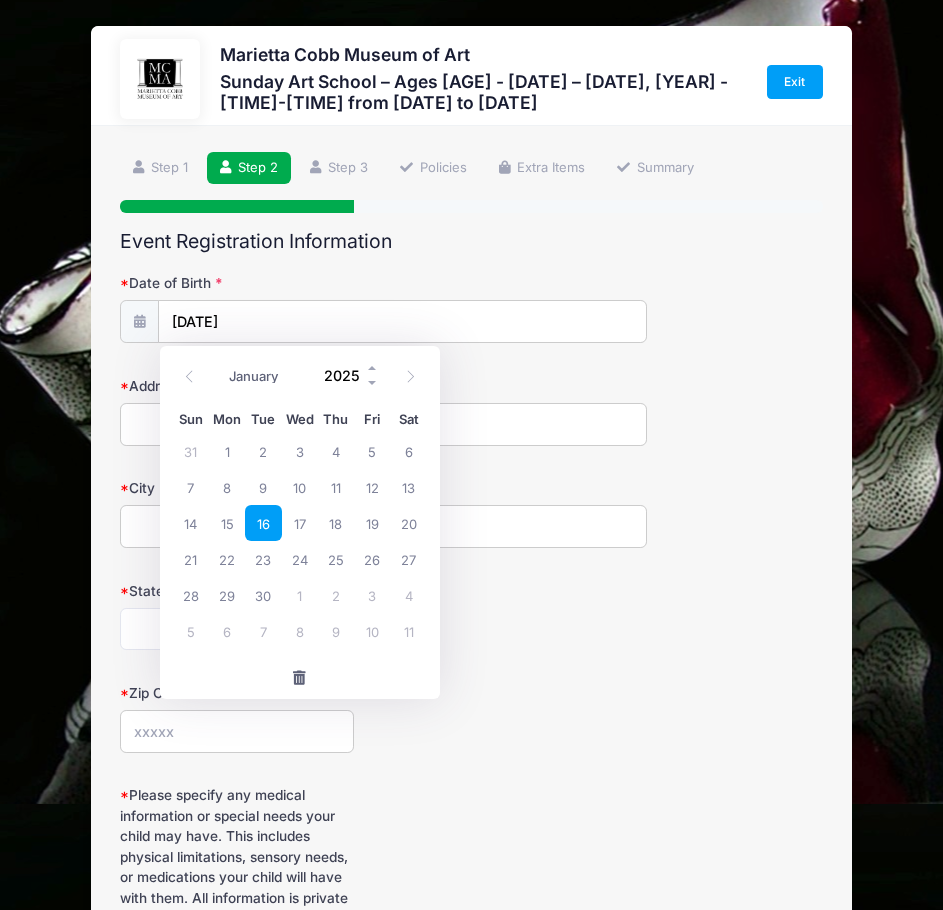 click on "2025" at bounding box center [347, 375] 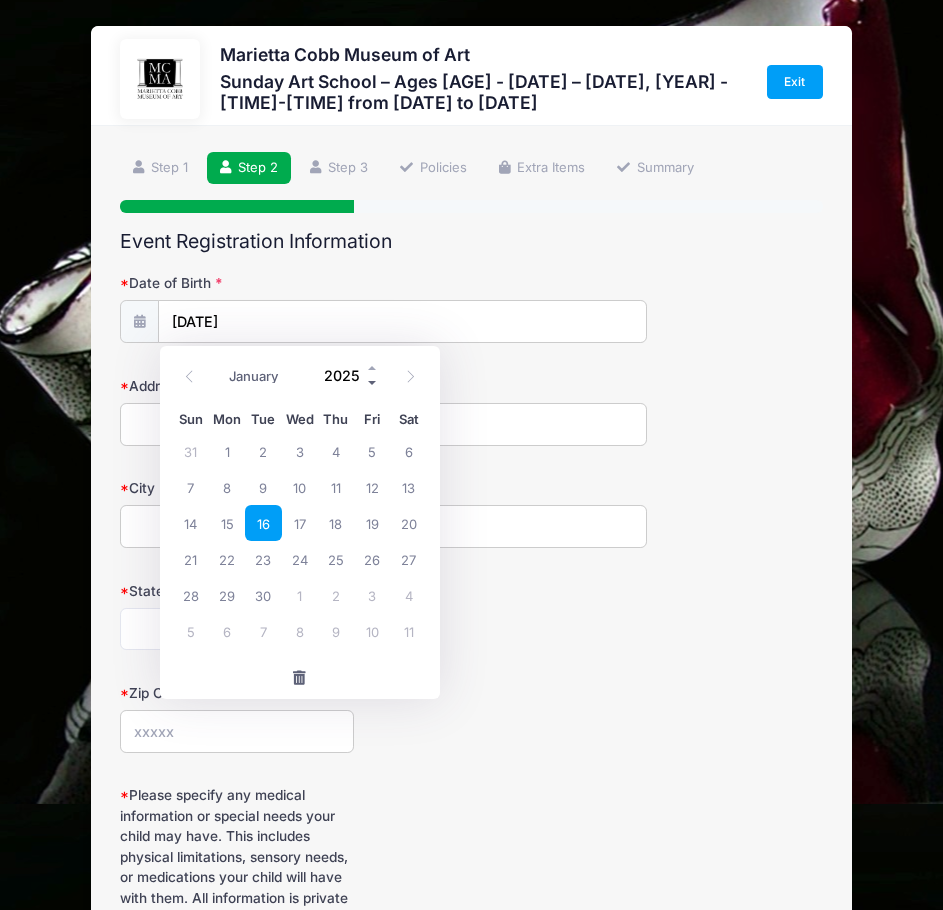 click at bounding box center (373, 382) 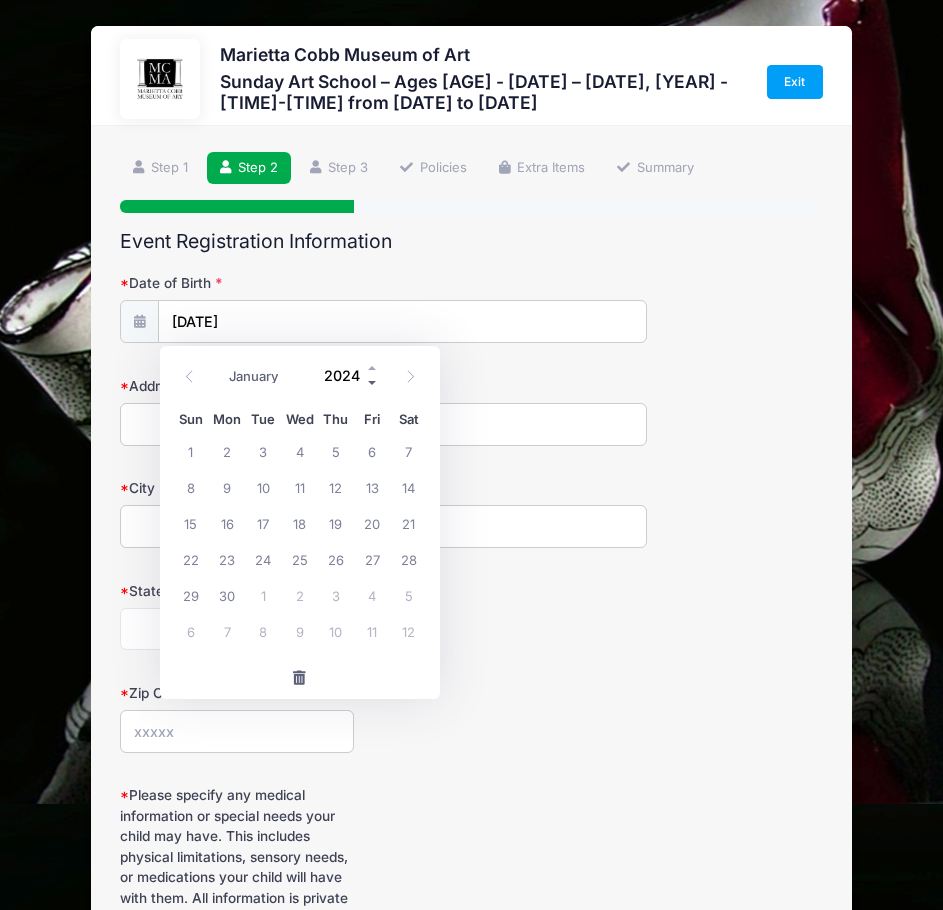 click at bounding box center (373, 382) 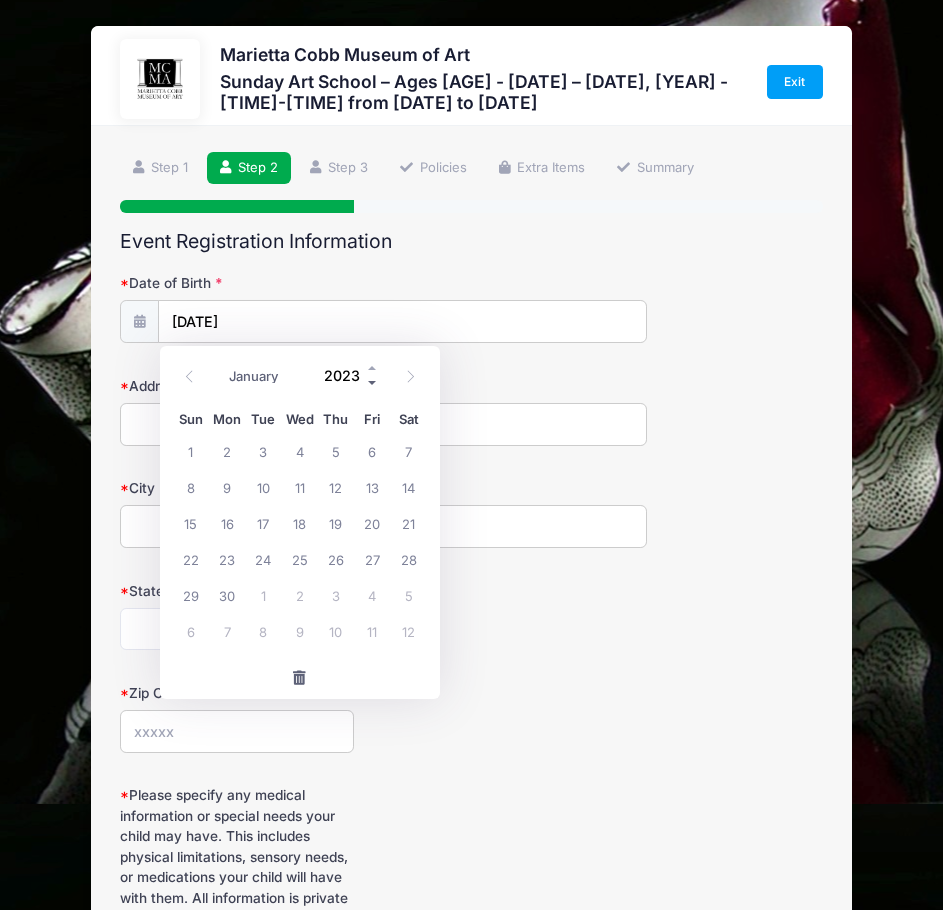 click at bounding box center (373, 382) 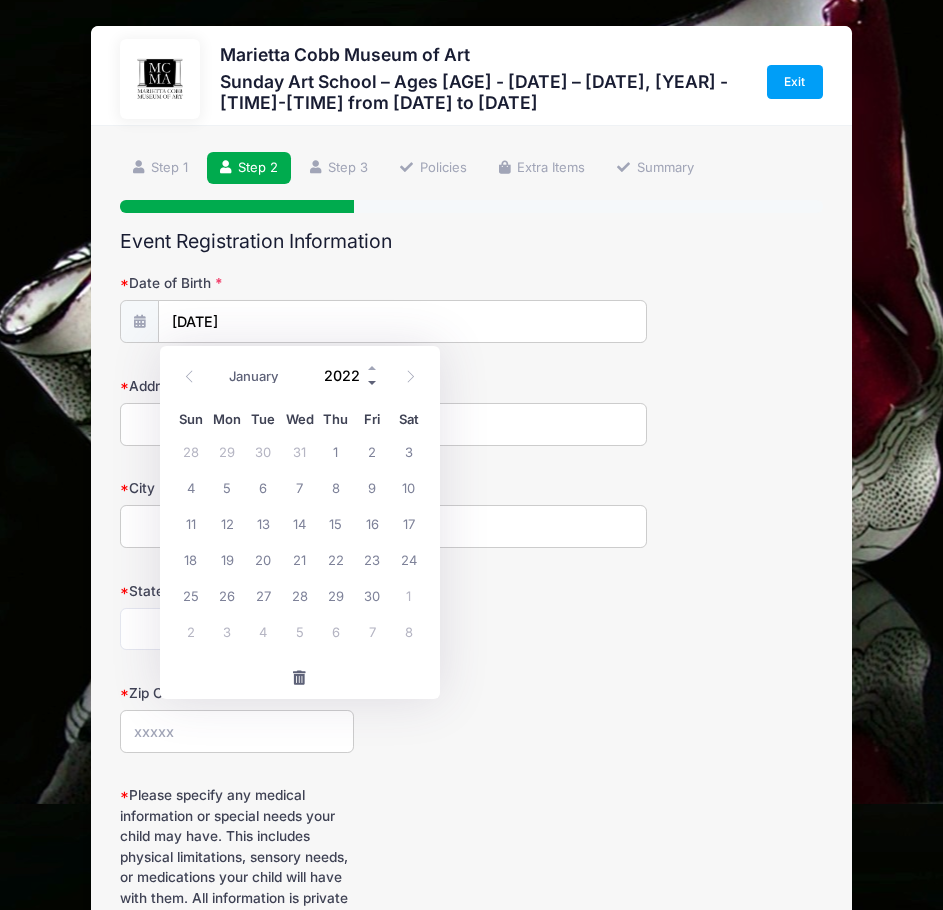 click at bounding box center (373, 382) 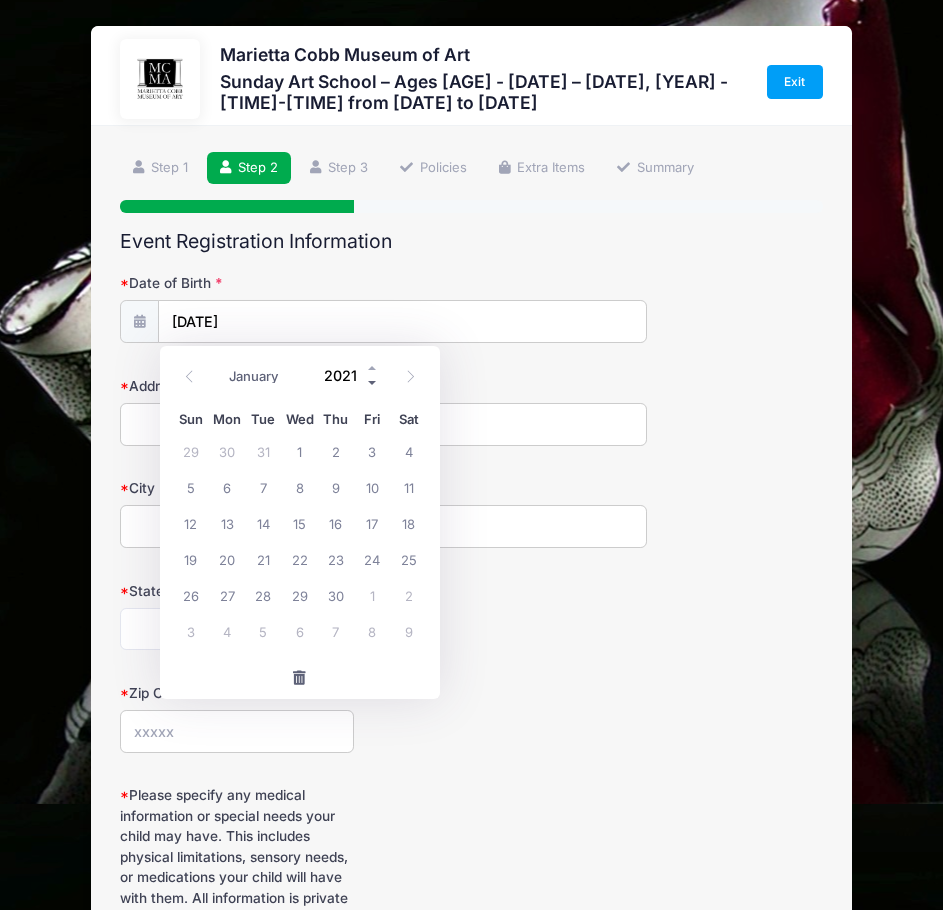 click at bounding box center [373, 382] 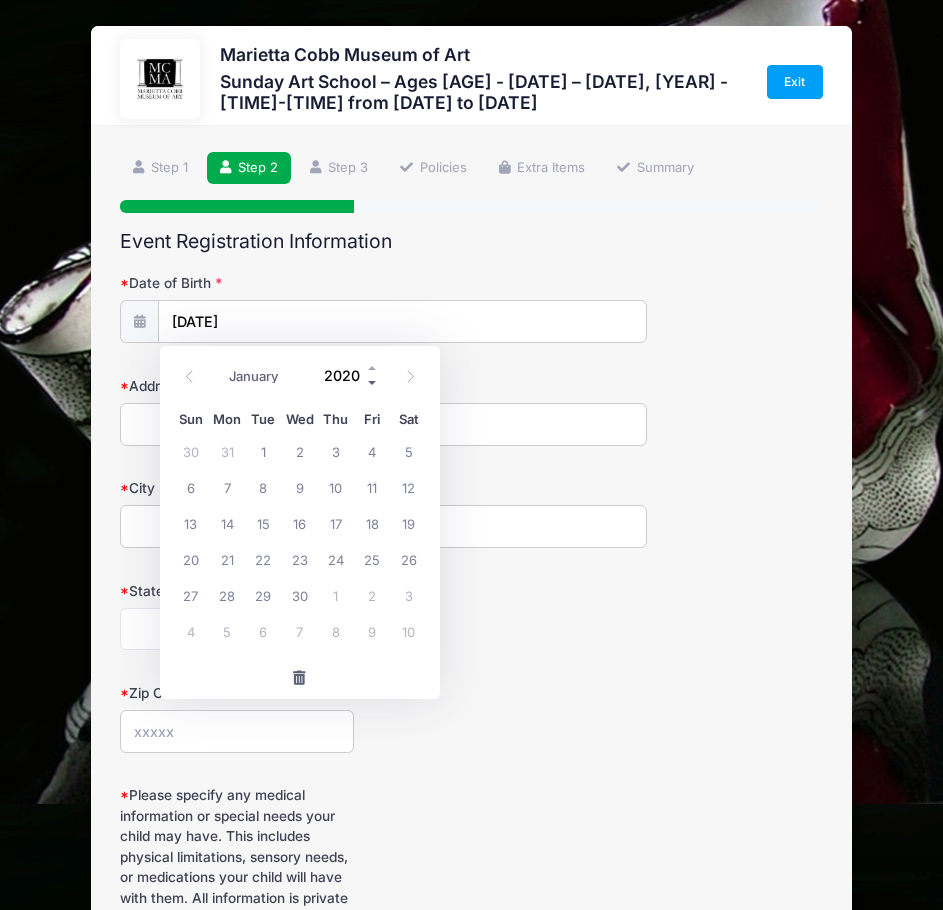 click at bounding box center (373, 382) 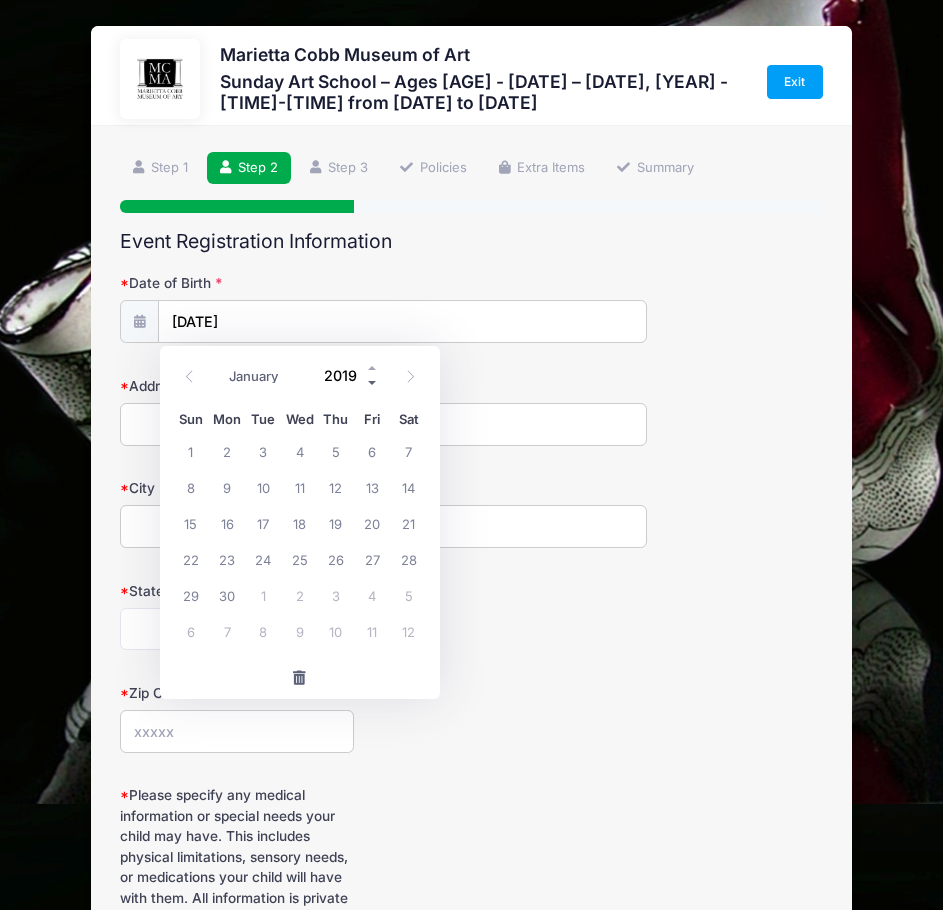 click at bounding box center [373, 382] 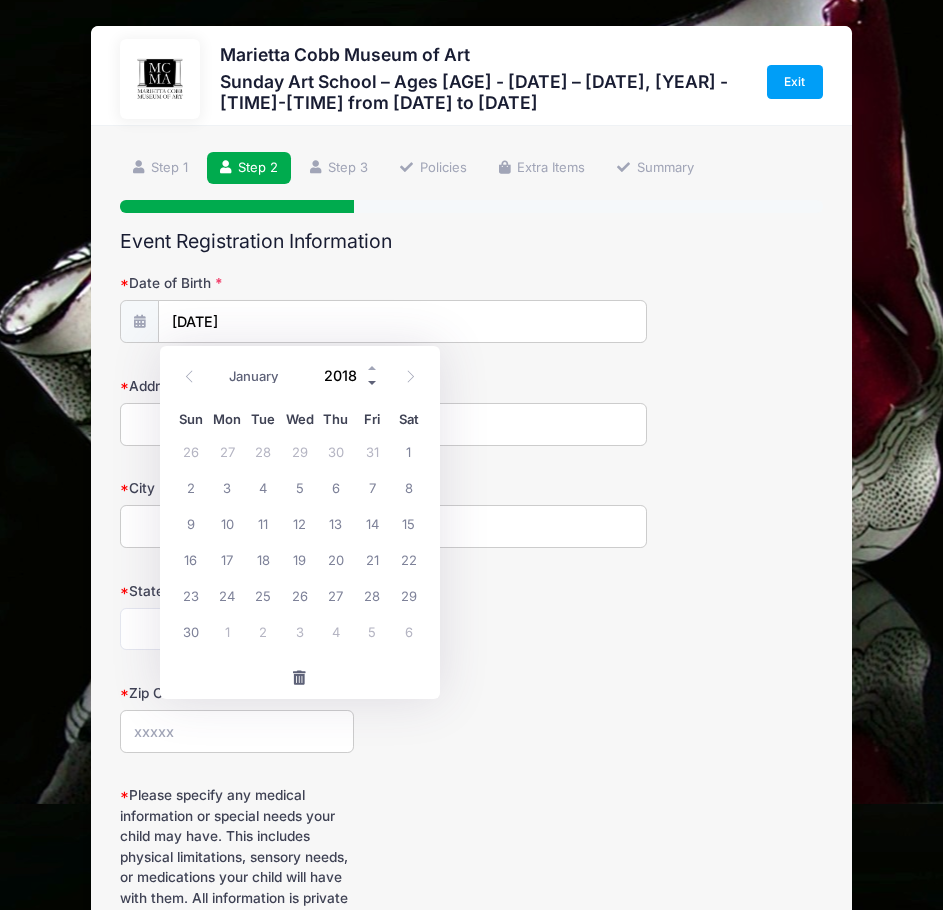 click at bounding box center [373, 382] 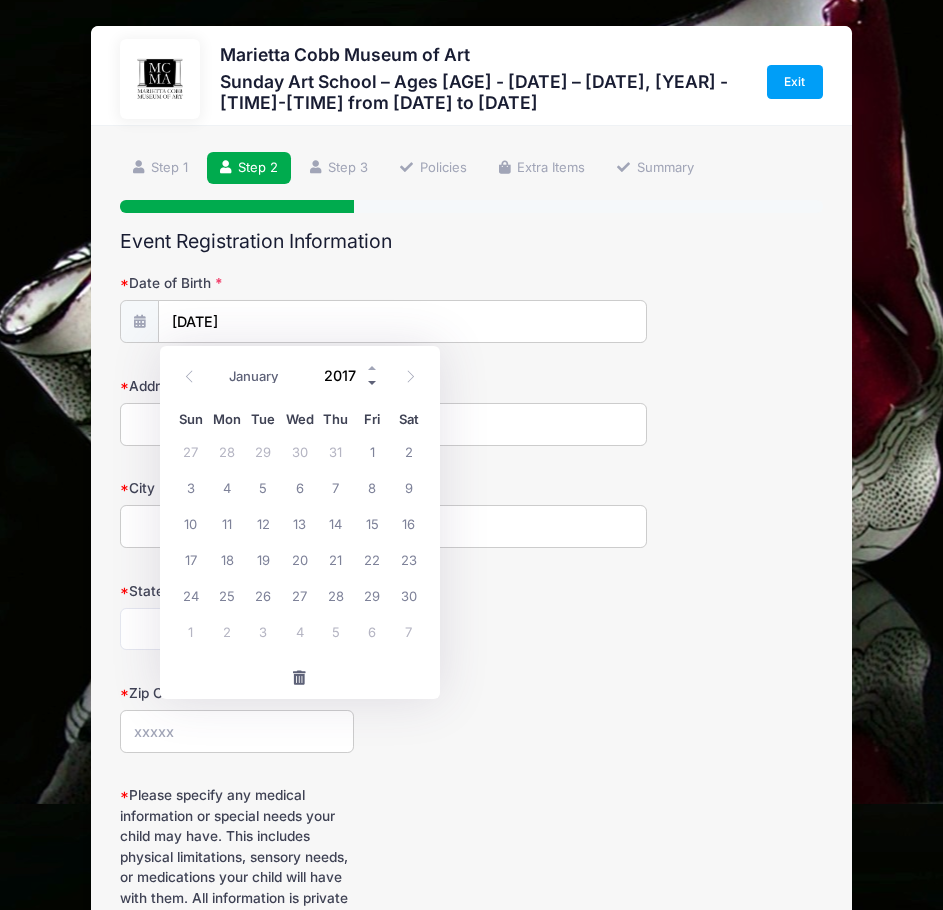 click at bounding box center (373, 382) 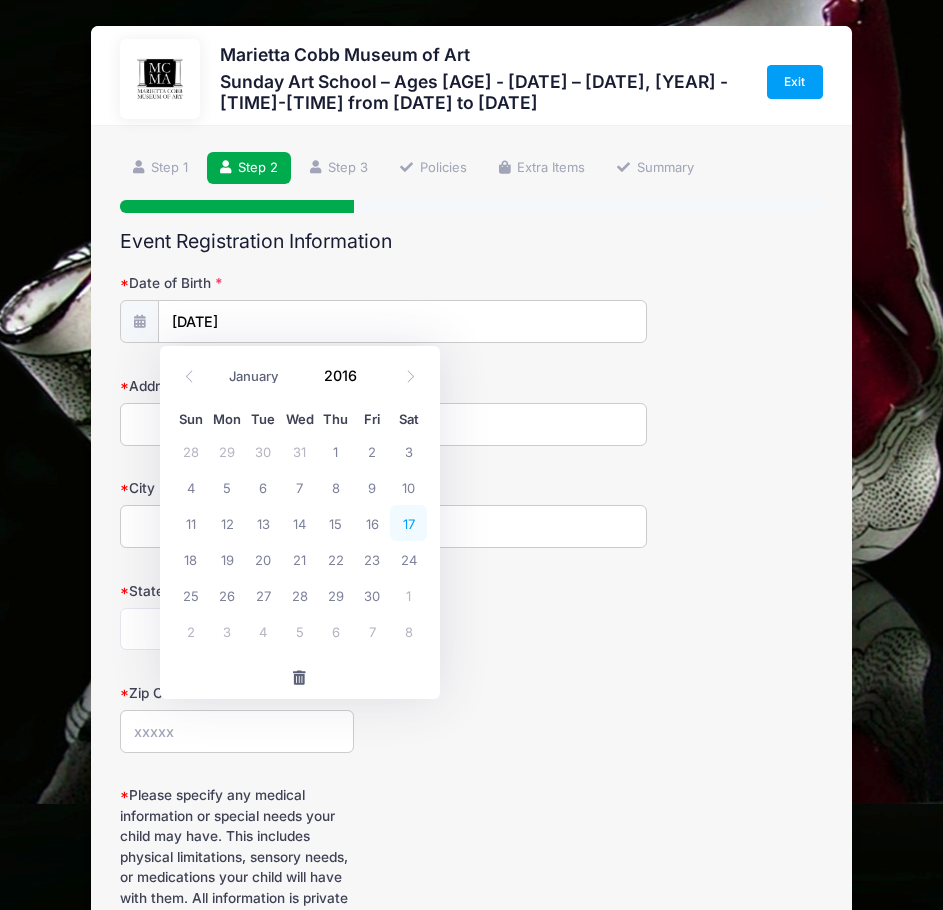 click on "17" at bounding box center (408, 523) 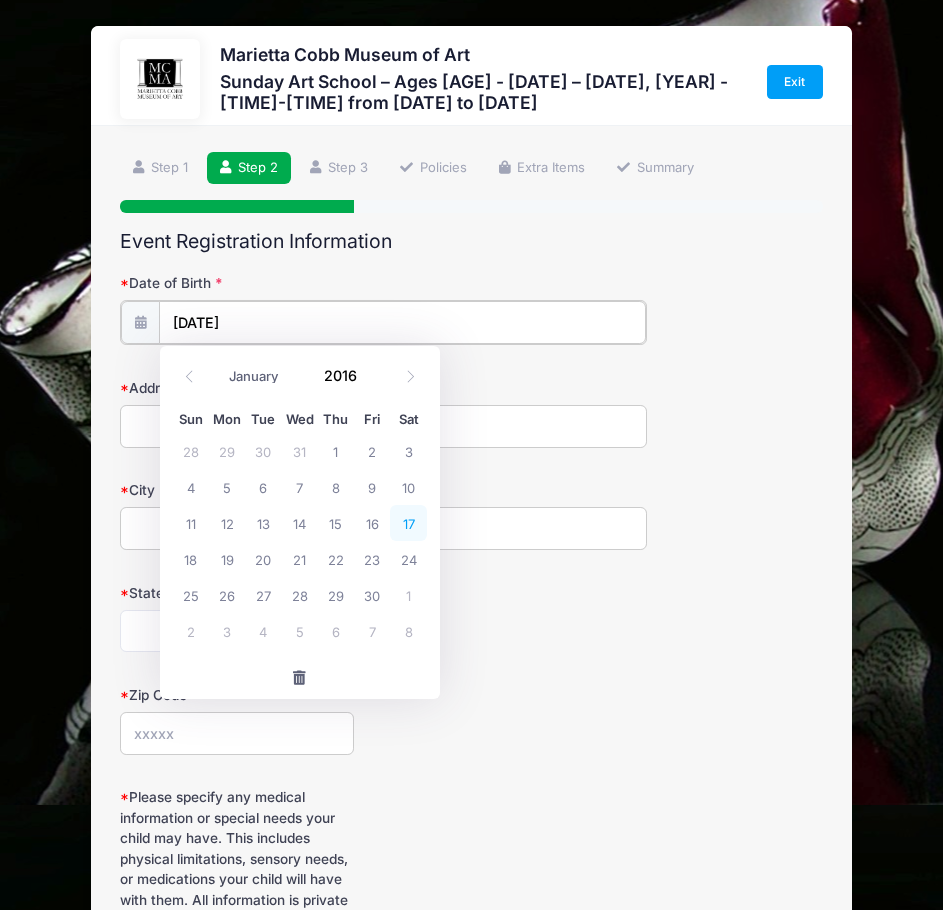 type on "[DATE]" 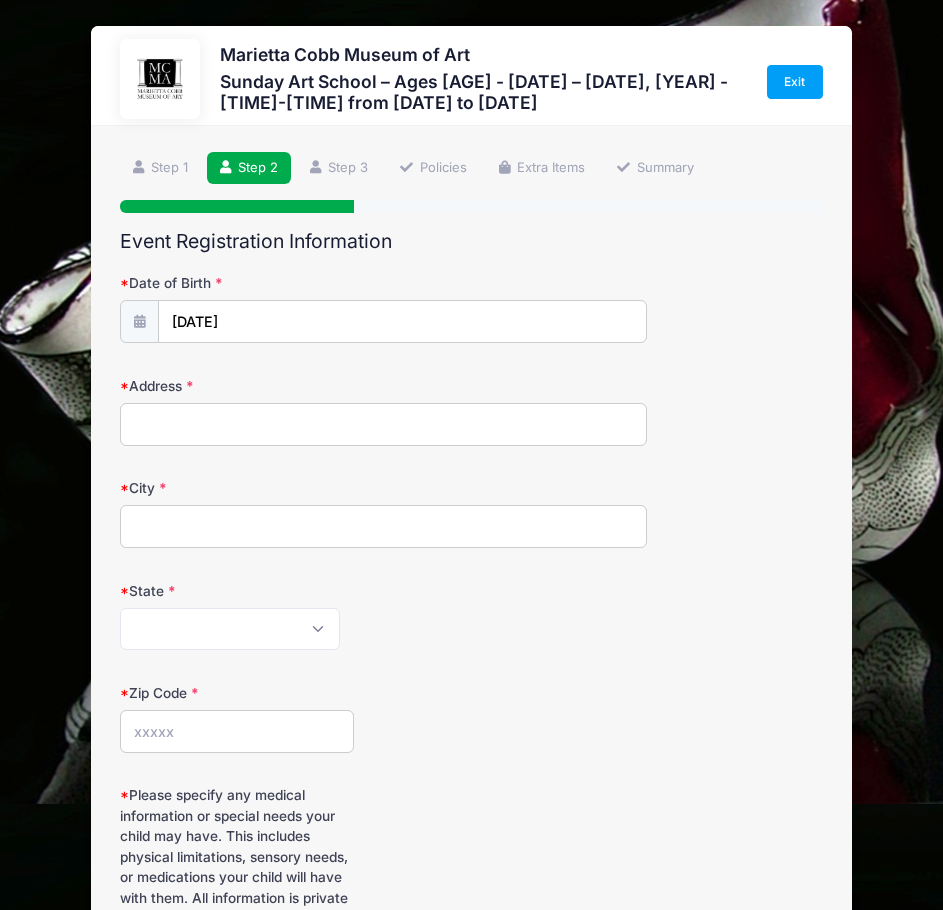 click on "Address" at bounding box center (383, 424) 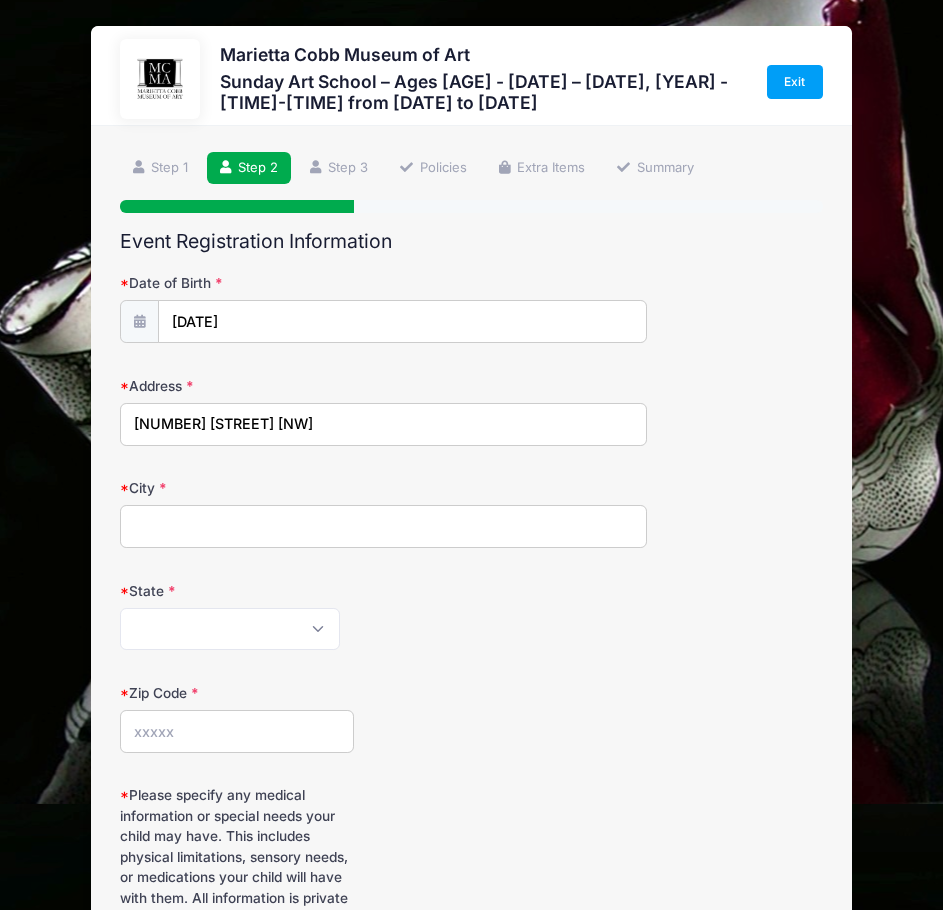type on "[CITY]" 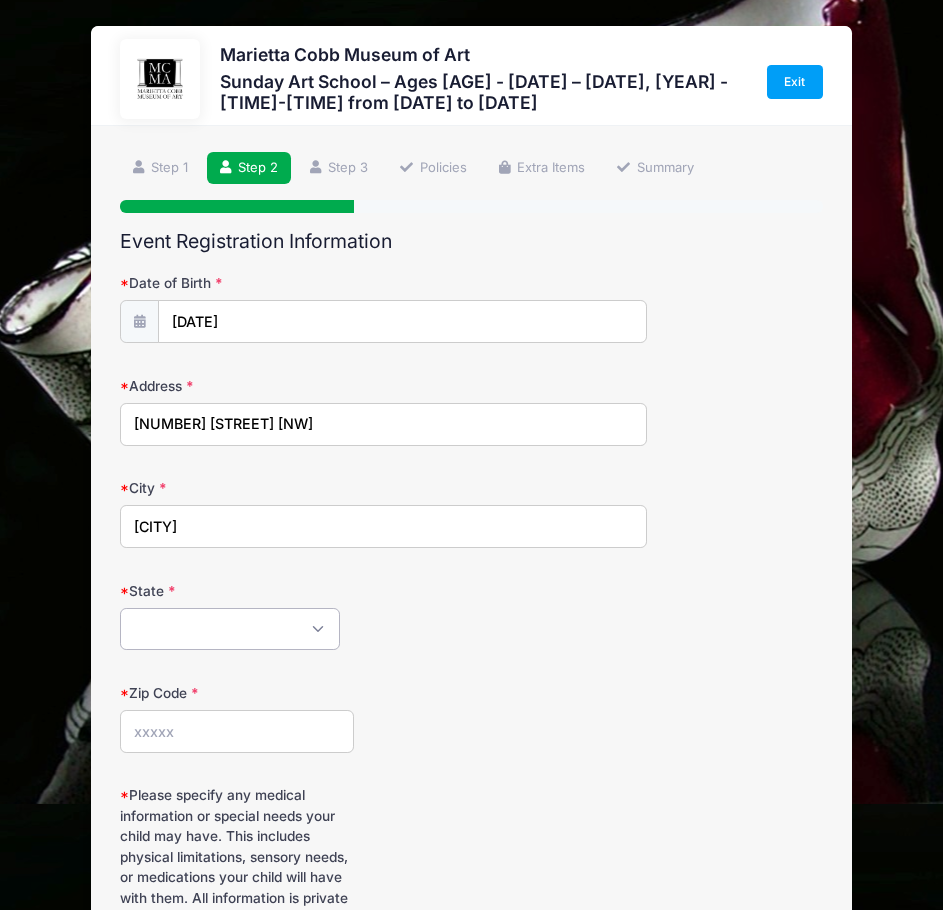 select on "GA" 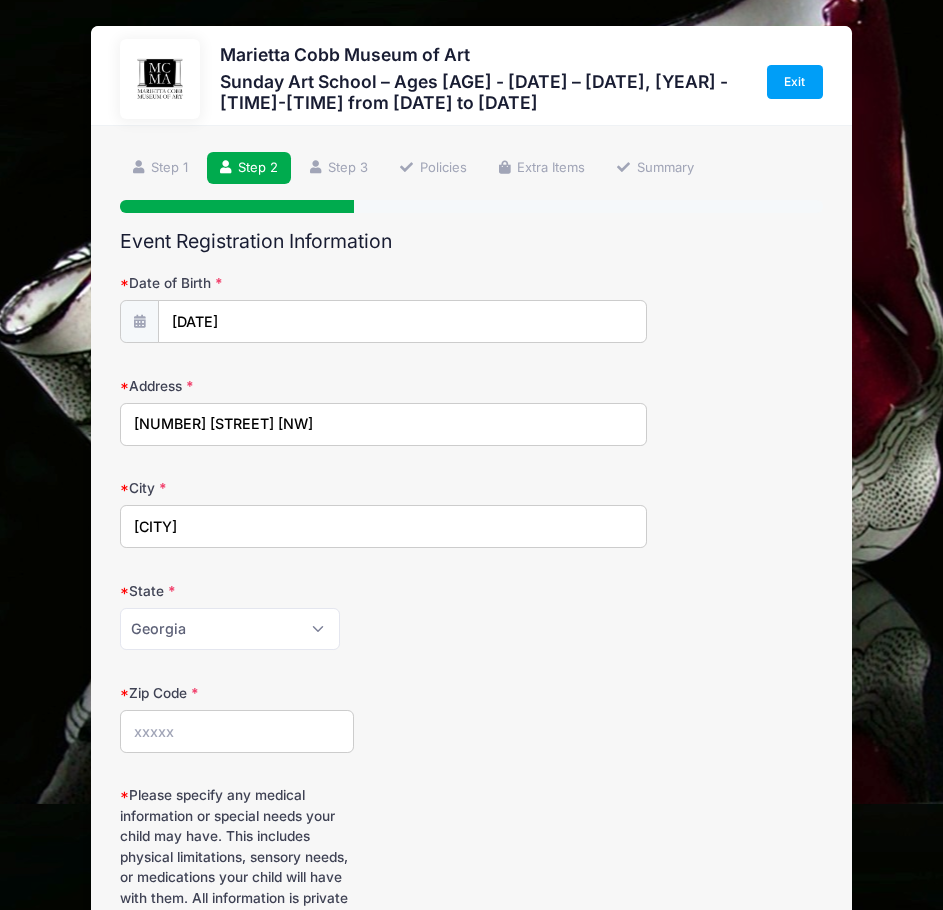 type on "[POSTAL CODE]" 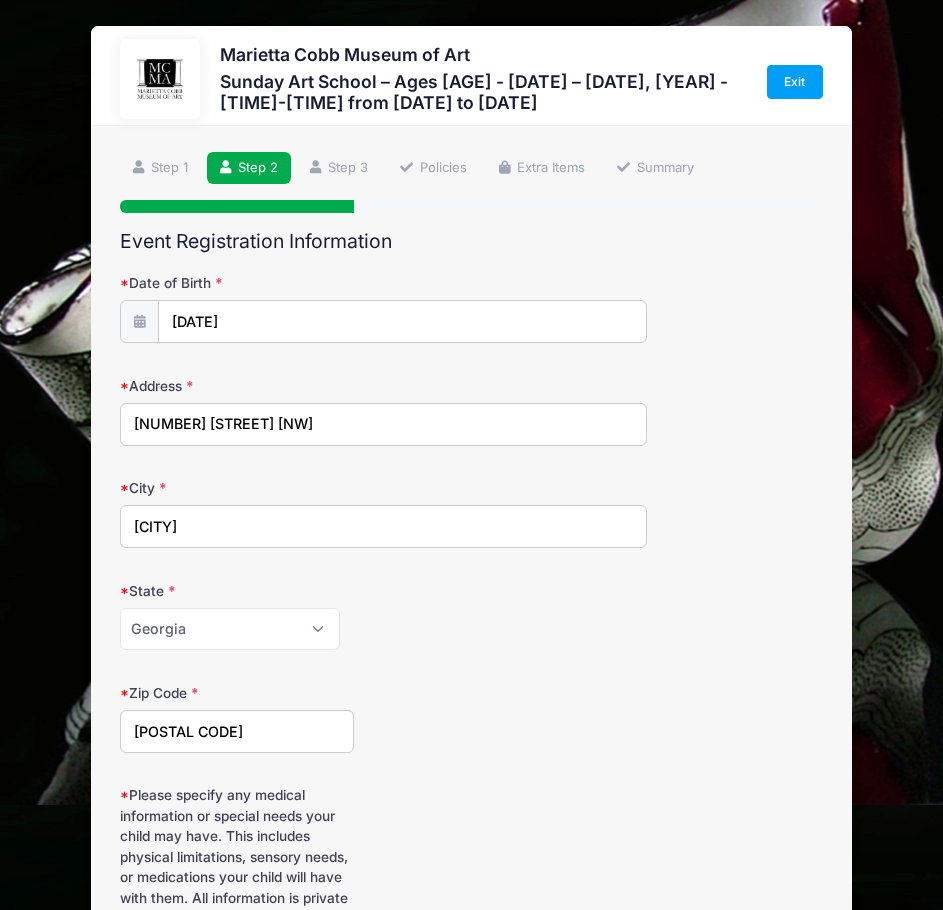 type on "([PHONE]) [NUMBER]-[NUMBER]" 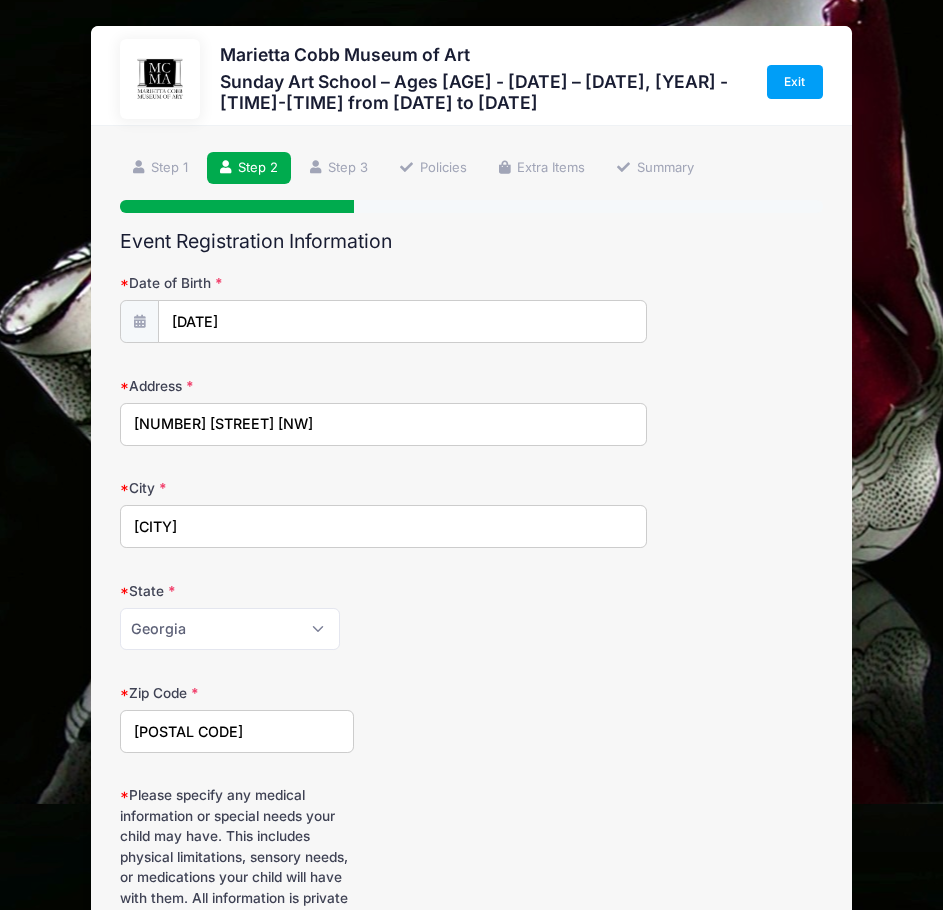 click on "Alabama Alaska American Samoa Arizona Arkansas Armed Forces Africa Armed Forces Americas Armed Forces Canada Armed Forces Europe Armed Forces Middle East Armed Forces Pacific California Colorado Connecticut Delaware District of Columbia Federated States Of Micronesia Florida Georgia Guam Hawaii Idaho Illinois Indiana Iowa Kansas Kentucky Louisiana Maine Marshall Islands Maryland Massachusetts Michigan Minnesota Mississippi Missouri Montana Nebraska Nevada New Hampshire New Jersey New Mexico New York North Carolina North Dakota Northern Mariana Islands Ohio Oklahoma Oregon Palau Pennsylvania Puerto Rico Rhode Island South Carolina South Dakota Tennessee Texas Utah Vermont Virgin Islands Virginia Washington West Virginia Wisconsin Wyoming Other-Canada Other" at bounding box center (383, 629) 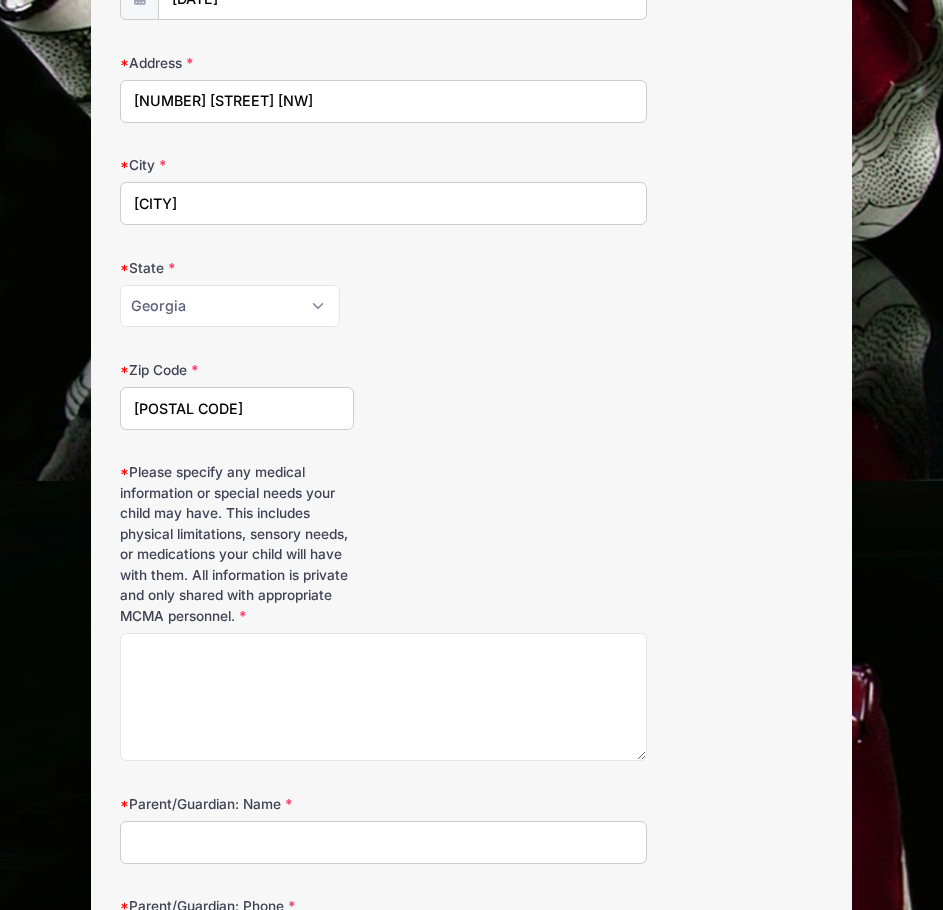 scroll, scrollTop: 324, scrollLeft: 0, axis: vertical 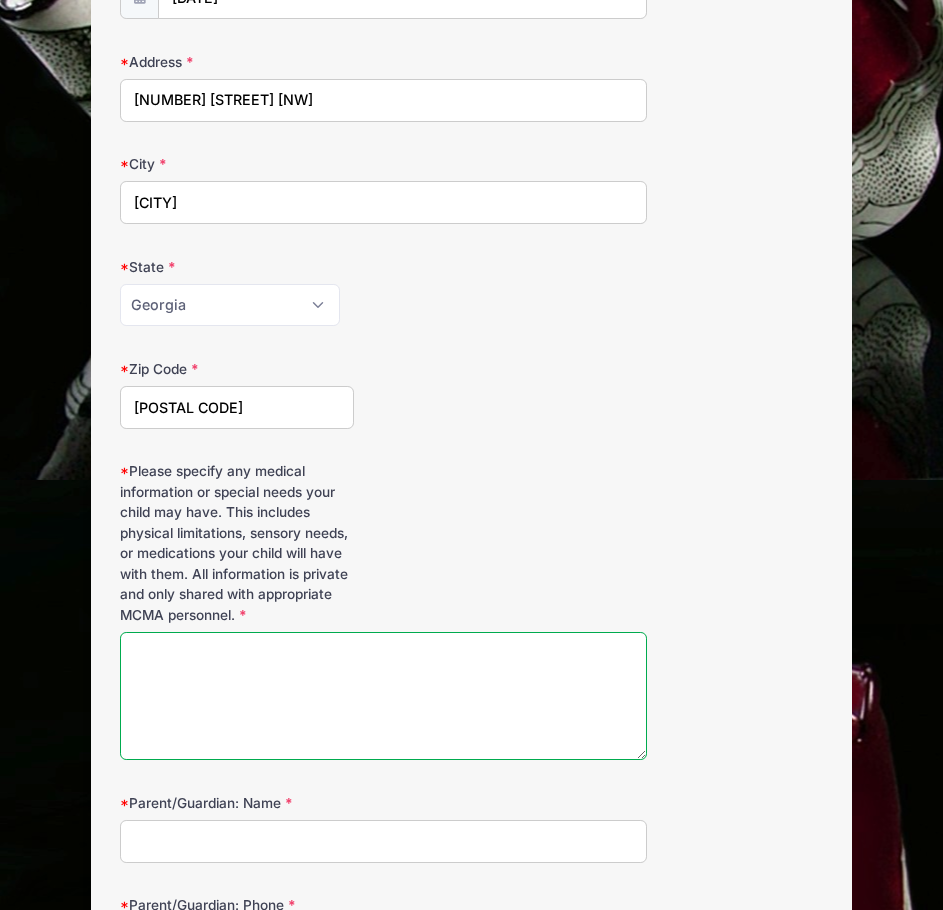 click on "Please specify any medical information or special needs your child may have. This includes physical limitations, sensory needs, or medications your child will have with them. All information is private and only shared with appropriate MCMA personnel." at bounding box center [383, 696] 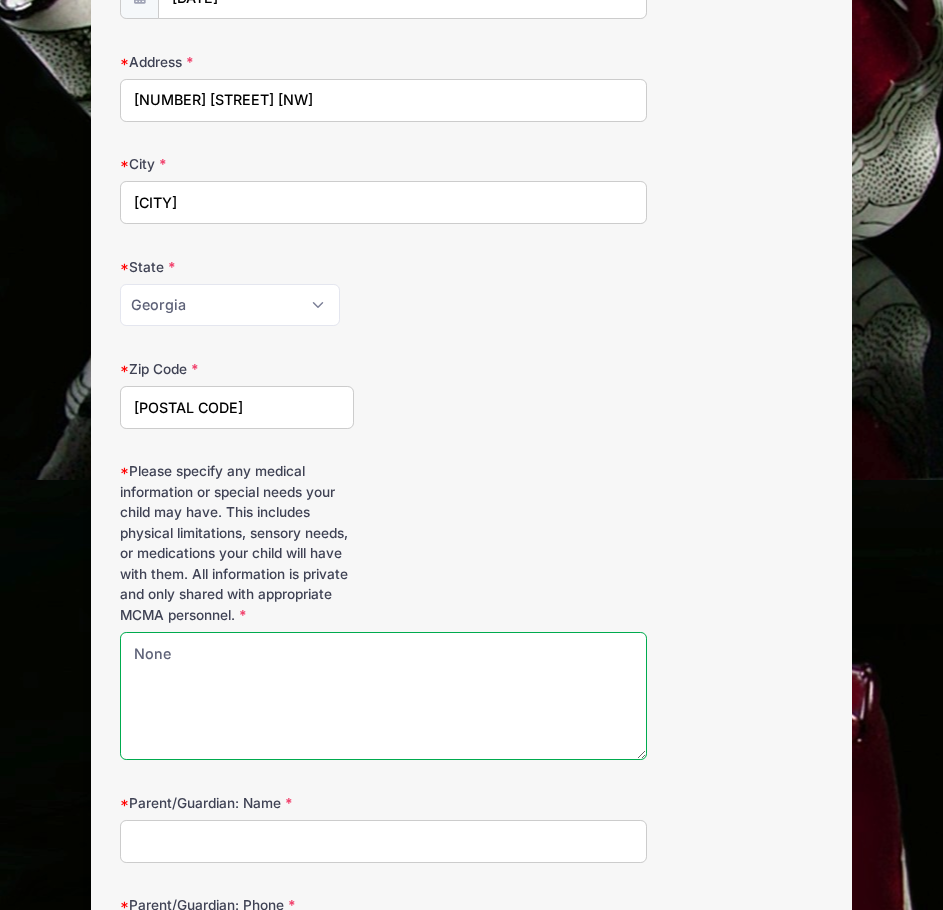 type on "None" 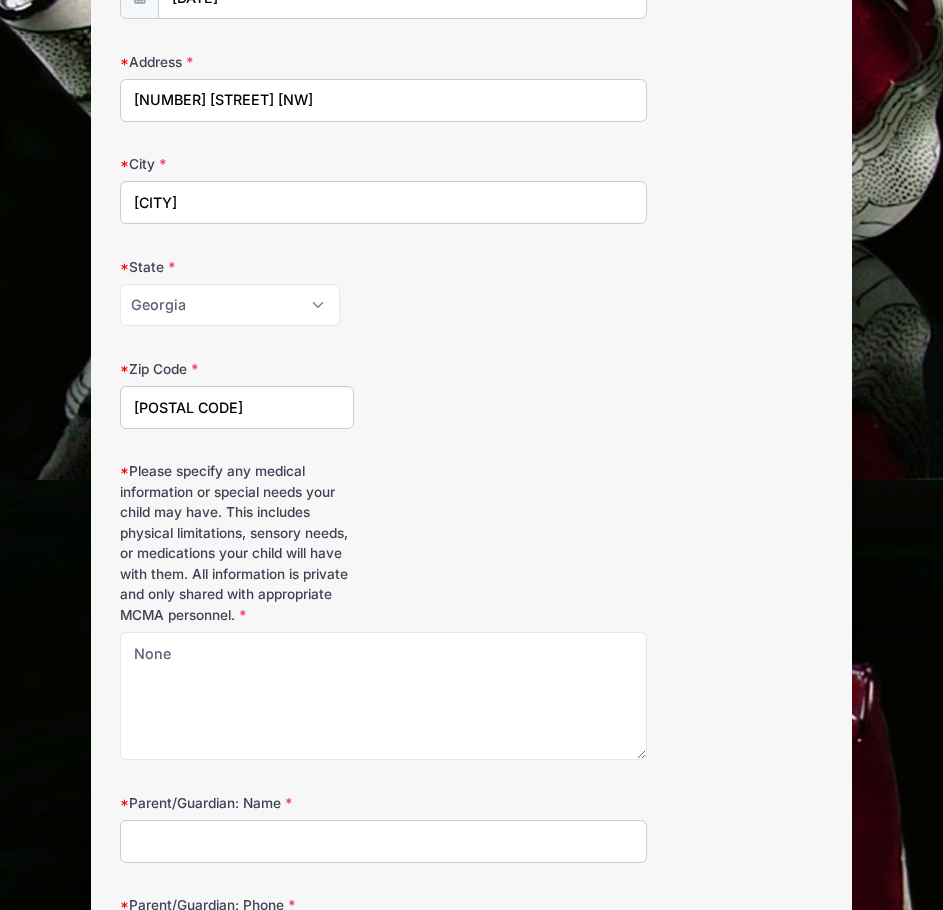 click on "Parent/Guardian: Name" at bounding box center [383, 841] 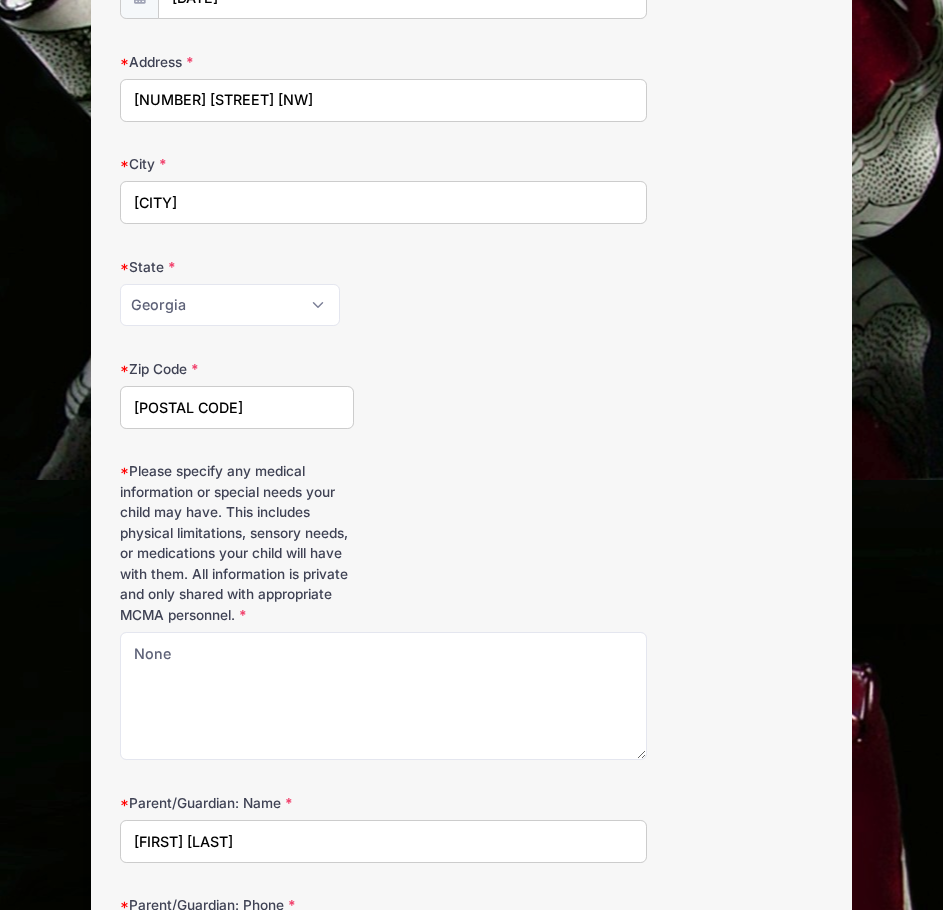 type on "[FIRST] [LAST]" 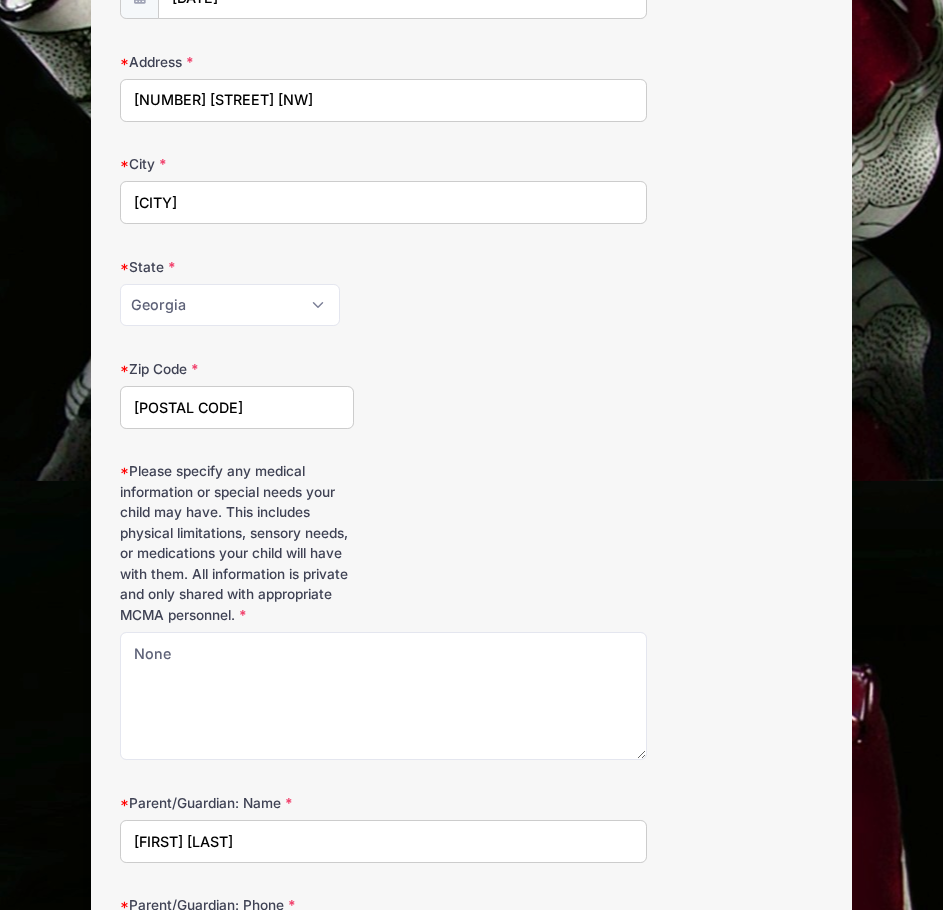 scroll, scrollTop: 814, scrollLeft: 0, axis: vertical 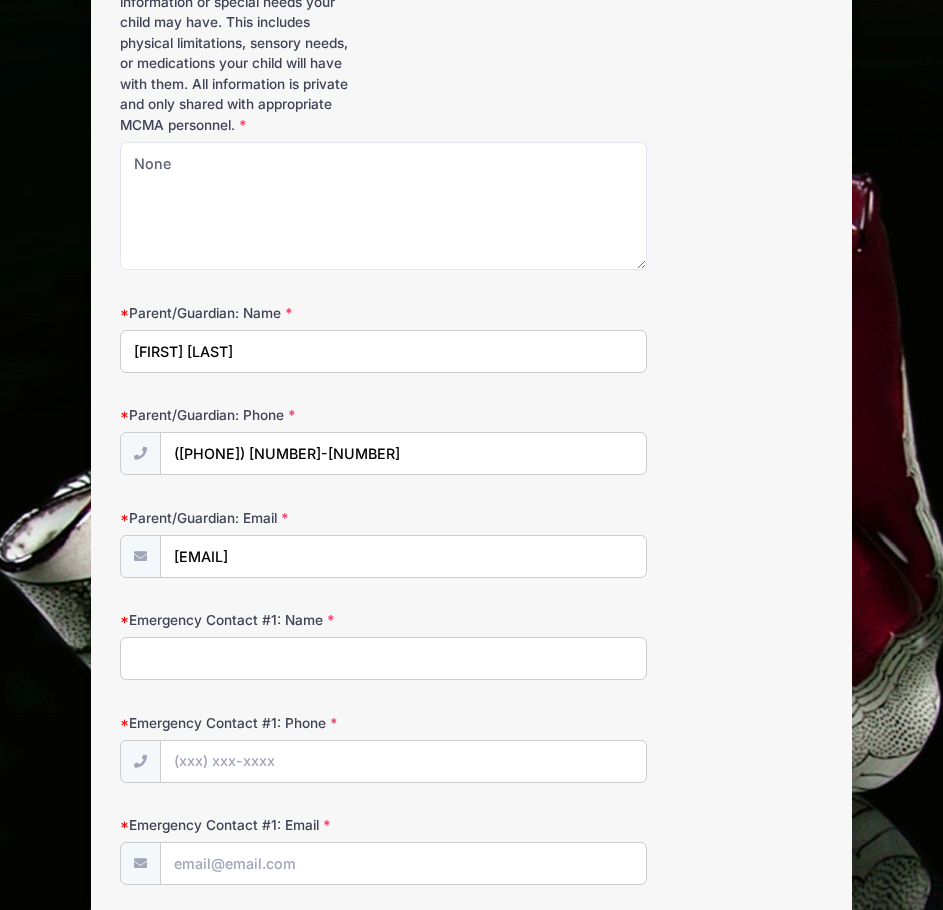 click on "Emergency Contact #1: Name" at bounding box center [383, 658] 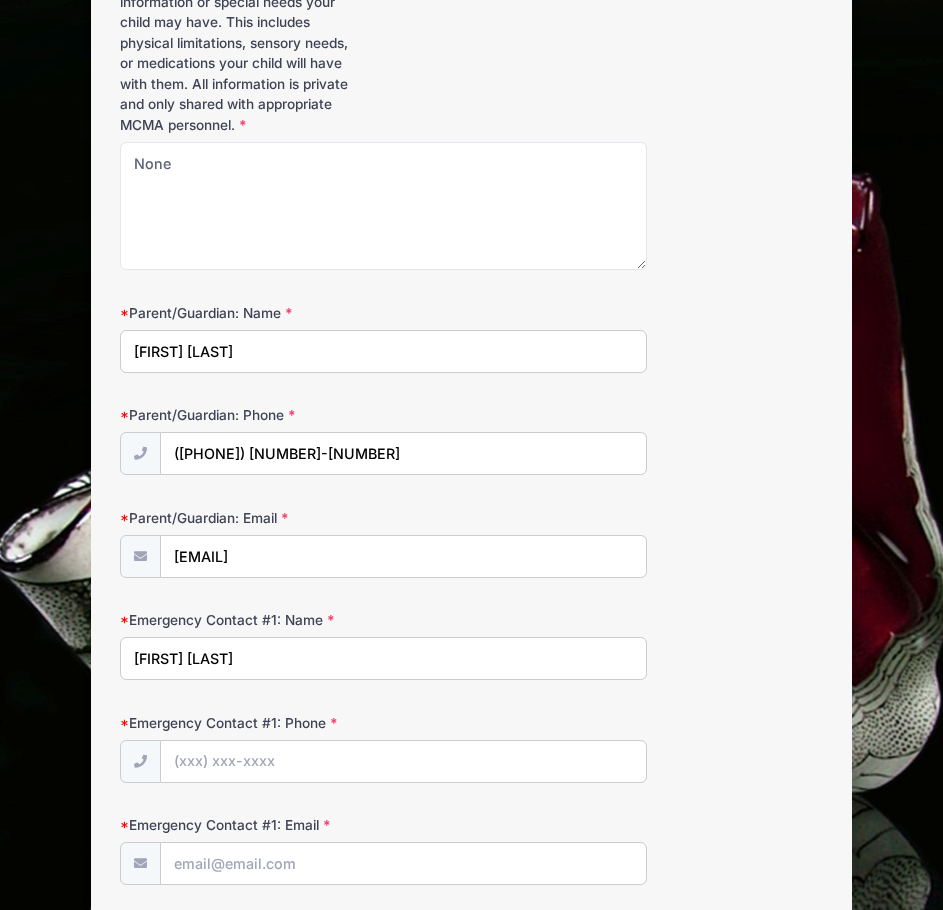 type on "[FIRST] [LAST]" 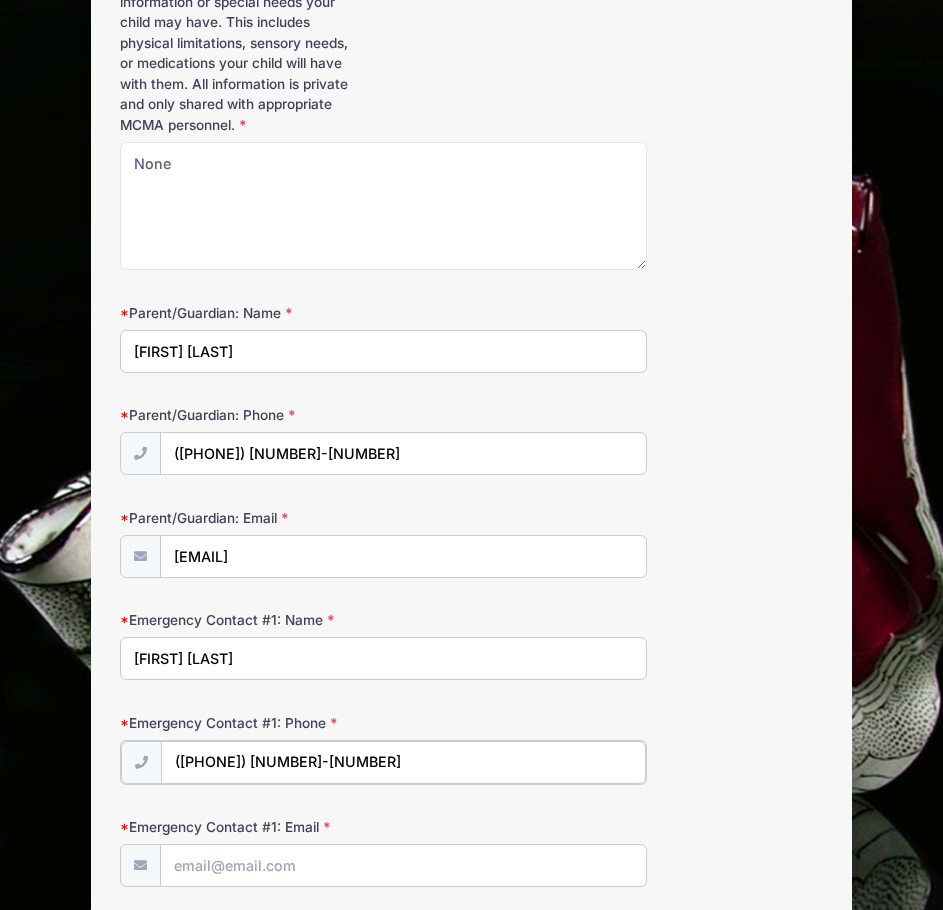 type on "([PHONE]) [NUMBER]-[NUMBER]" 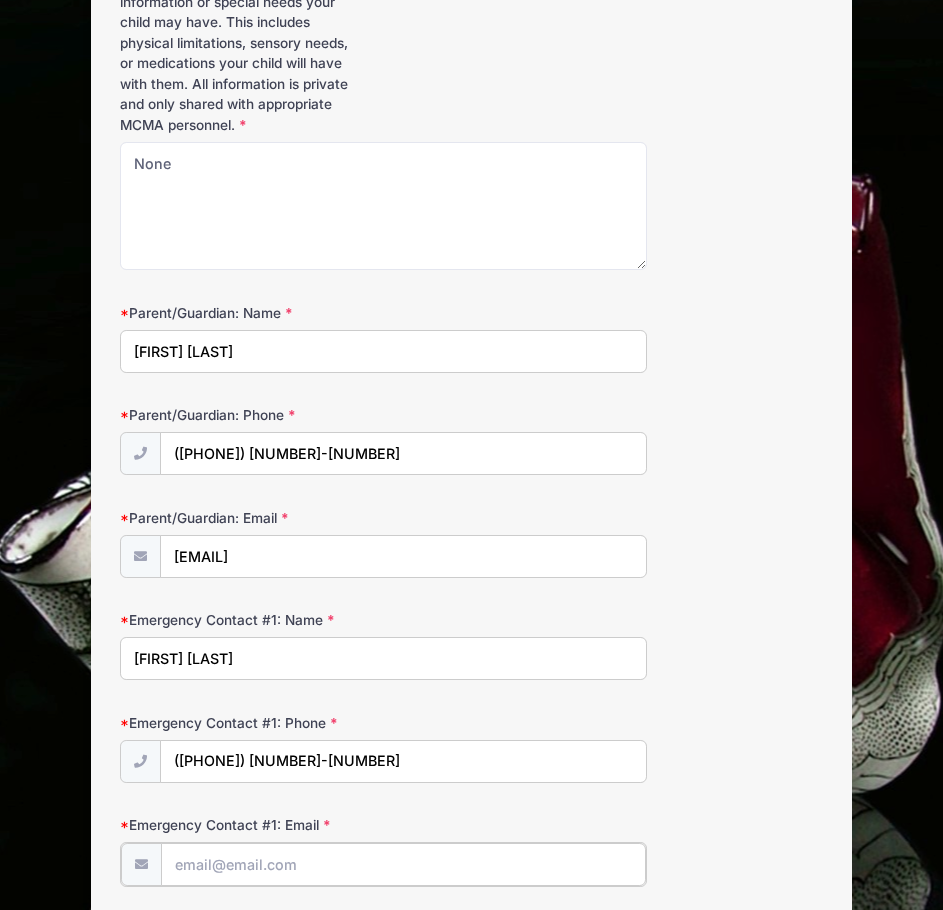 click on "Emergency Contact #1: Email" at bounding box center [403, 864] 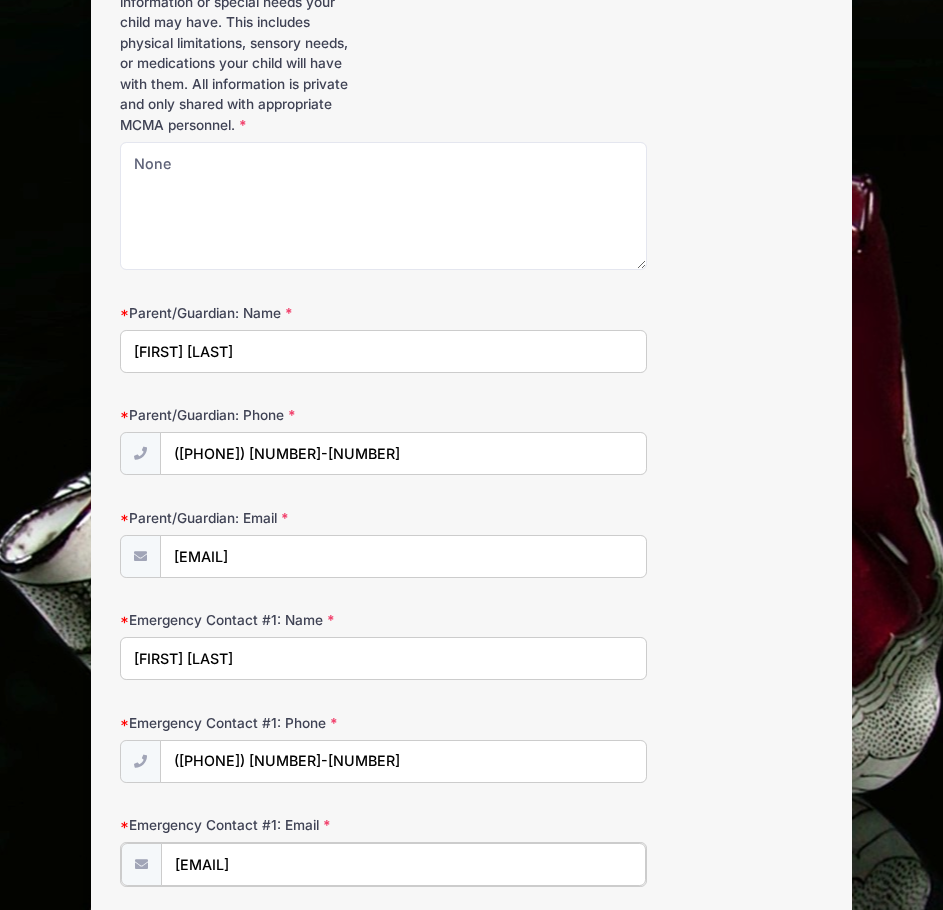 type on "[EMAIL]" 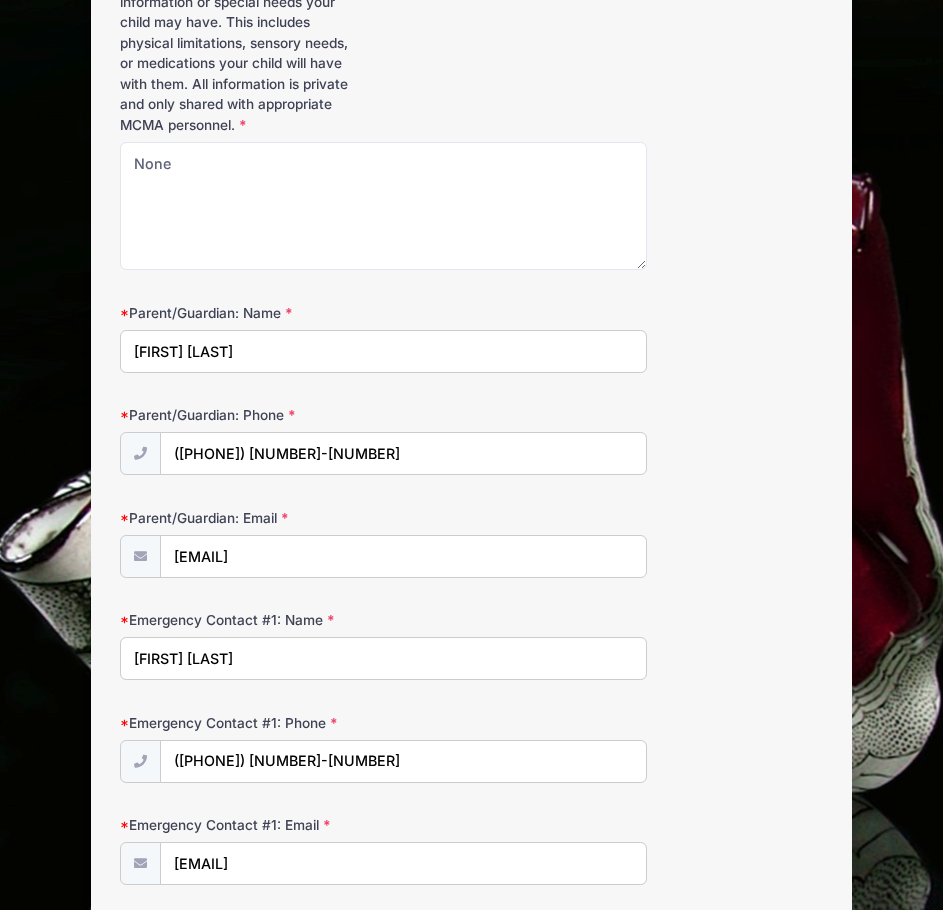 click on "Emergency Contact #1: Email
[EMAIL]" at bounding box center [471, 850] 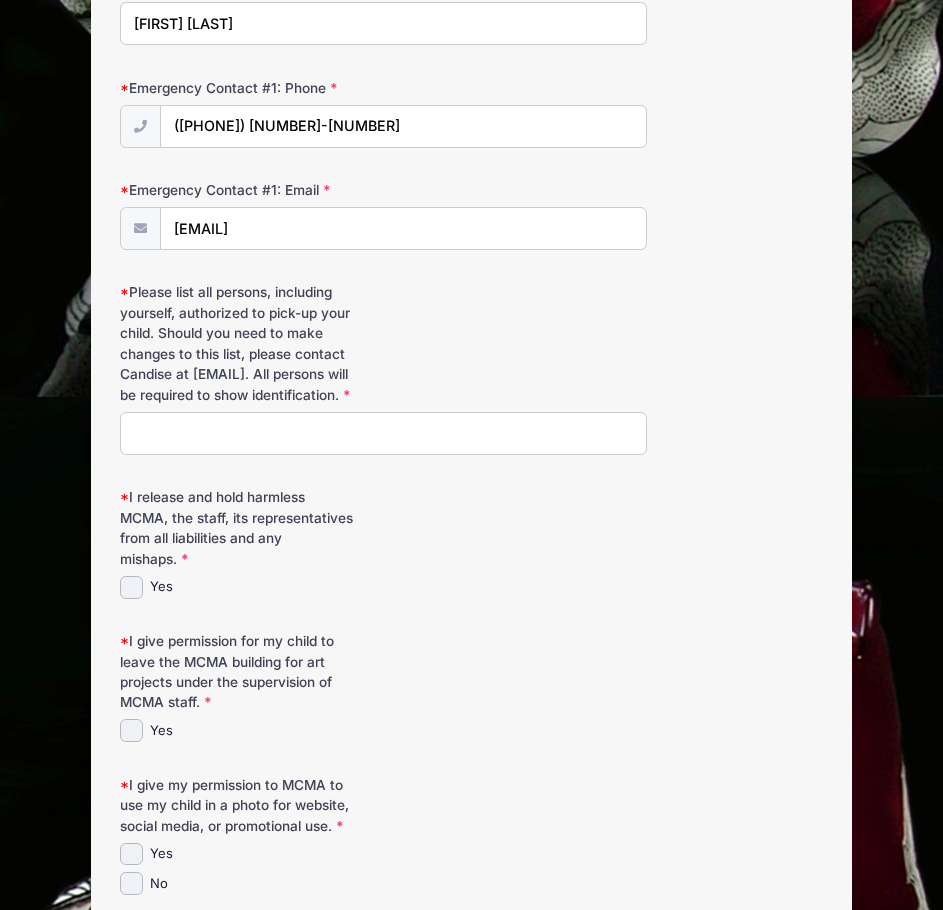 scroll, scrollTop: 1454, scrollLeft: 0, axis: vertical 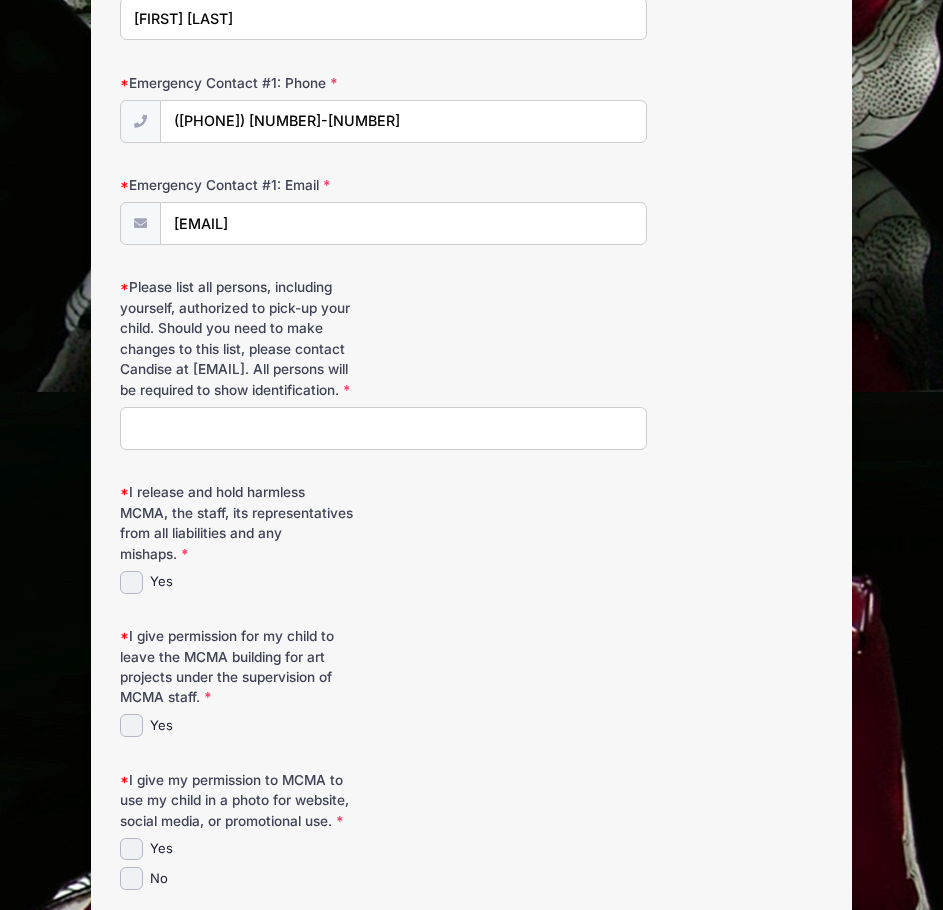 click on "Please list all persons, including yourself, authorized to pick-up your child. Should you need to make changes to this list, please contact Candise at [EMAIL]. All persons will be required to show identification." at bounding box center [383, 428] 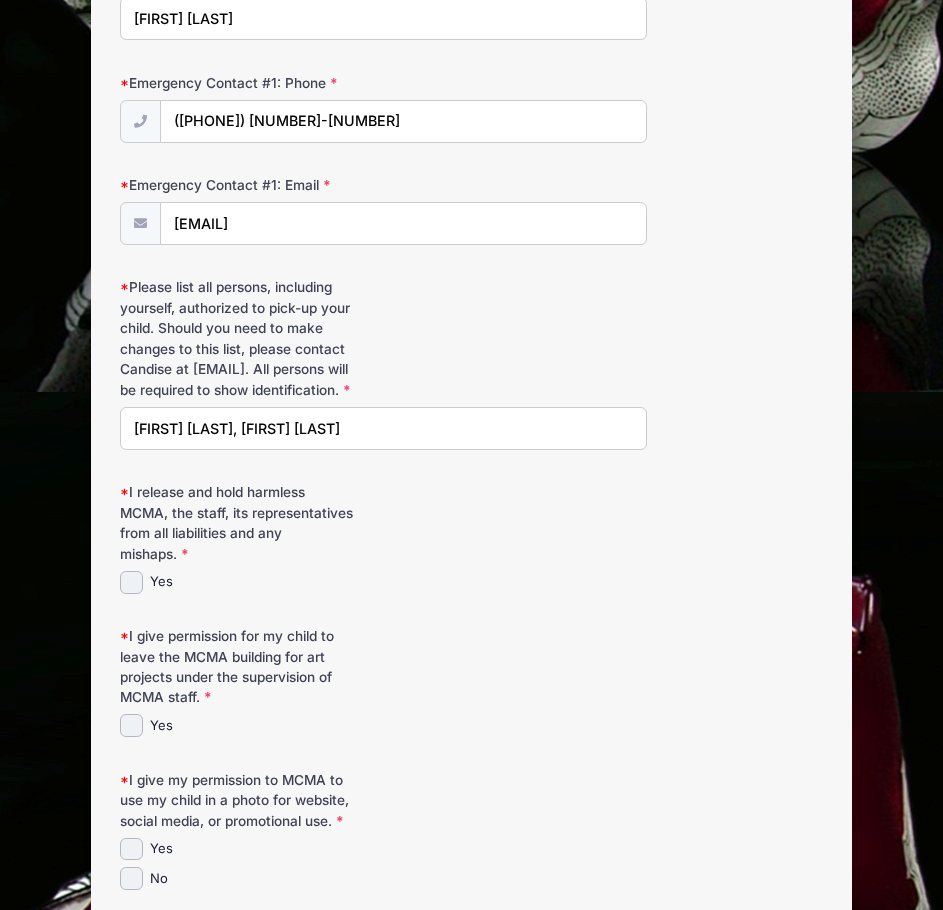 type on "[FIRST] [LAST], [FIRST] [LAST]" 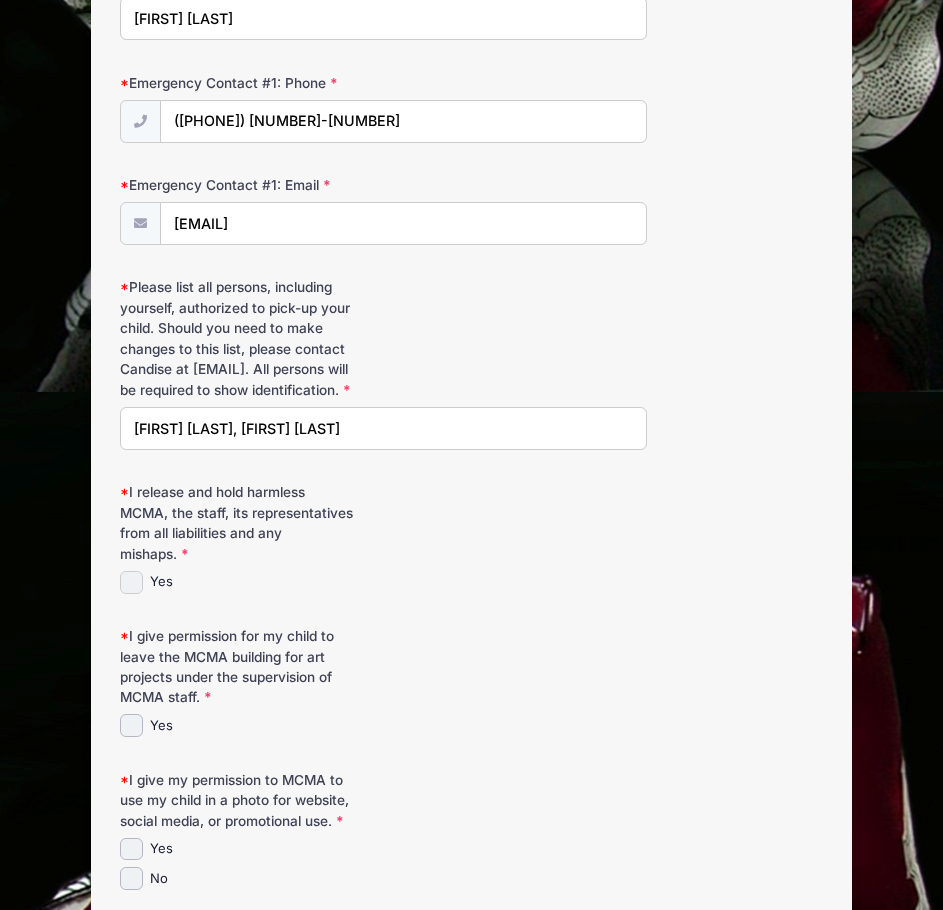 click on "Yes" at bounding box center (131, 582) 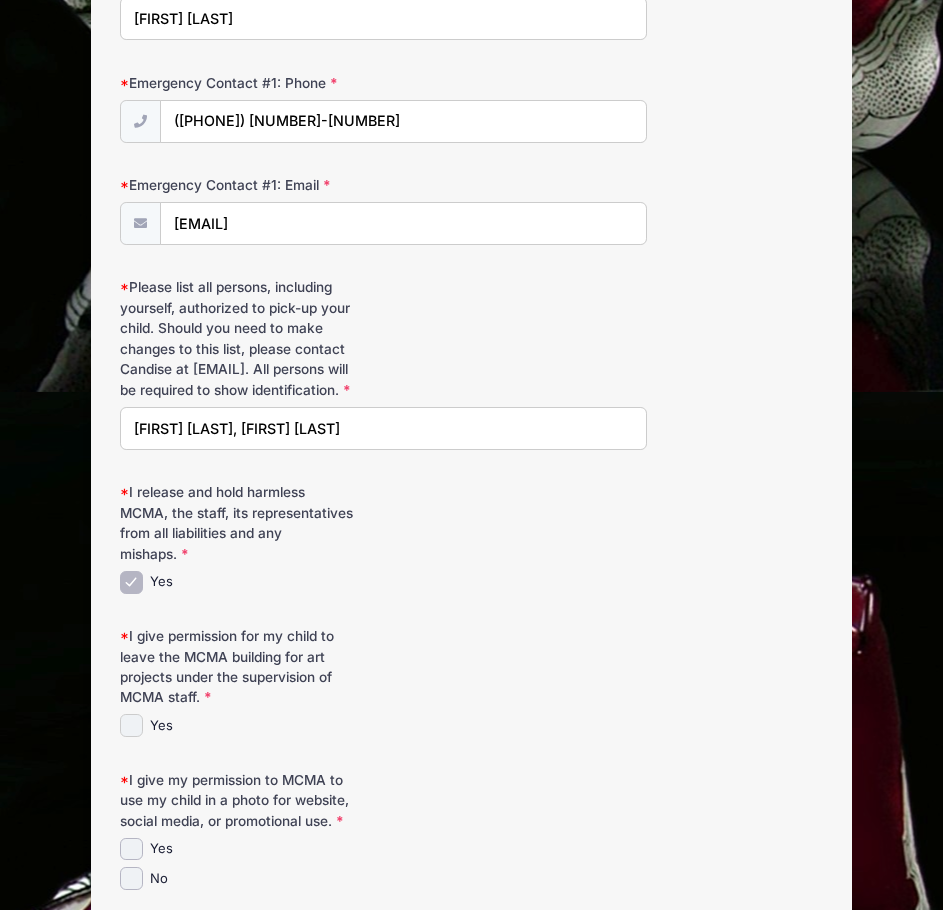 click on "Yes" at bounding box center (131, 725) 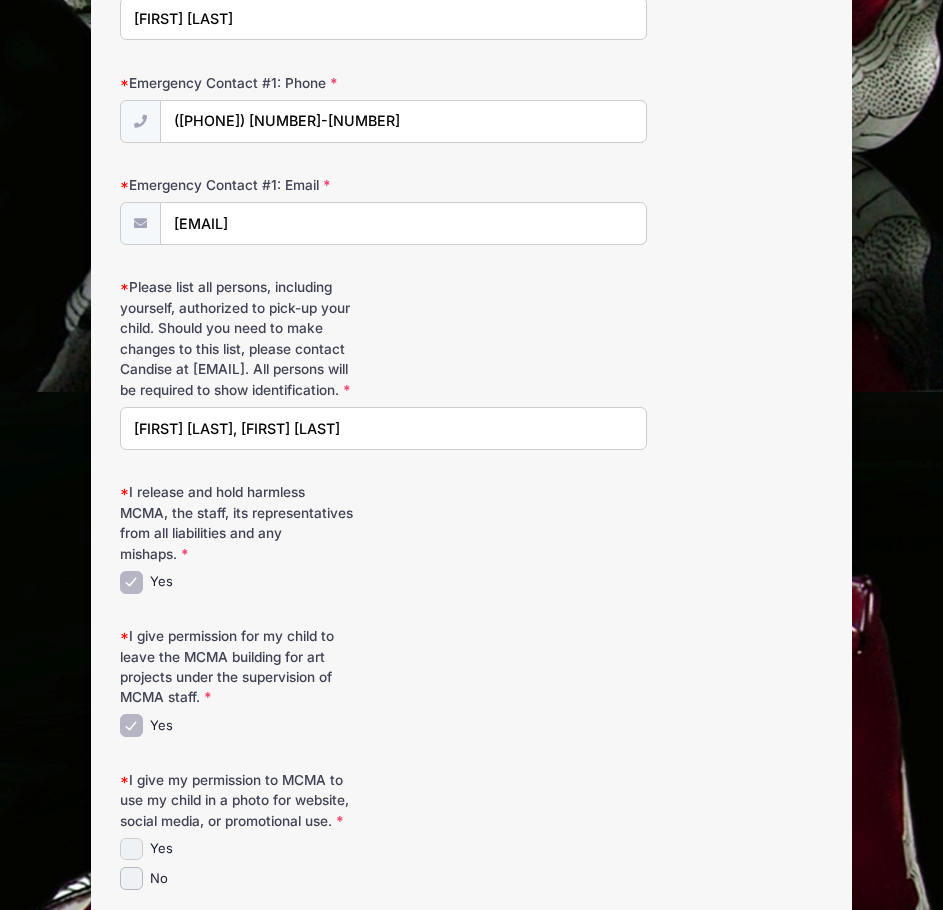 click on "Yes" at bounding box center (131, 849) 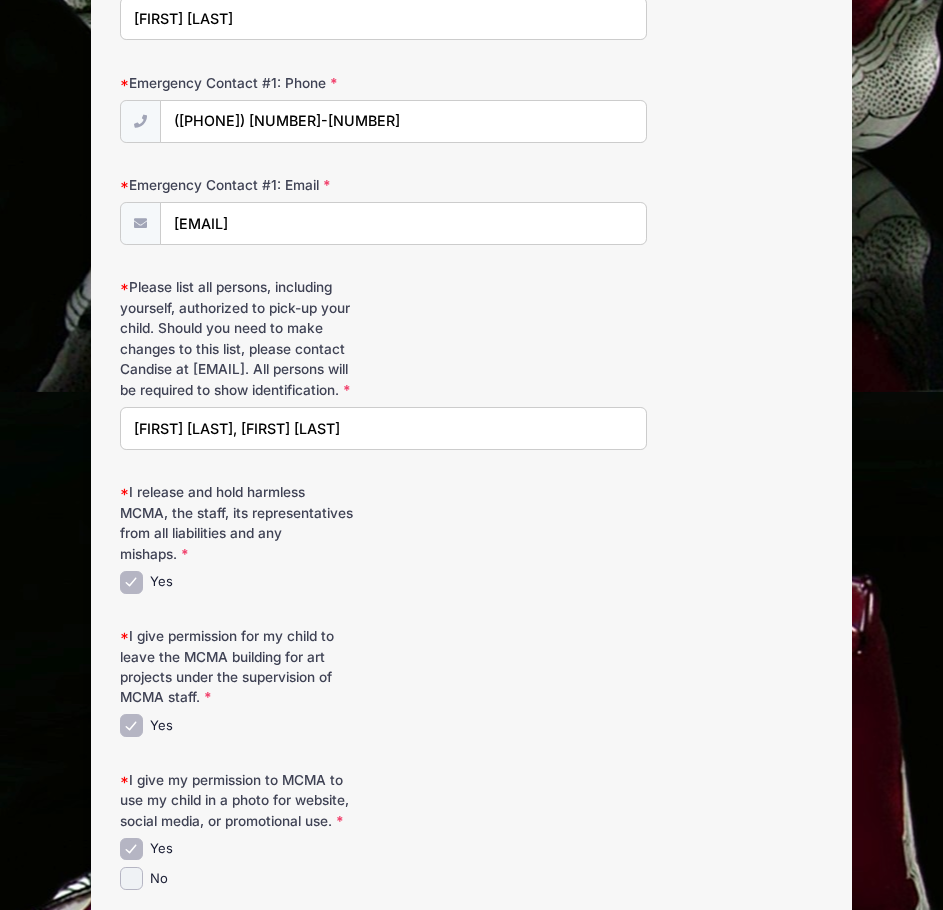 click on "[NUMBER] [STREET] [NW], [CITY], [STATE]" at bounding box center [471, -85] 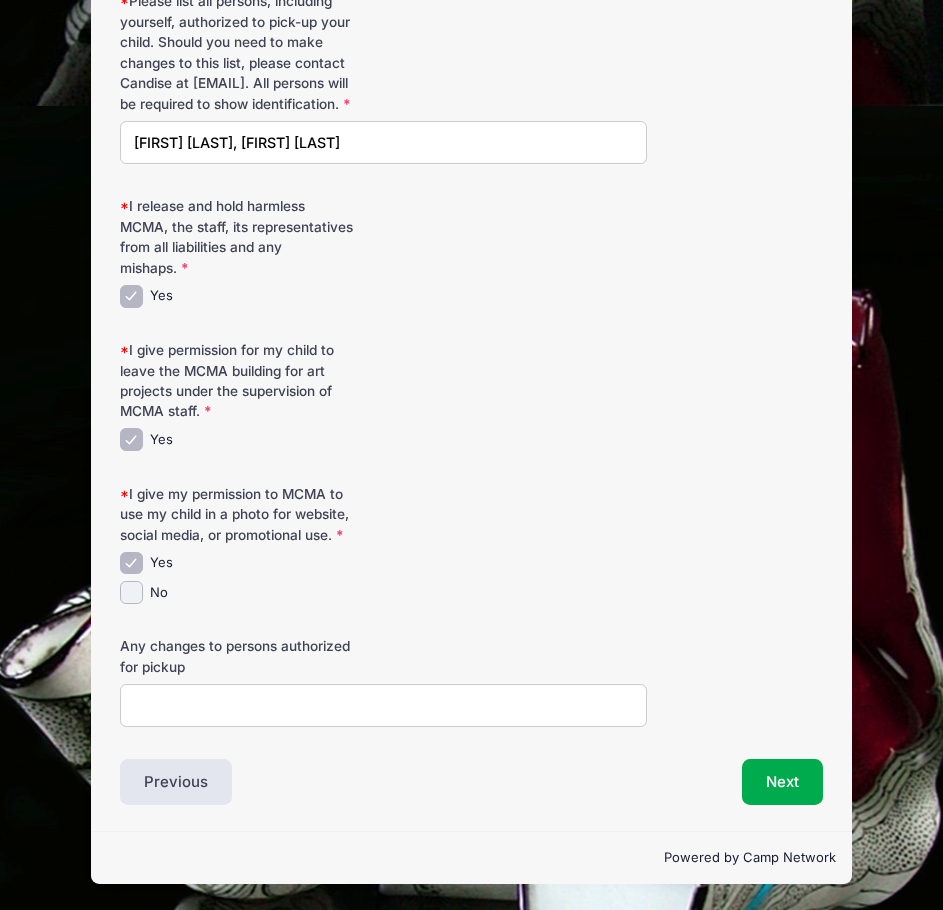 scroll, scrollTop: 1774, scrollLeft: 0, axis: vertical 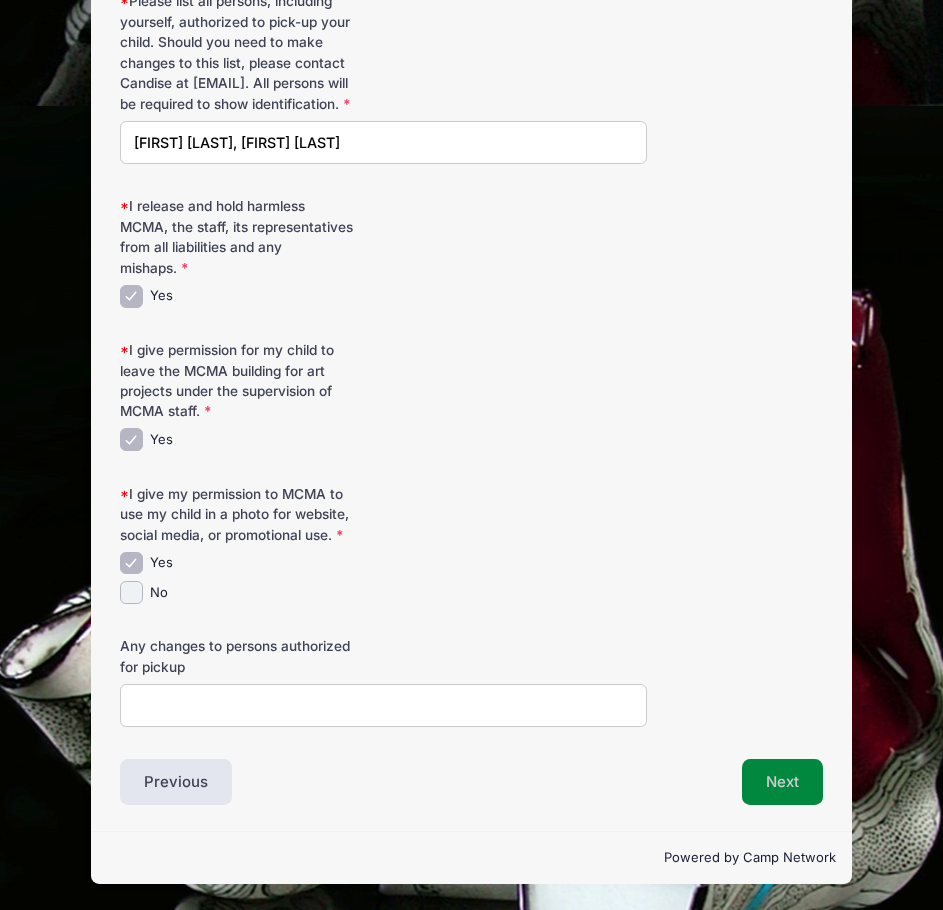 click on "Next" at bounding box center [782, 782] 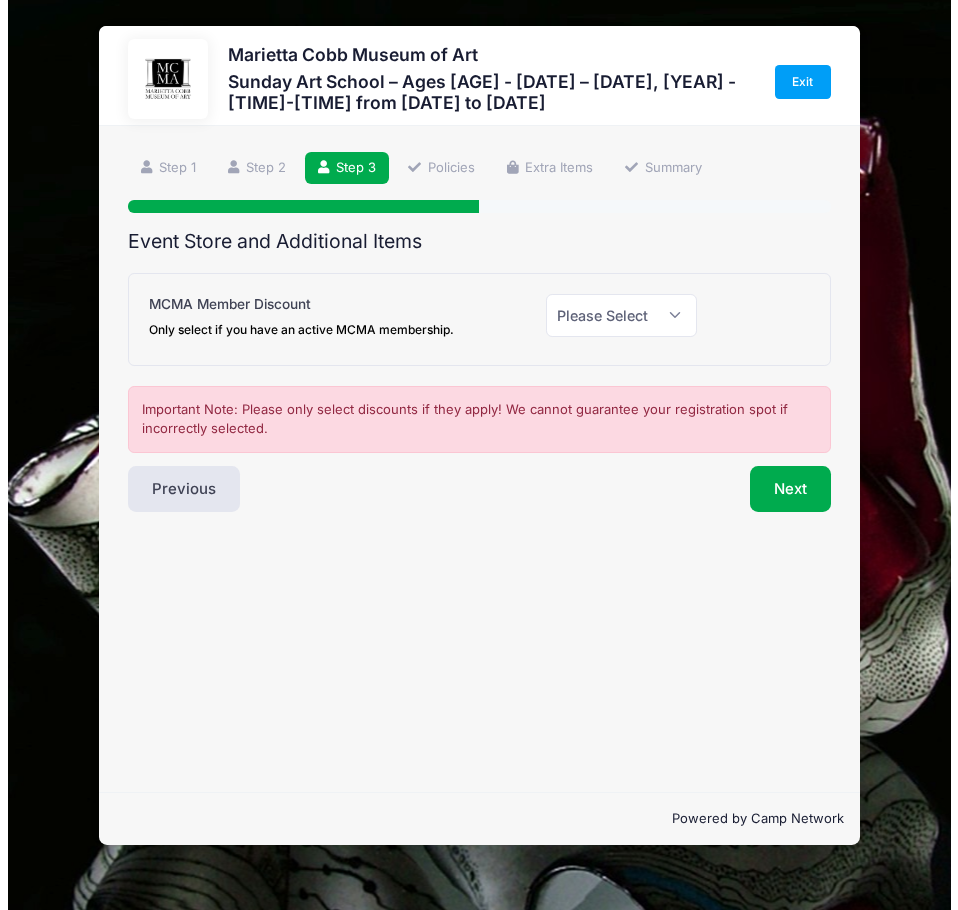 scroll, scrollTop: 0, scrollLeft: 0, axis: both 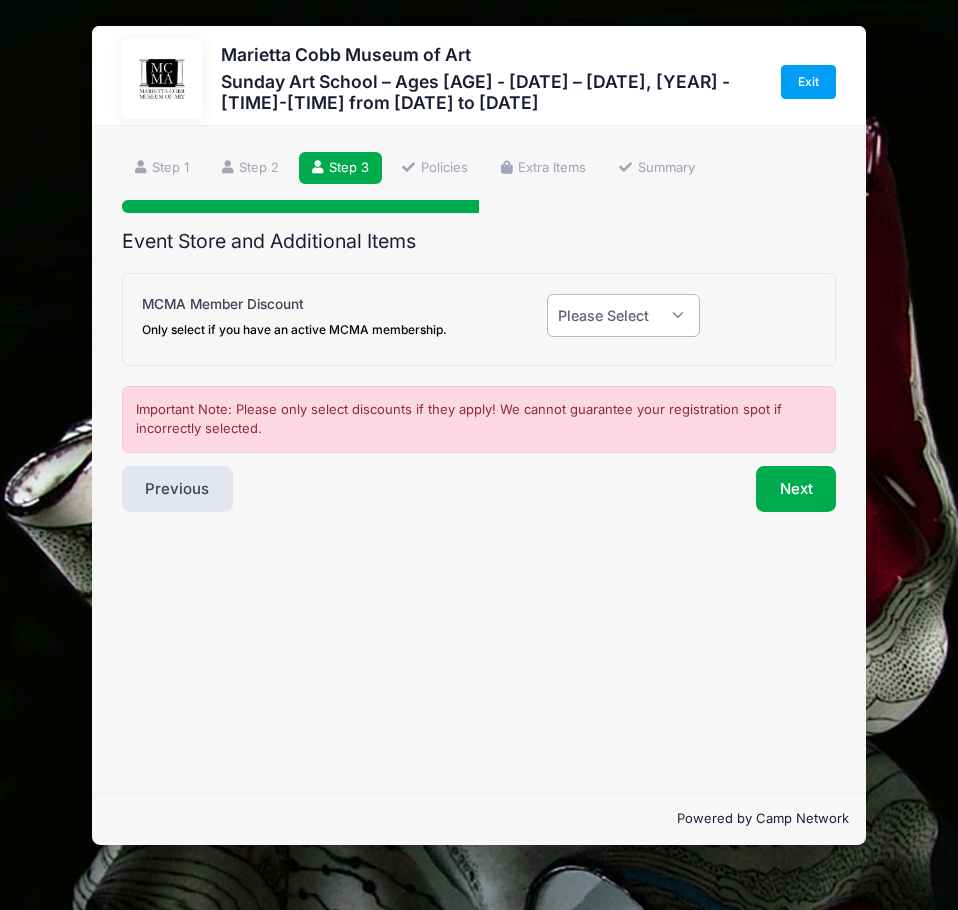 click on "Please Select Yes (-$20.00)
No" at bounding box center (624, 315) 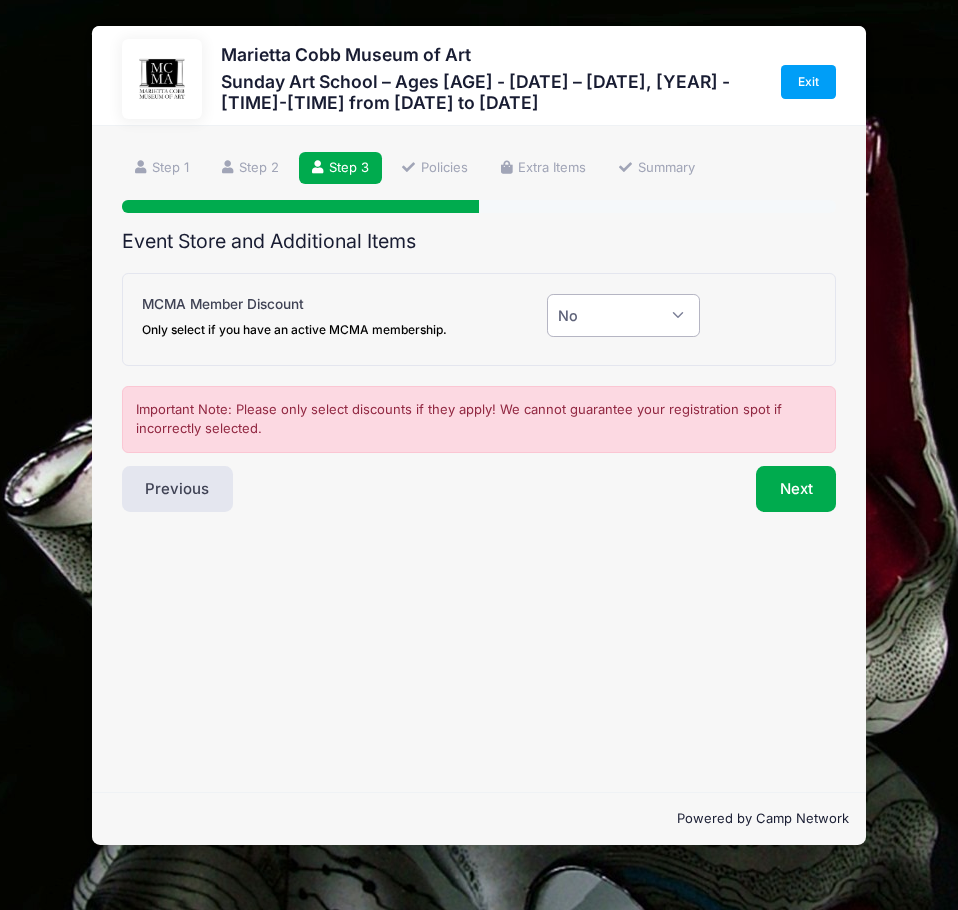 click on "Please Select Yes (-$20.00)
No" at bounding box center [624, 315] 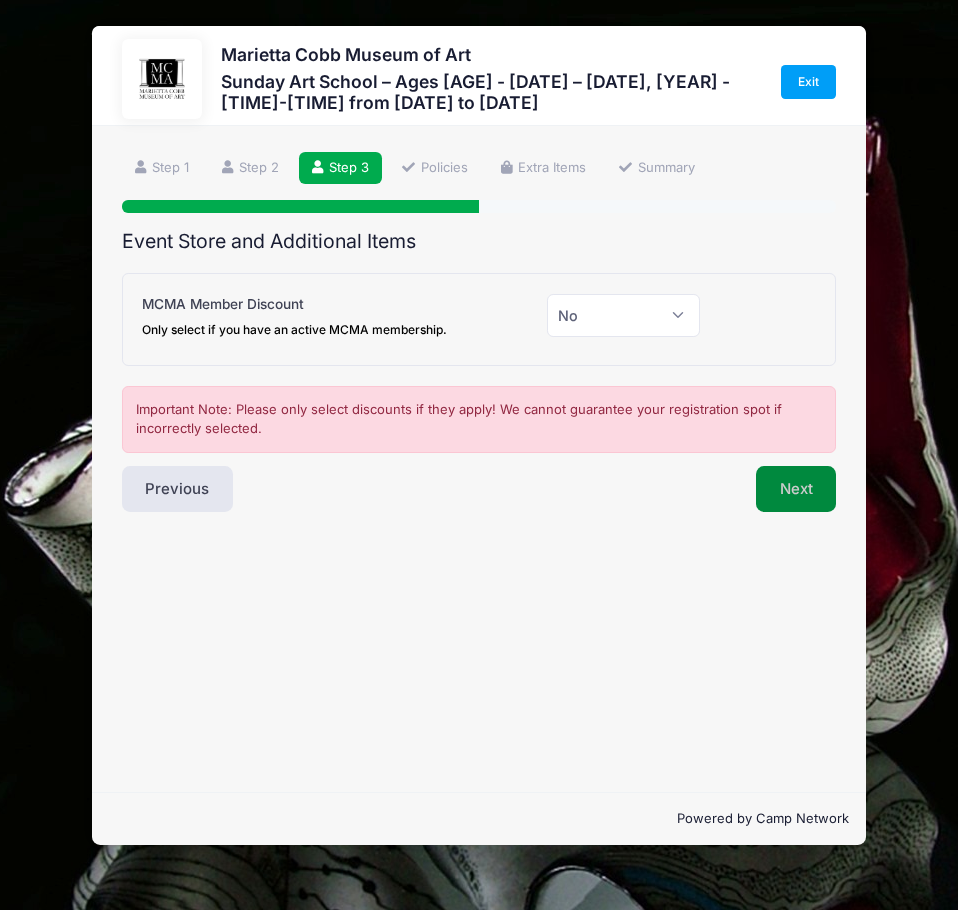 click on "Next" at bounding box center [796, 489] 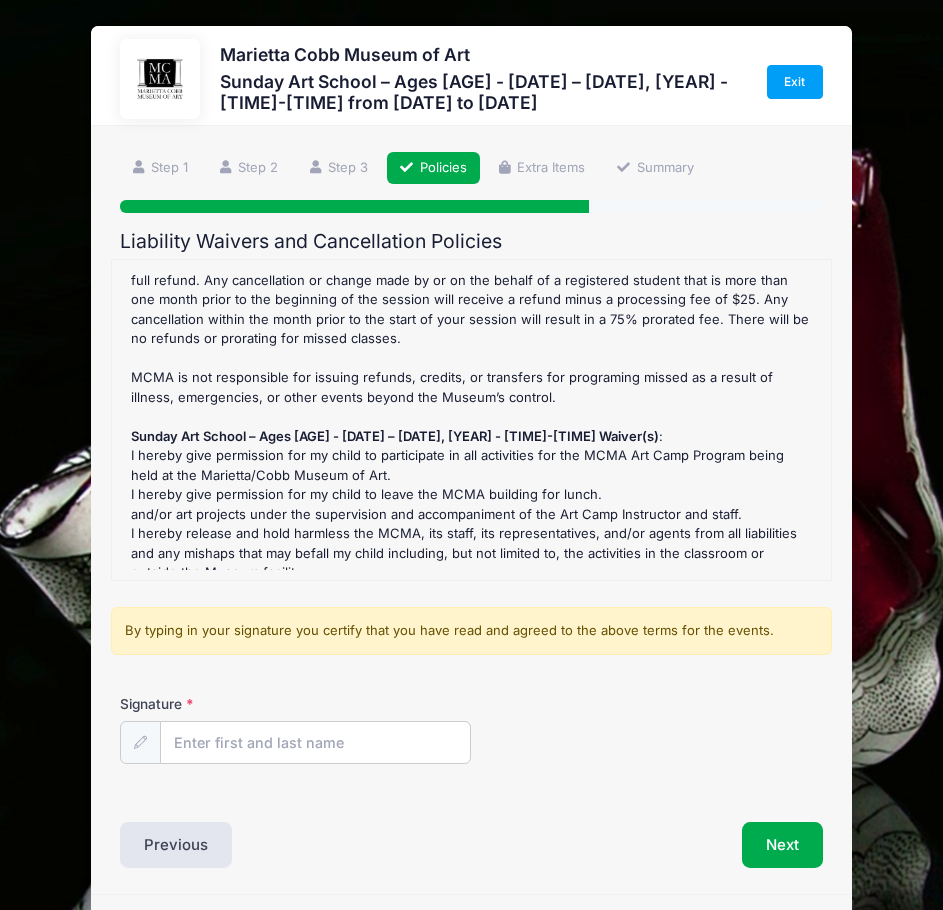 scroll, scrollTop: 59, scrollLeft: 0, axis: vertical 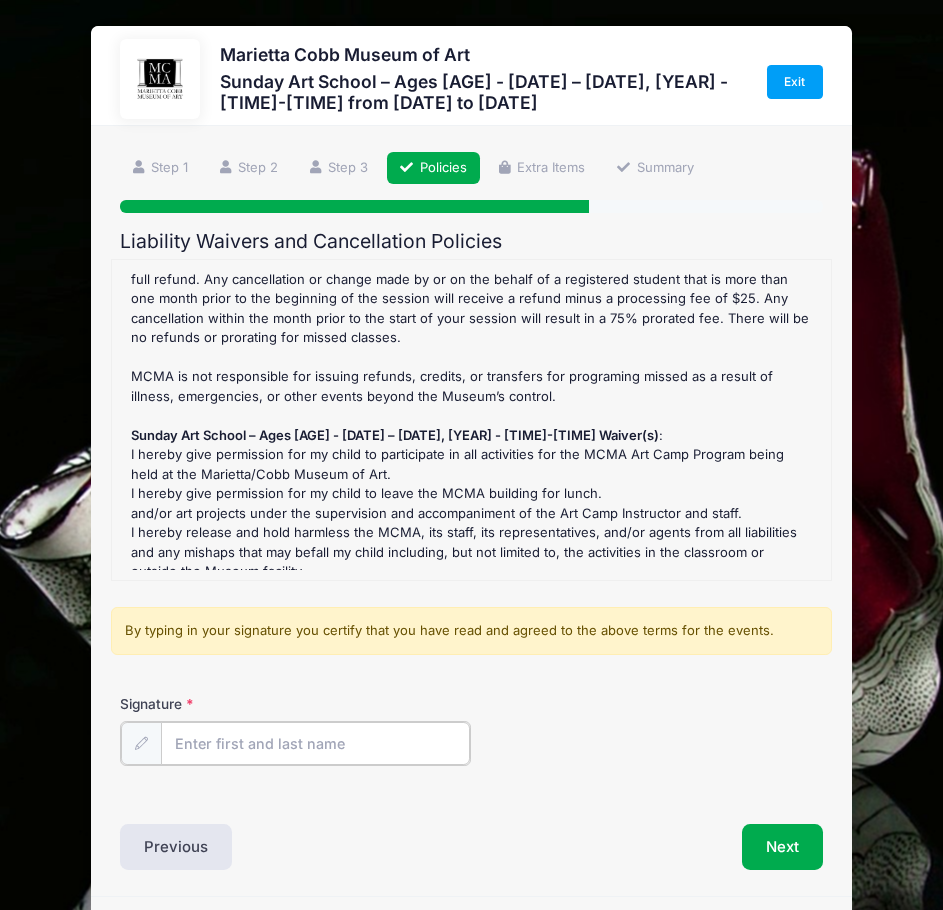 click on "Signature" at bounding box center (315, 743) 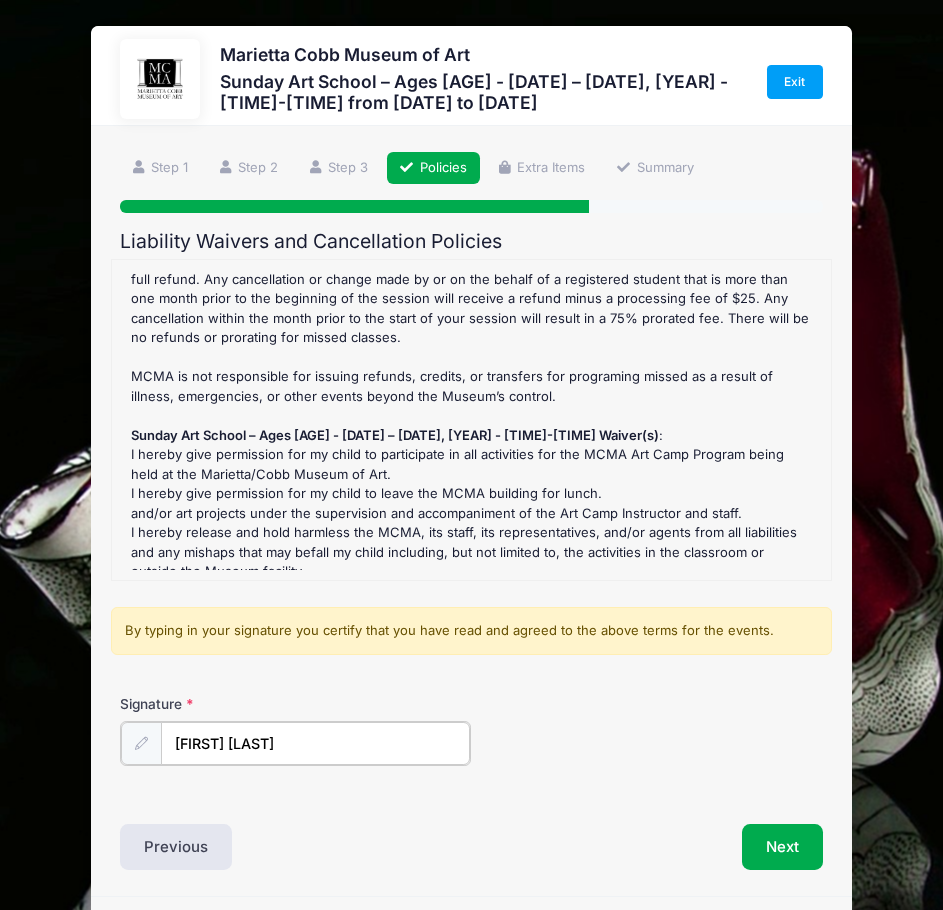 type on "[FIRST] [LAST]" 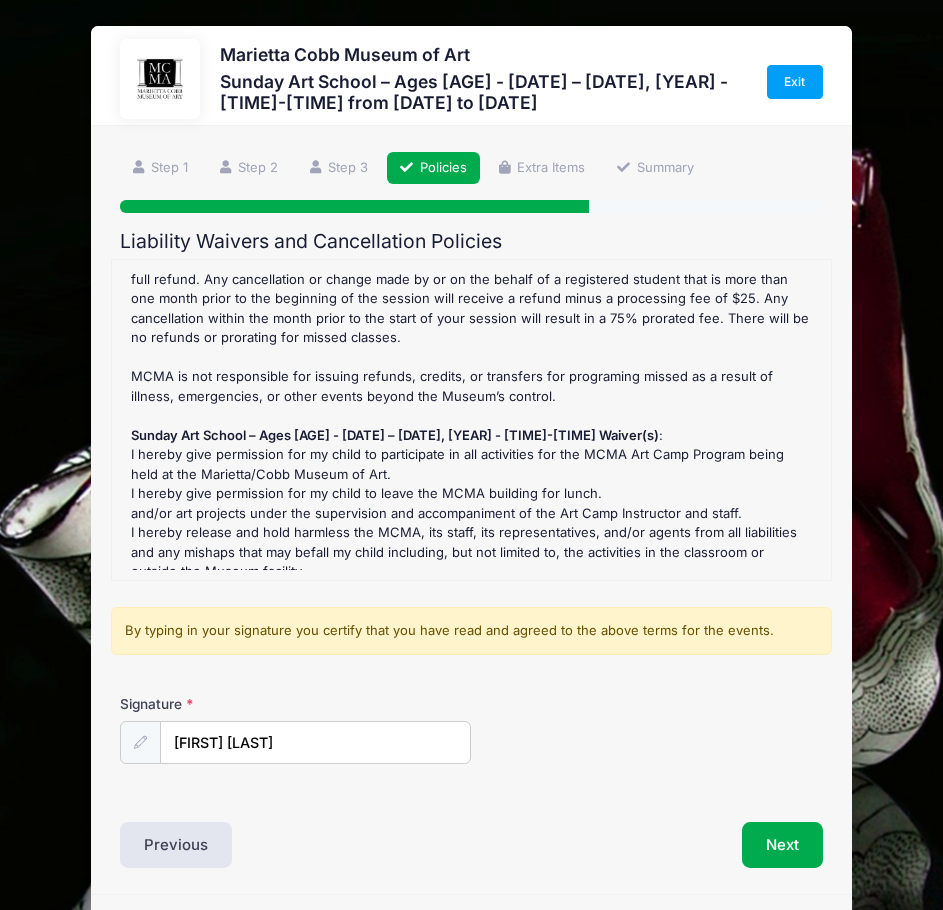 click on "Signature
[FIRST] [LAST]" at bounding box center [472, 745] 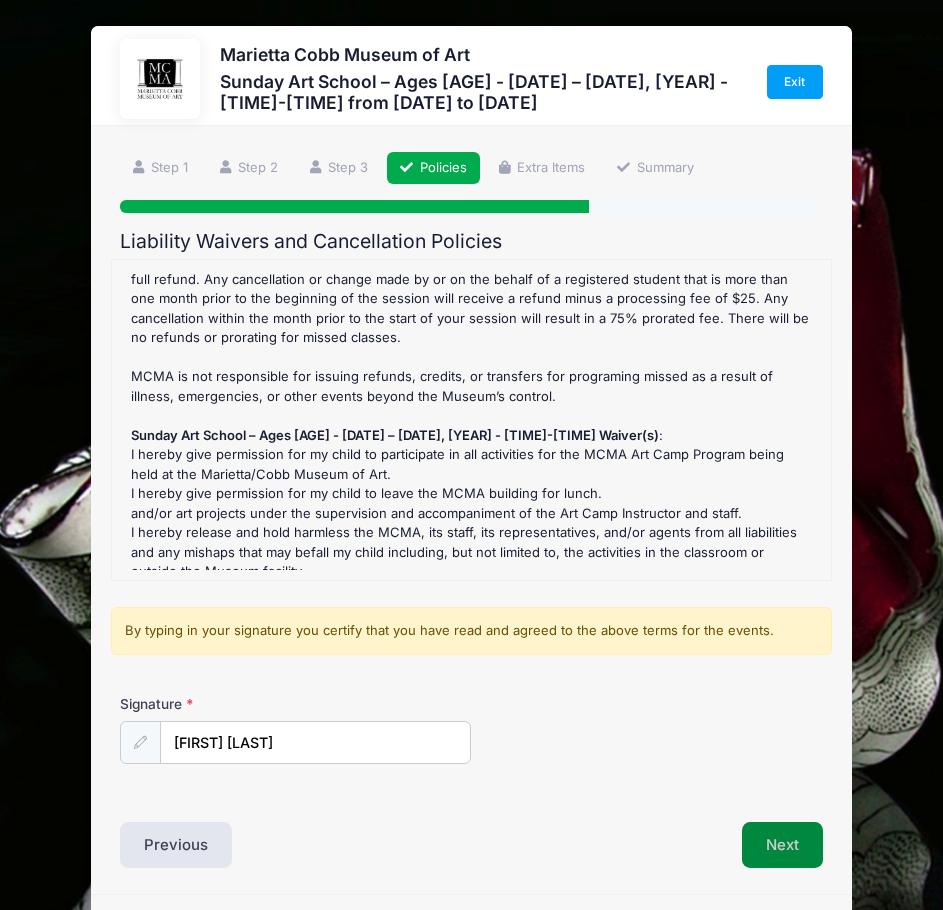 click on "Next" at bounding box center (782, 845) 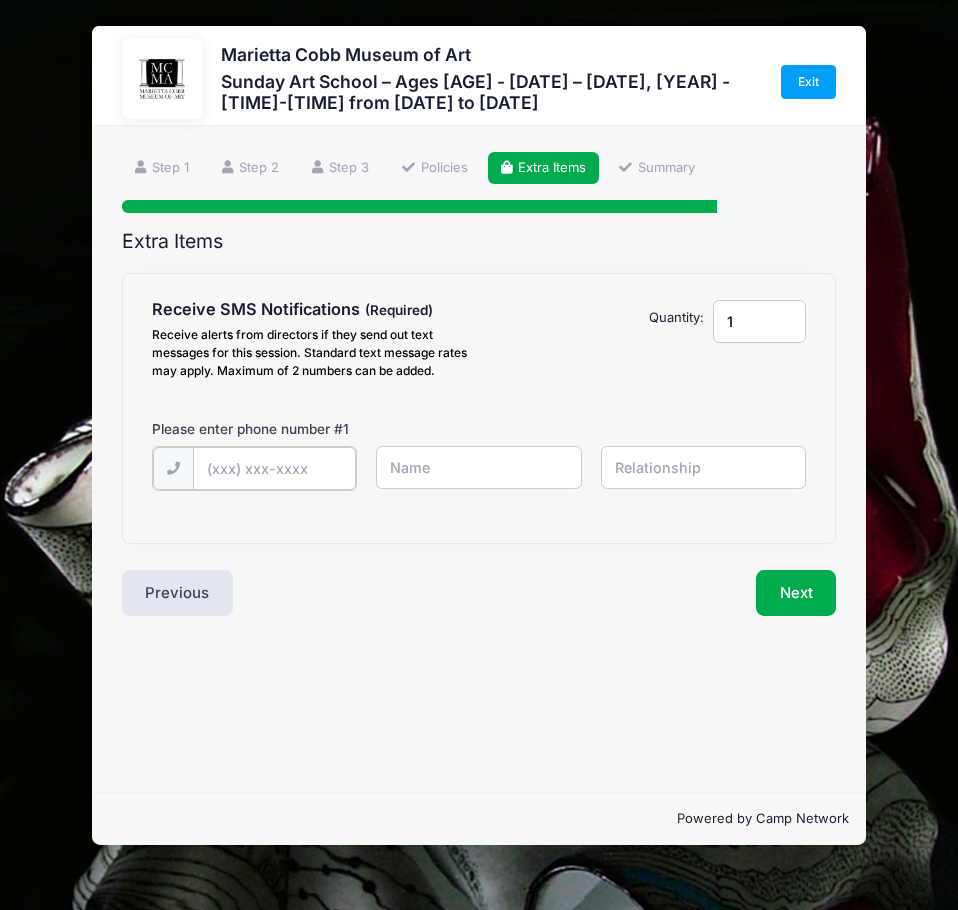 click at bounding box center [0, 0] 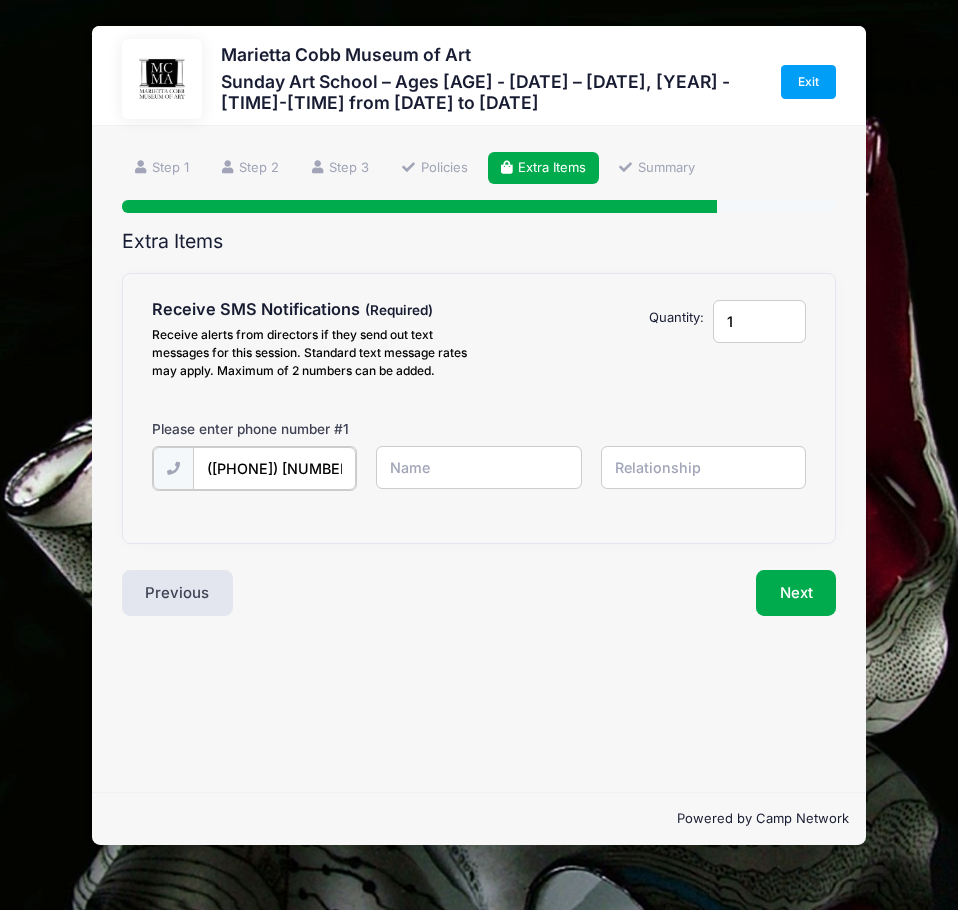 type on "([PHONE]) [NUMBER]-[NUMBER]" 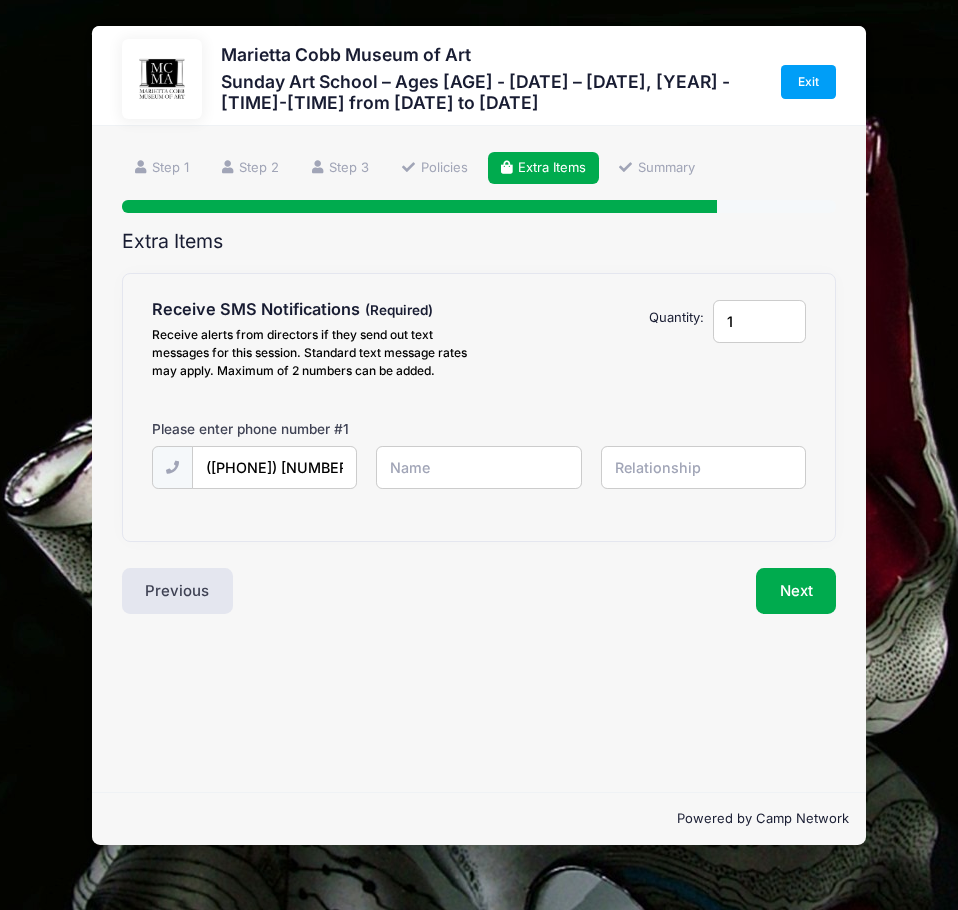 click at bounding box center (0, 0) 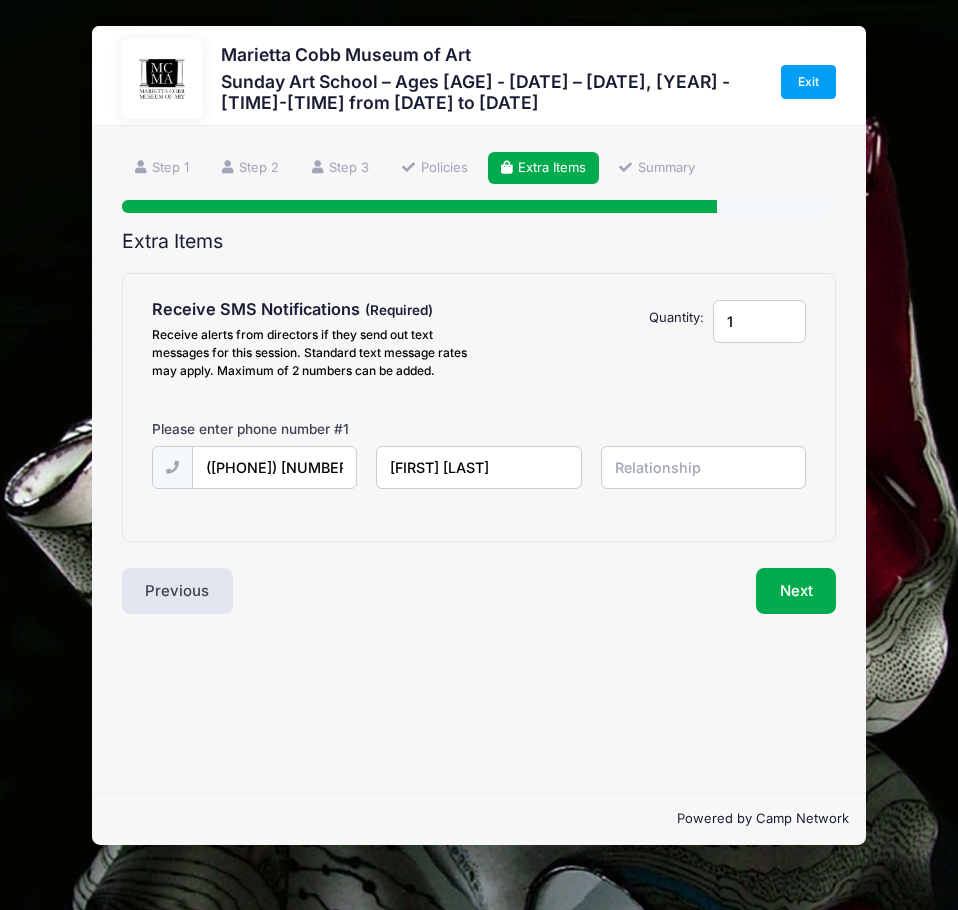 type on "[FIRST] [LAST]" 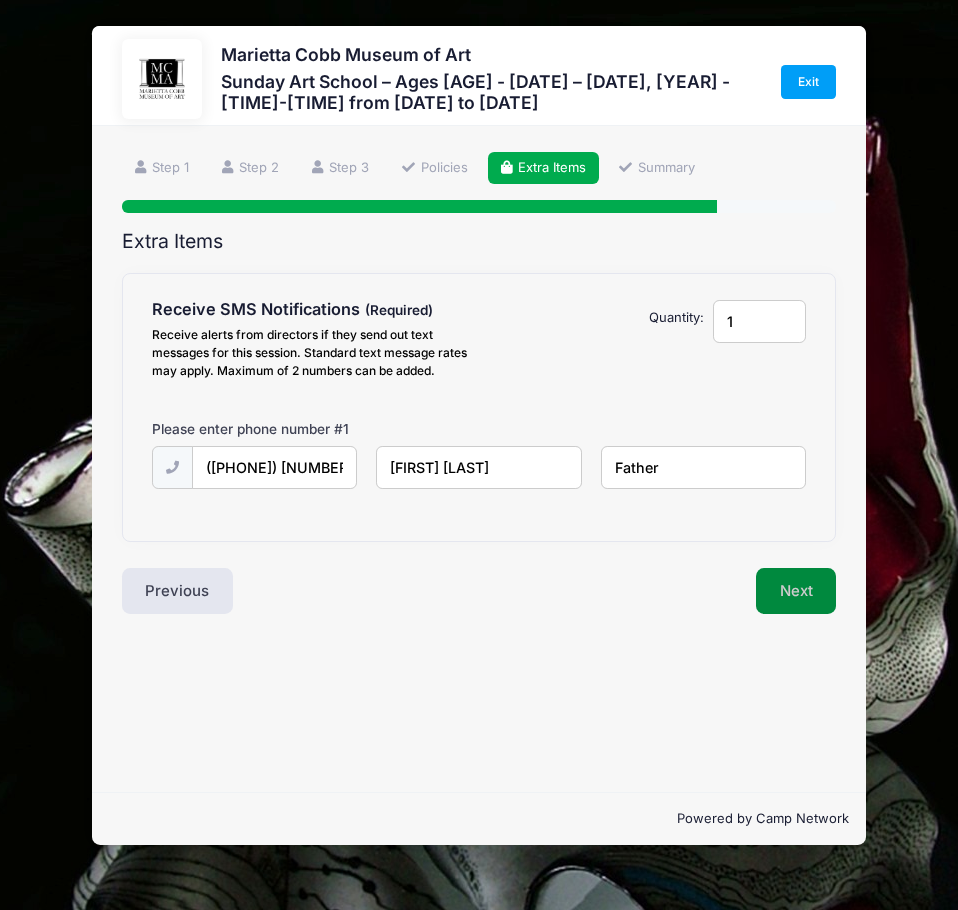 type on "Father" 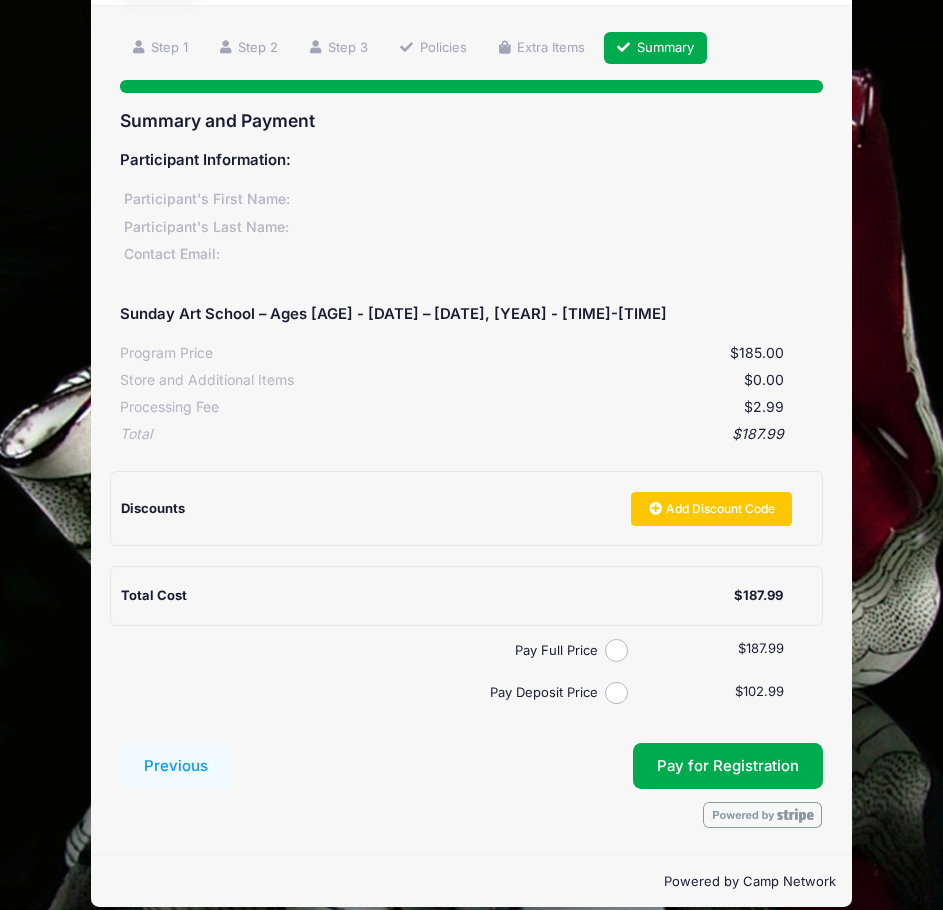 scroll, scrollTop: 143, scrollLeft: 0, axis: vertical 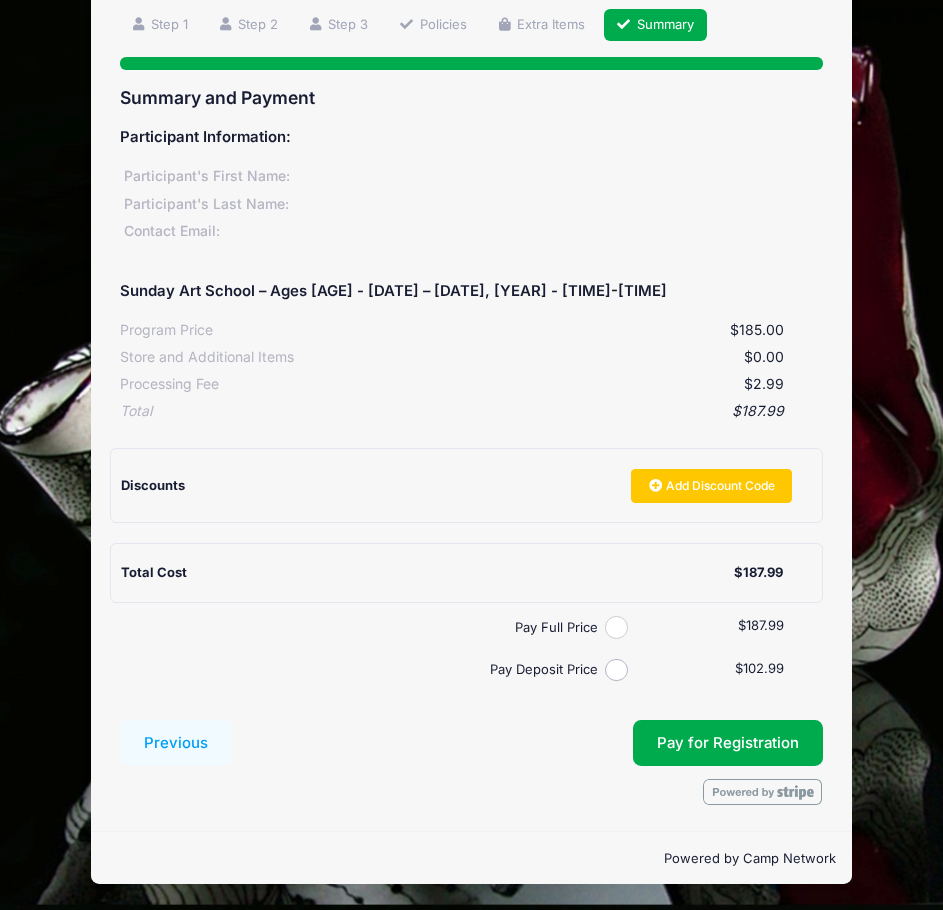 click on "Pay Full Price" at bounding box center [616, 627] 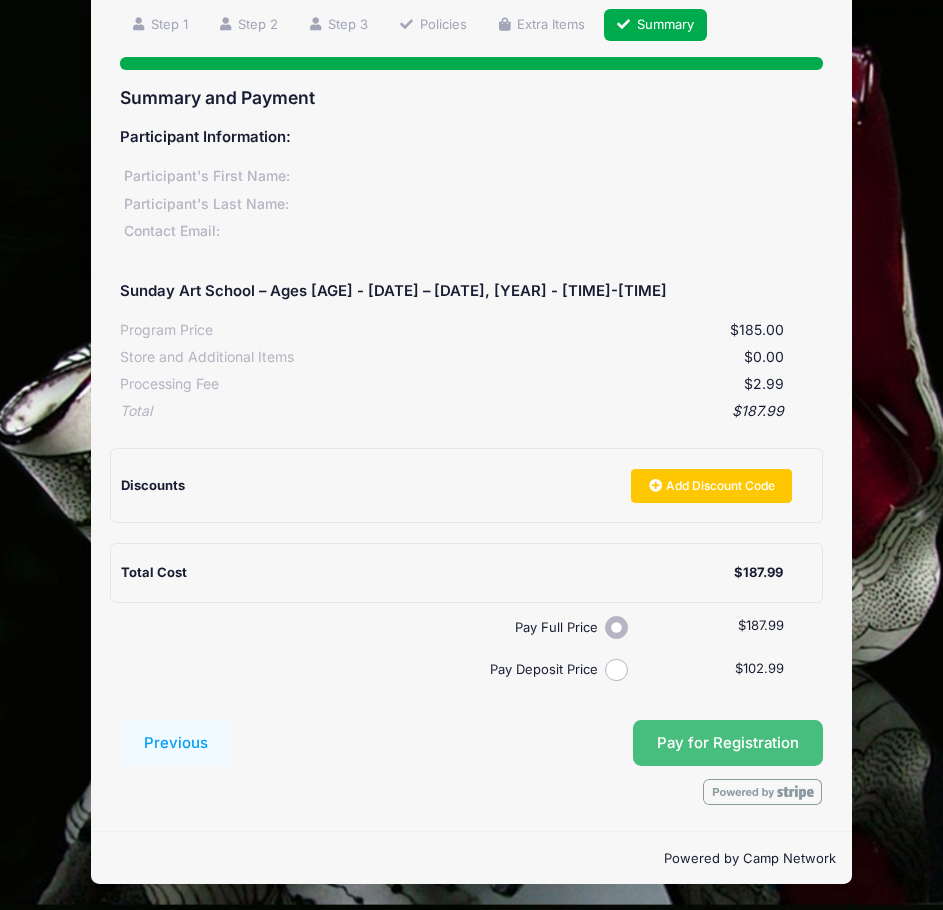 click on "Pay for Registration" at bounding box center (728, 743) 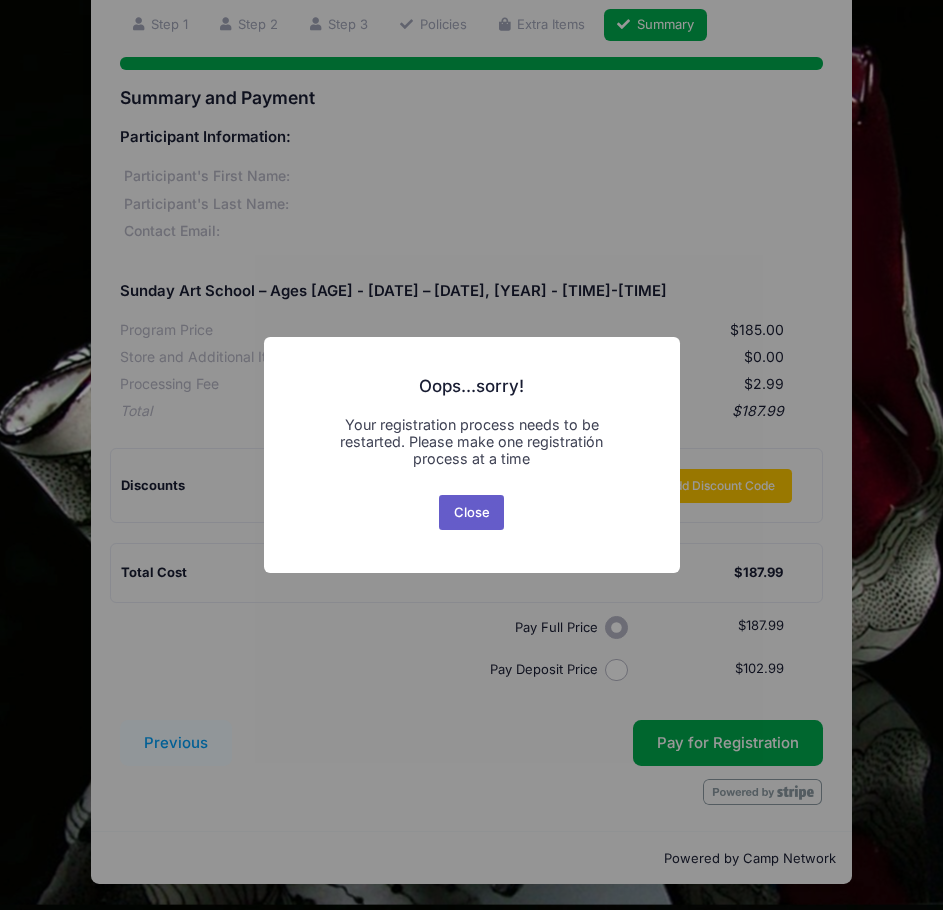 click on "Close" at bounding box center (471, 513) 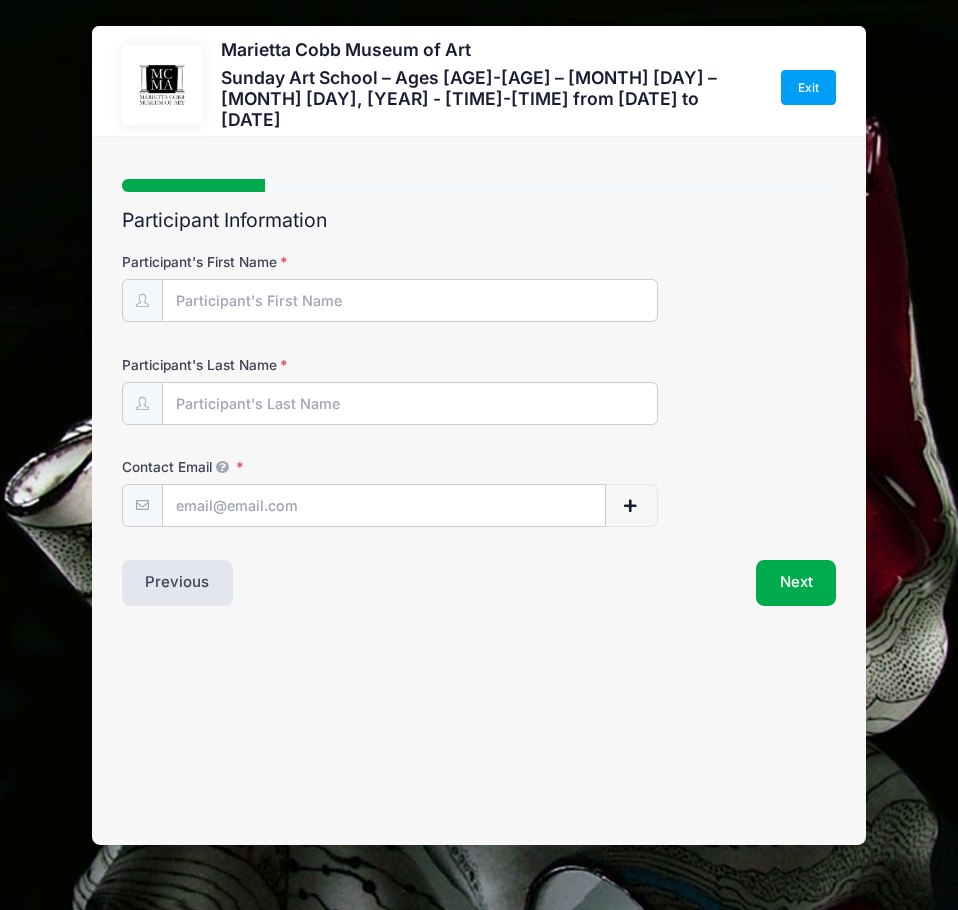 scroll, scrollTop: 0, scrollLeft: 0, axis: both 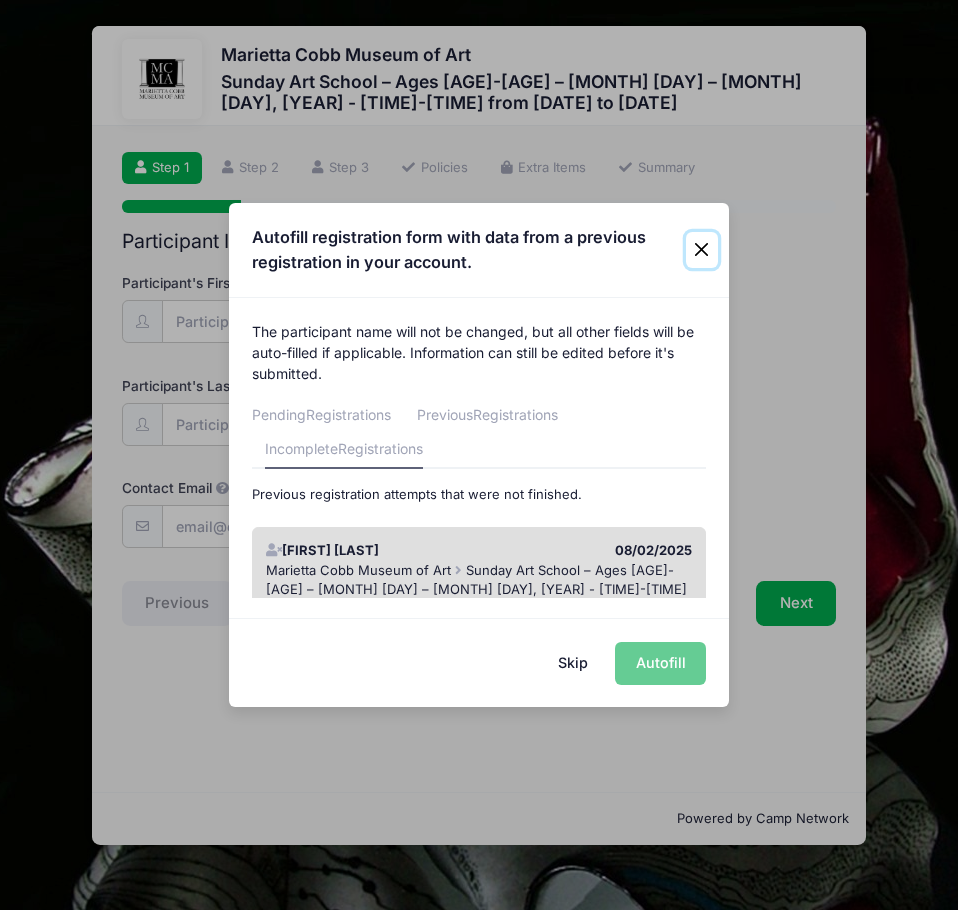 click at bounding box center [702, 250] 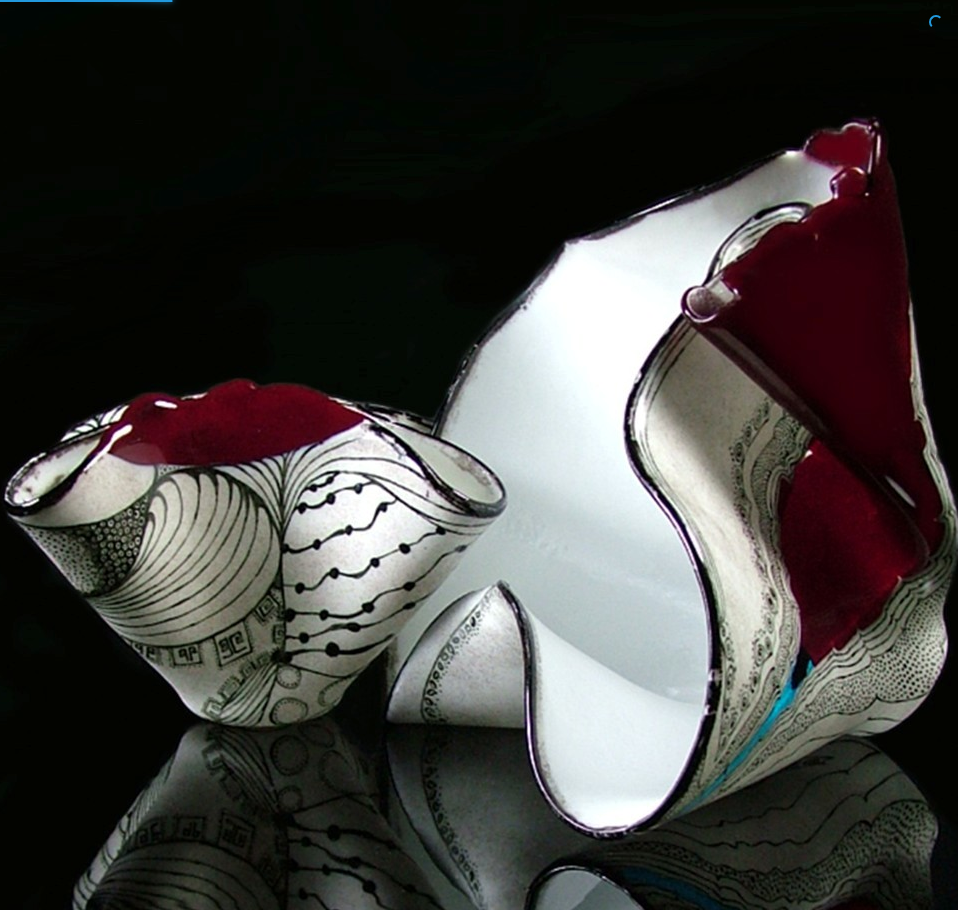 scroll, scrollTop: 0, scrollLeft: 0, axis: both 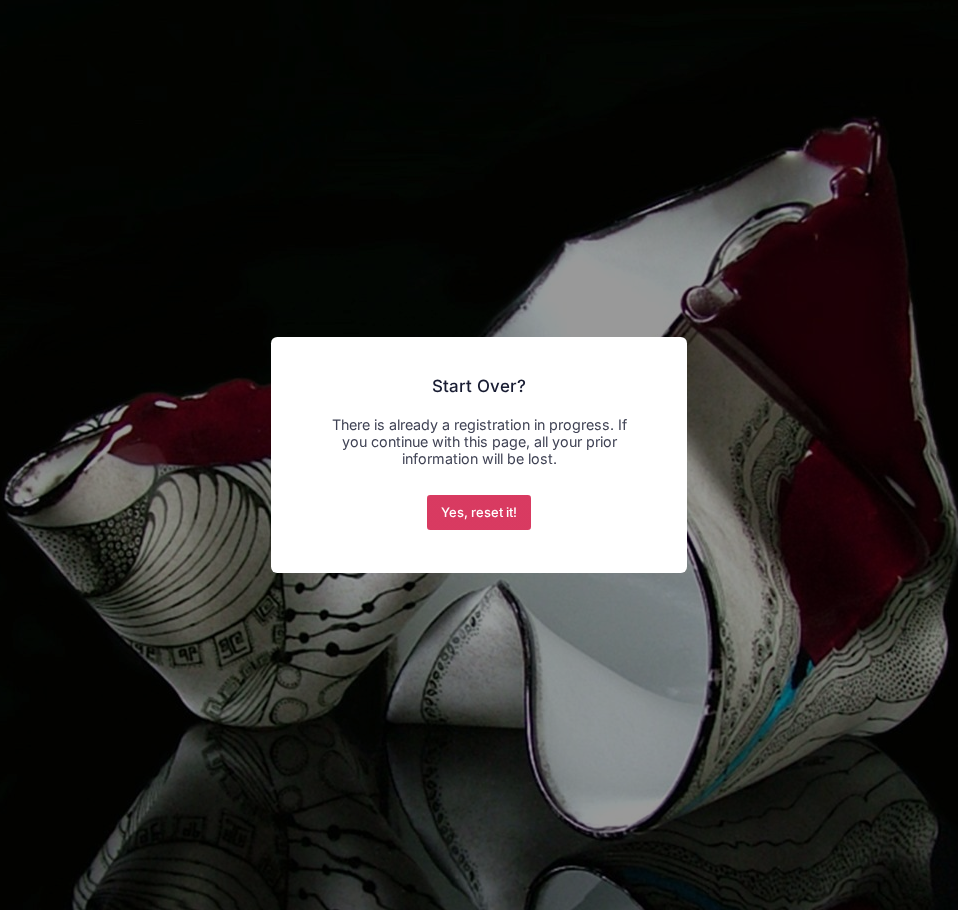 click on "Yes, reset it!" at bounding box center [479, 513] 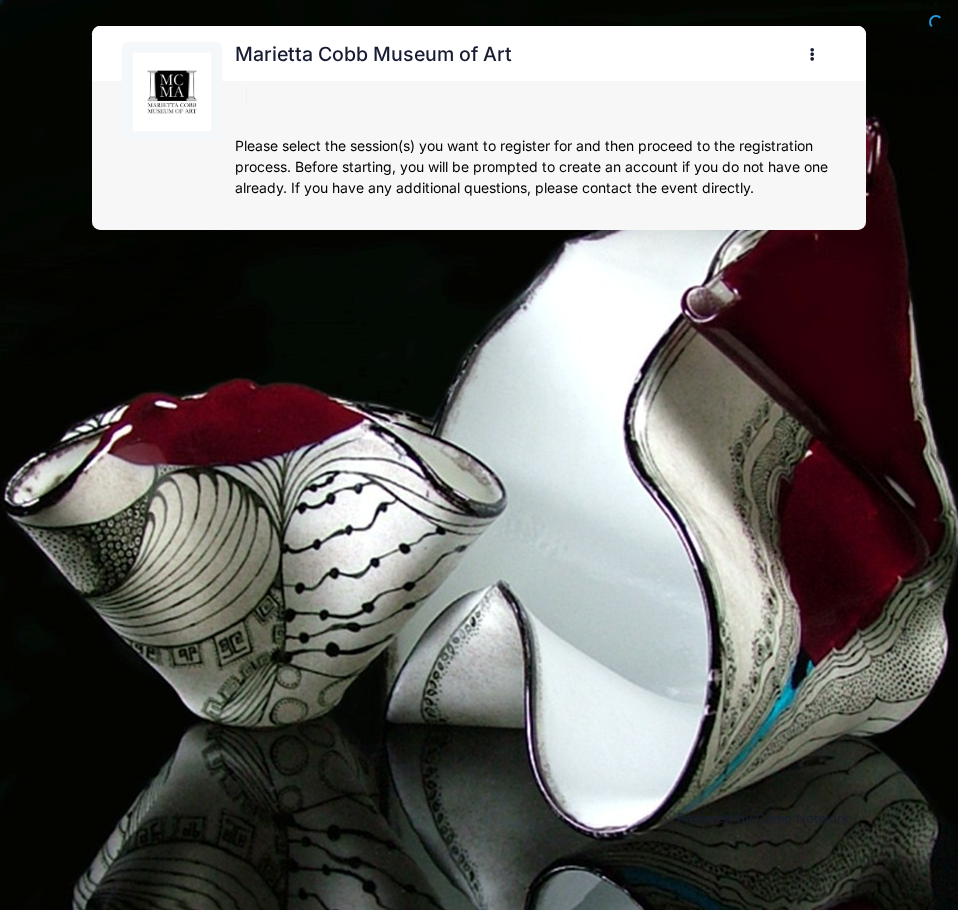 scroll, scrollTop: 0, scrollLeft: 0, axis: both 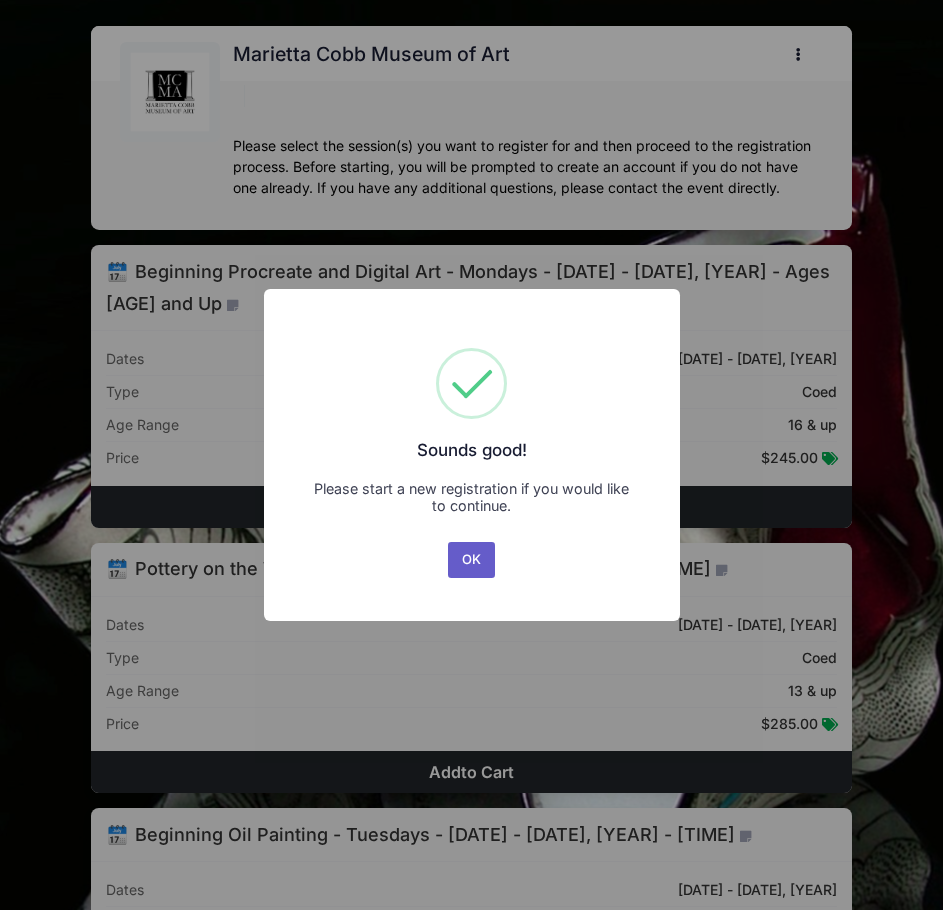 click on "OK" at bounding box center (472, 560) 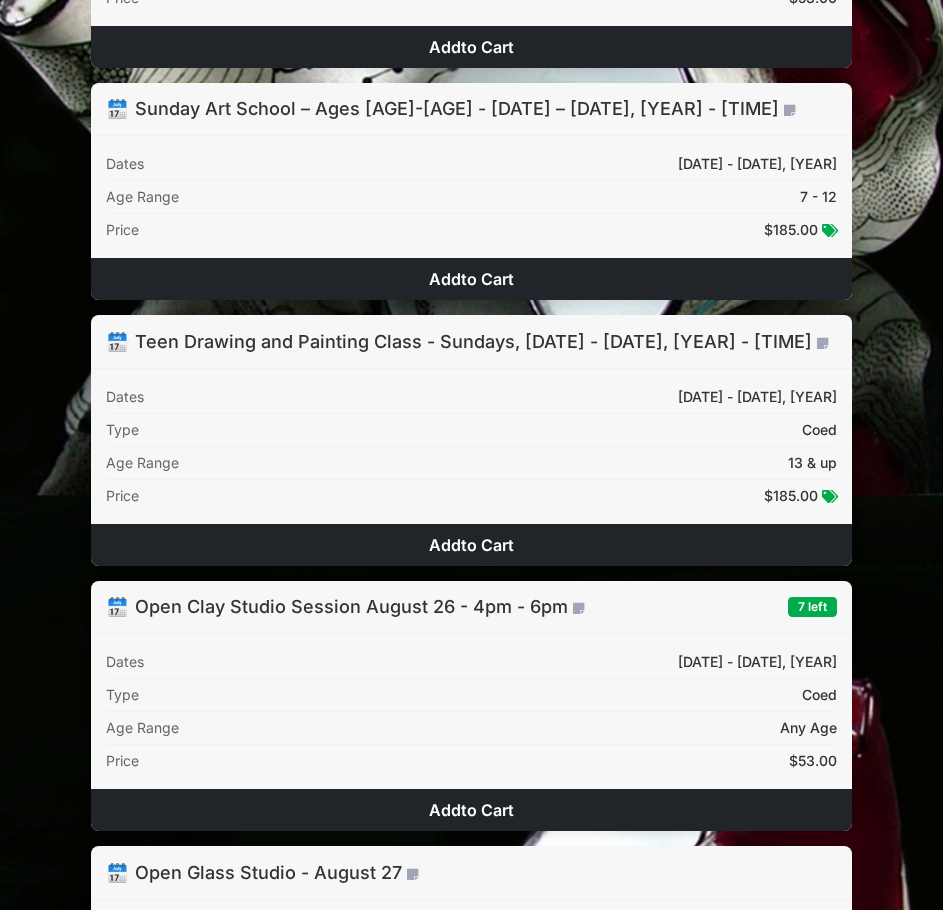 scroll, scrollTop: 5738, scrollLeft: 0, axis: vertical 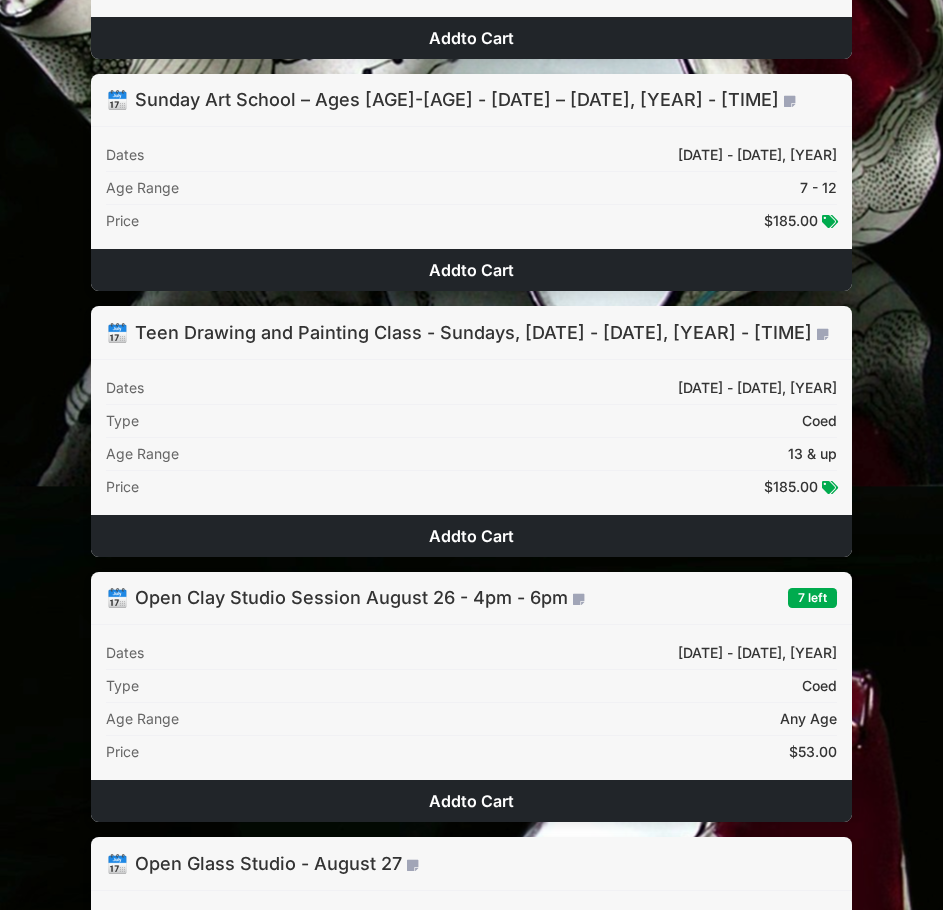 click on "Dates
Aug 24 - Sep 21, 2025
Aug 24 - Sep 21, 2025" at bounding box center (471, 155) 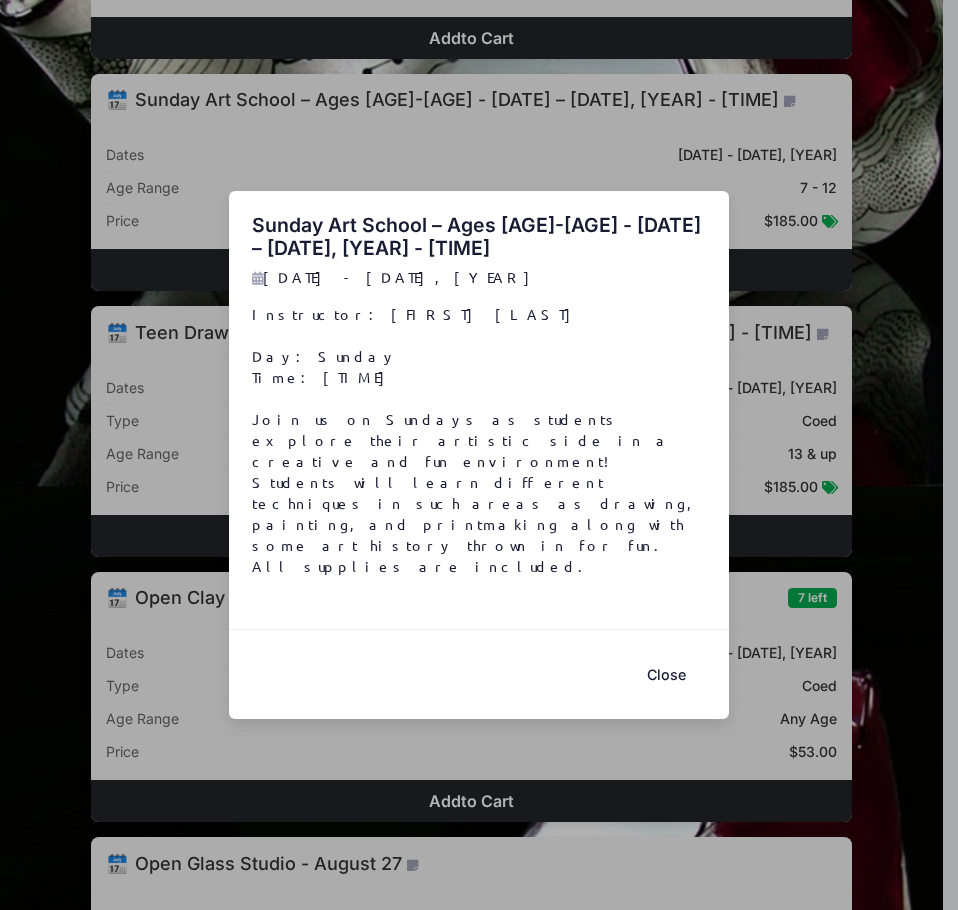 click on "Close" at bounding box center (666, 674) 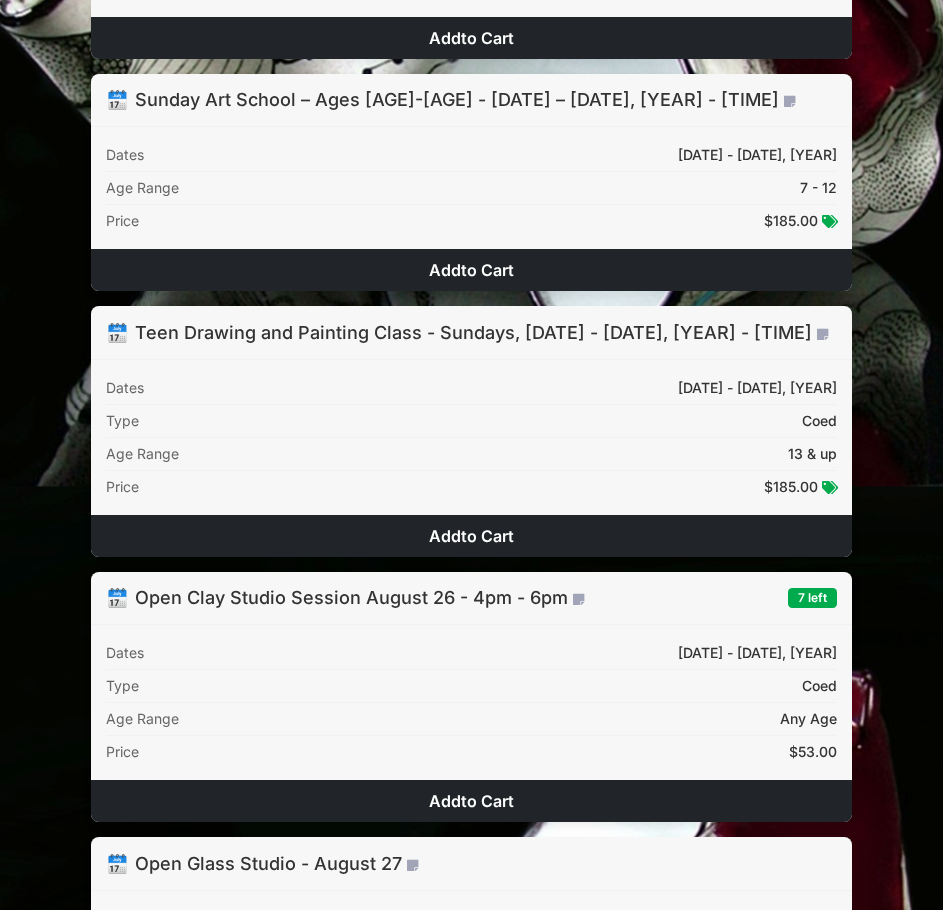 click on "Age Range
7 - 12" at bounding box center [471, 188] 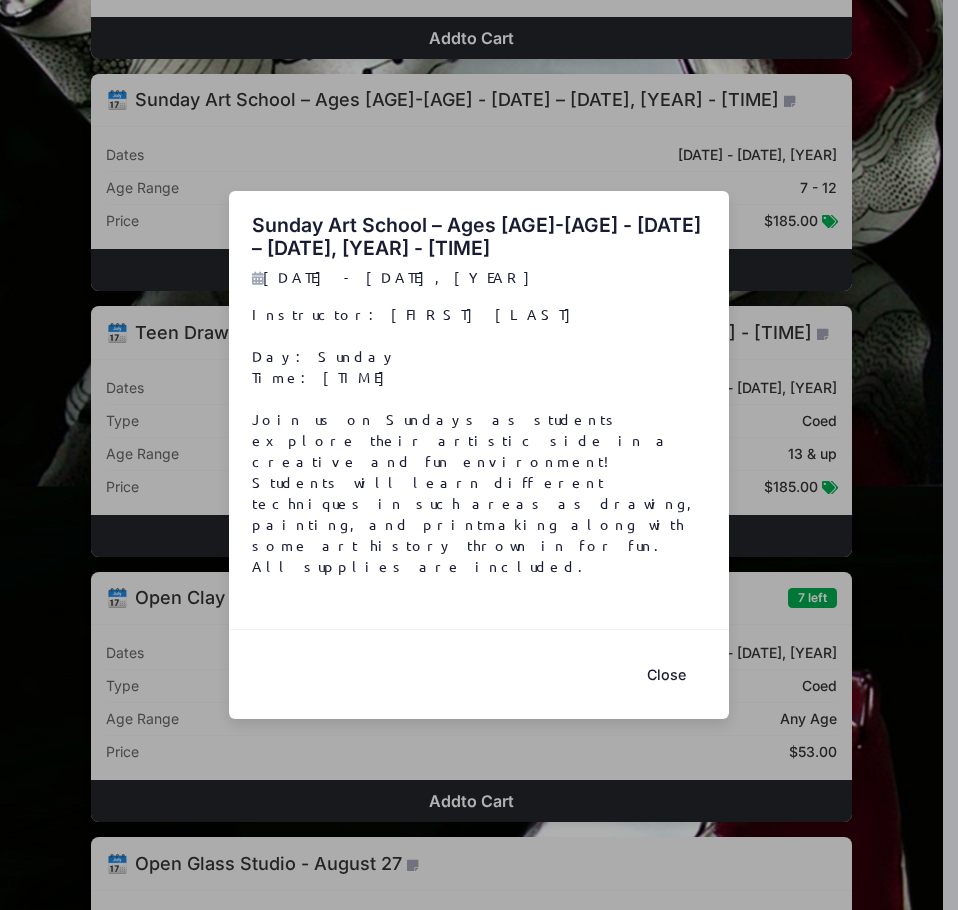 click on "Close" at bounding box center [666, 674] 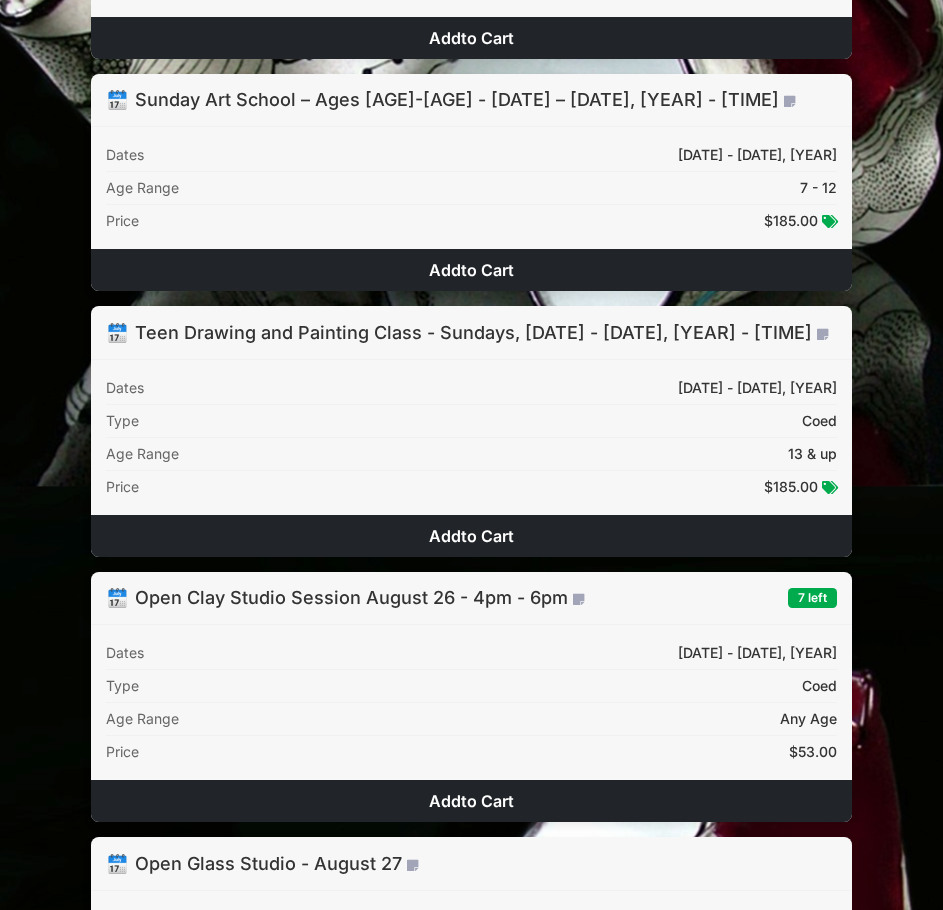 click on "Add  to Cart" at bounding box center [471, 270] 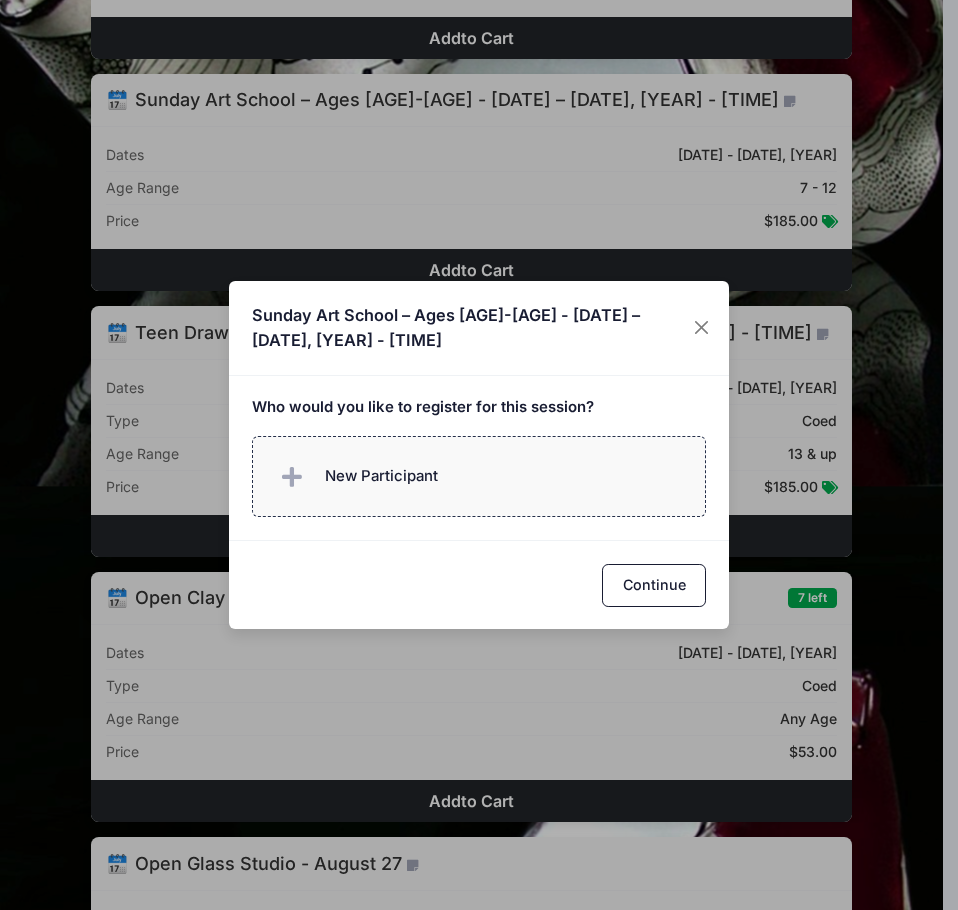click on "New Participant" at bounding box center [381, 476] 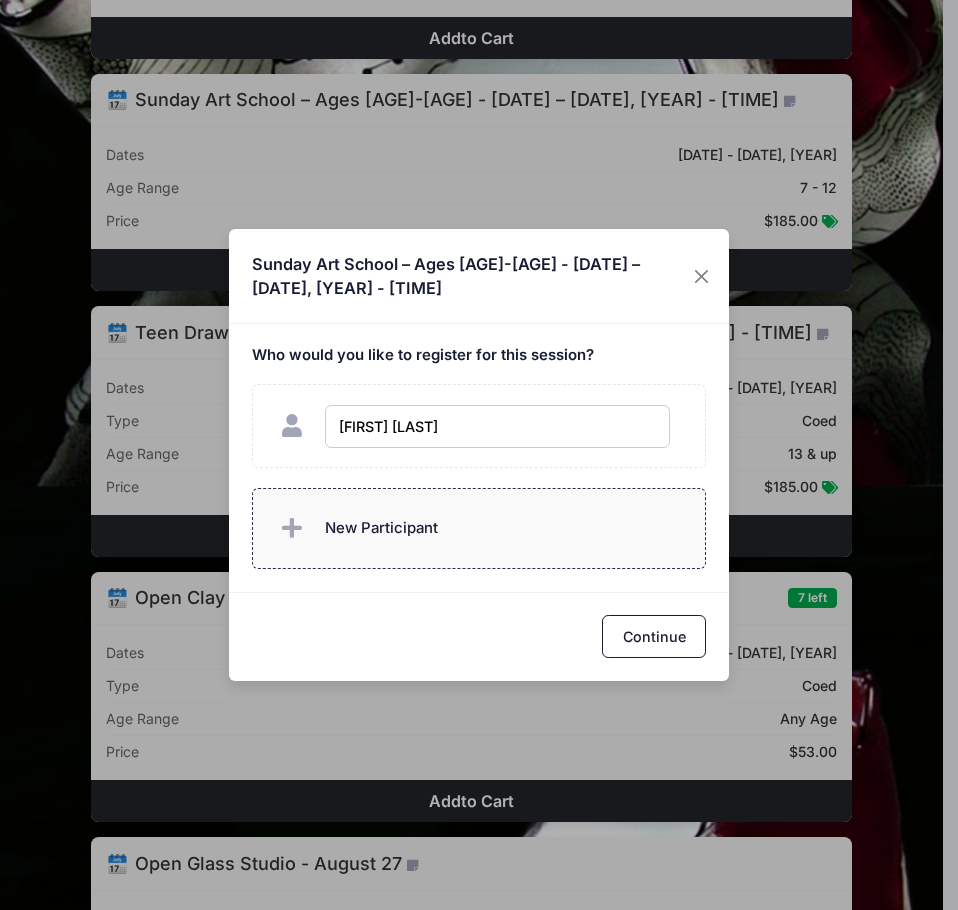 type on "VIvan Fitzgerald" 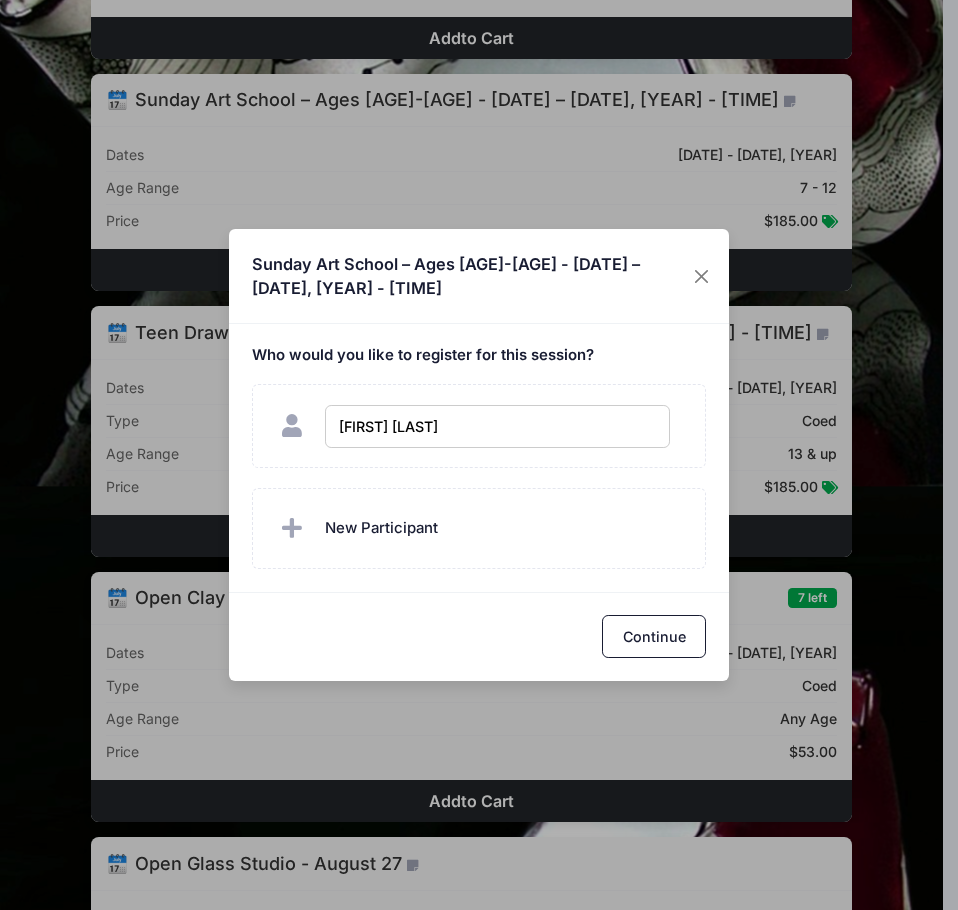 checkbox on "true" 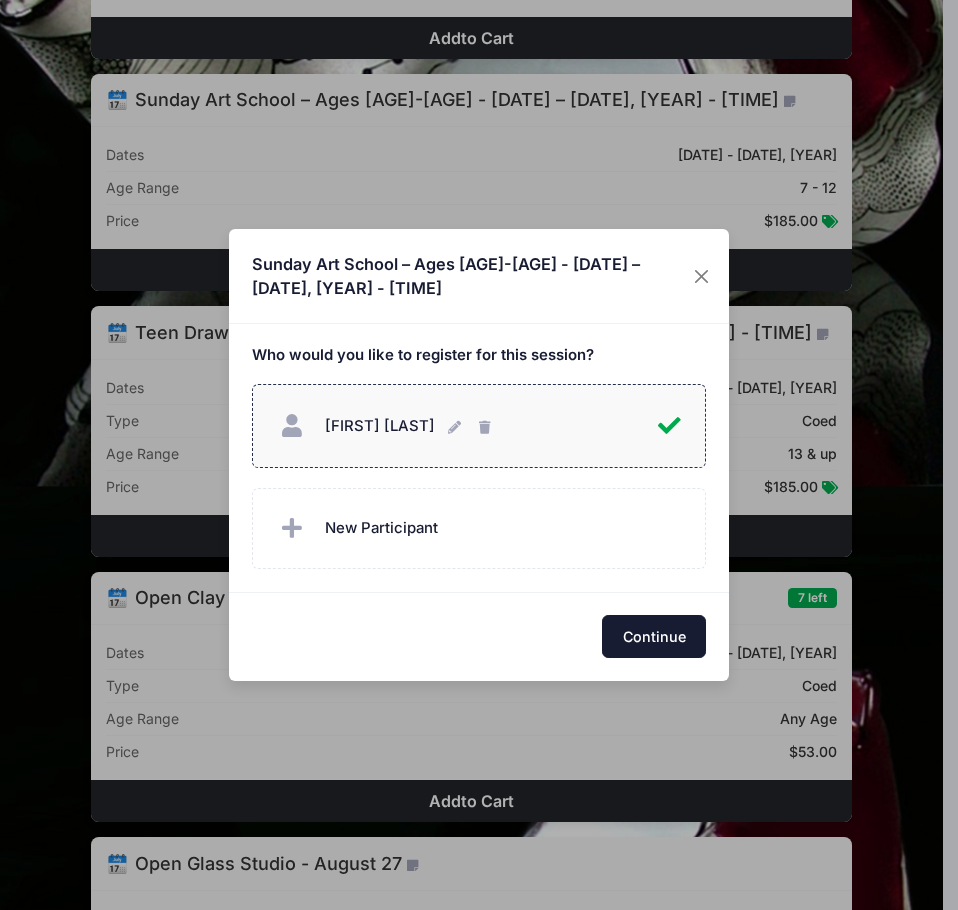click on "Continue" at bounding box center [654, 636] 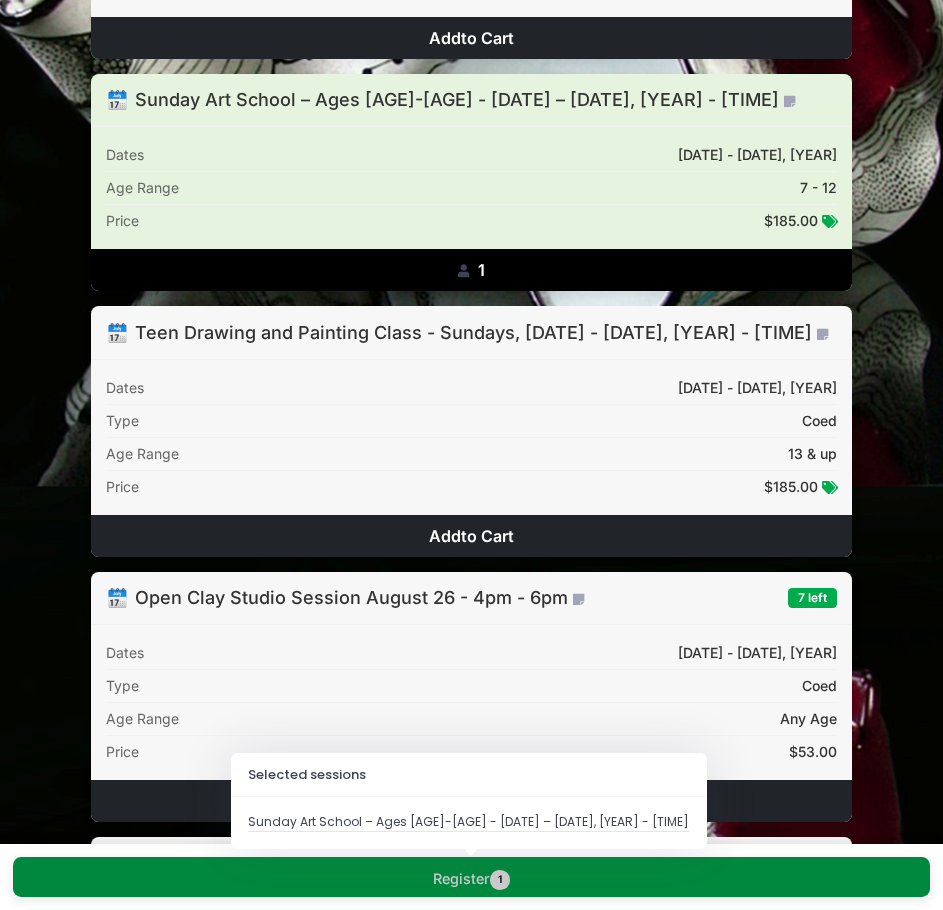 click on "Register  1" at bounding box center (471, 877) 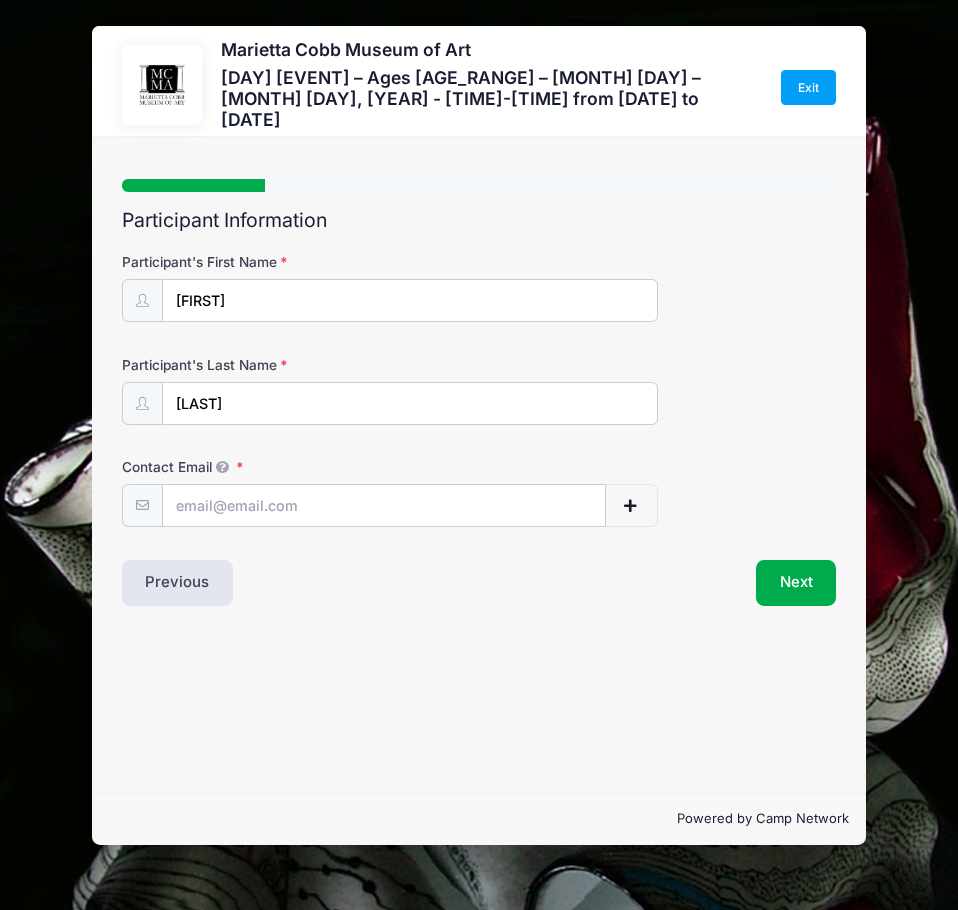 scroll, scrollTop: 0, scrollLeft: 0, axis: both 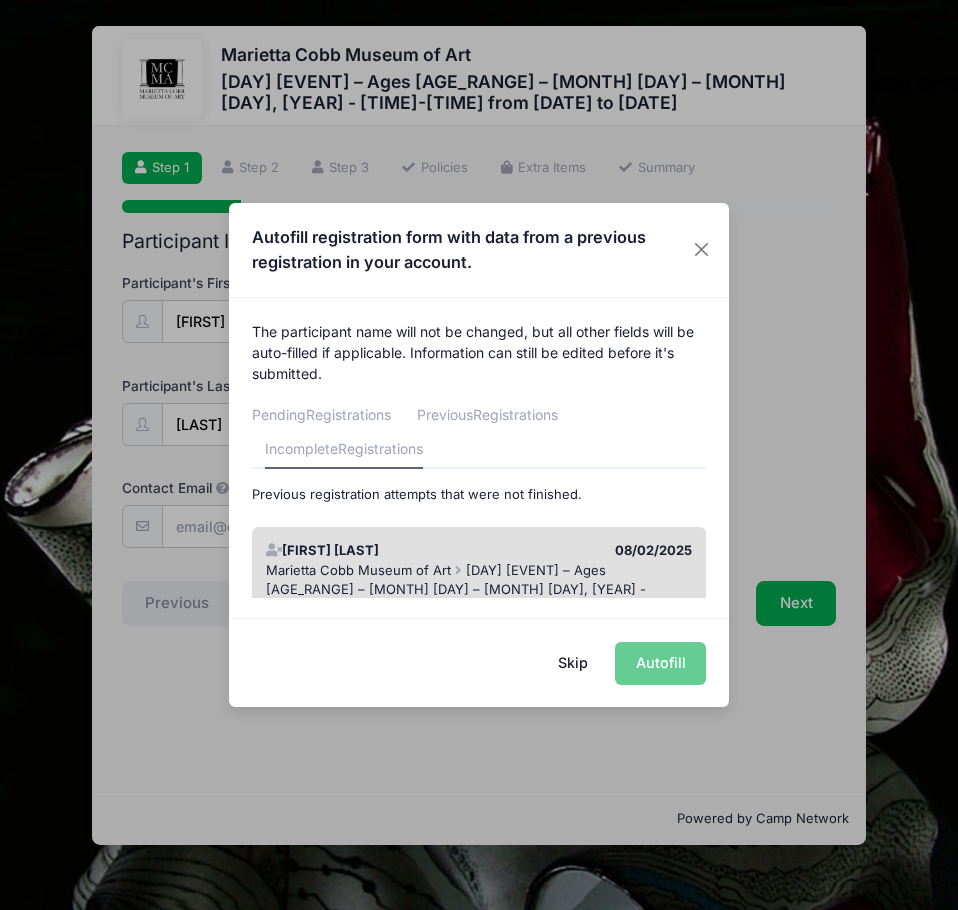 click on "Marietta Cobb Museum of Art" at bounding box center [358, 570] 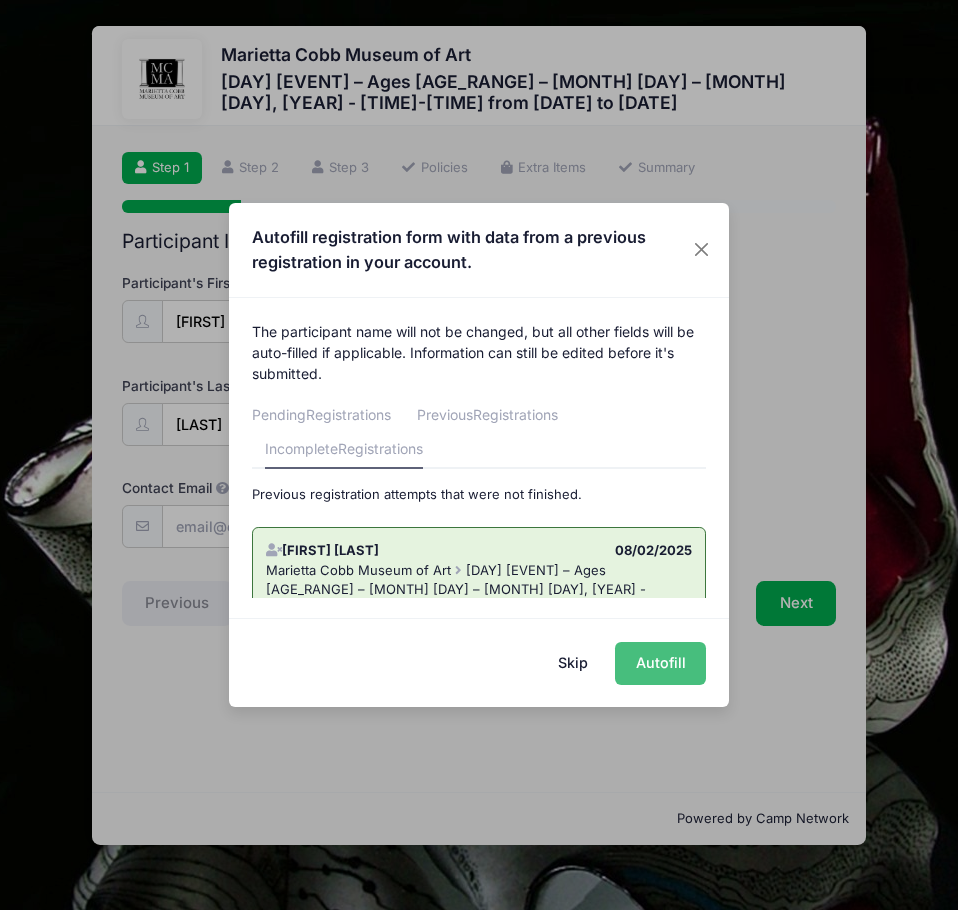 click on "Autofill" at bounding box center [660, 663] 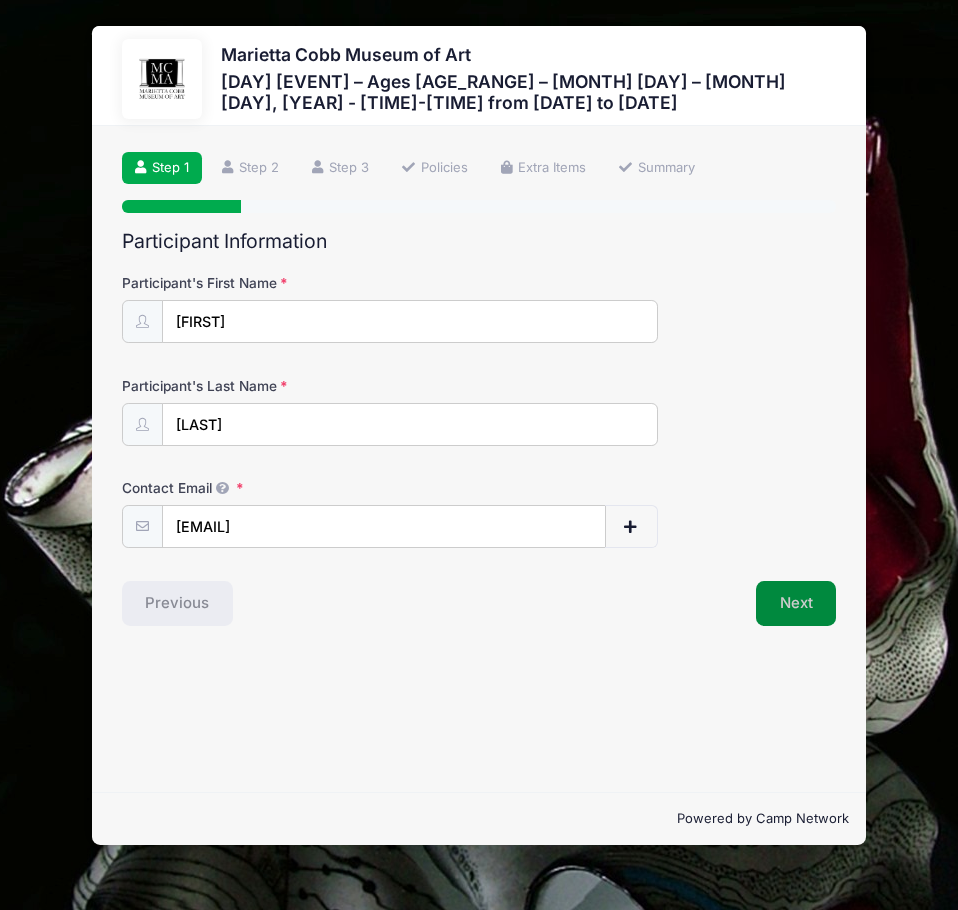 click on "Next" at bounding box center [796, 604] 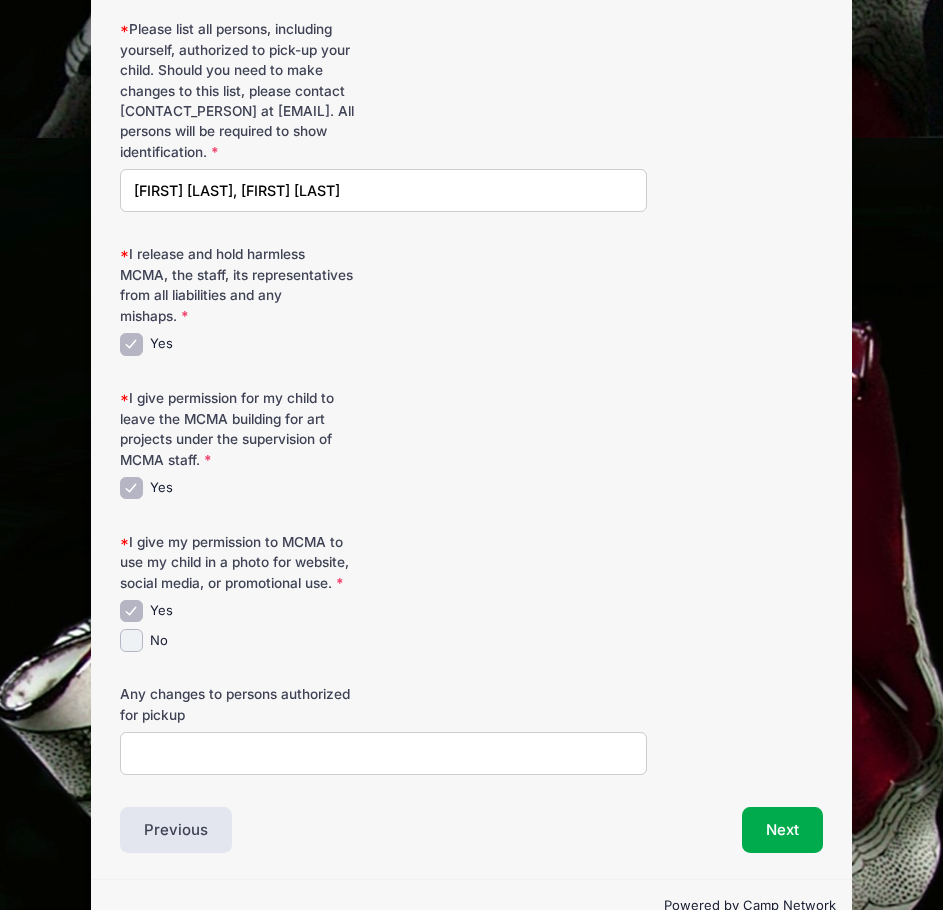 scroll, scrollTop: 1781, scrollLeft: 0, axis: vertical 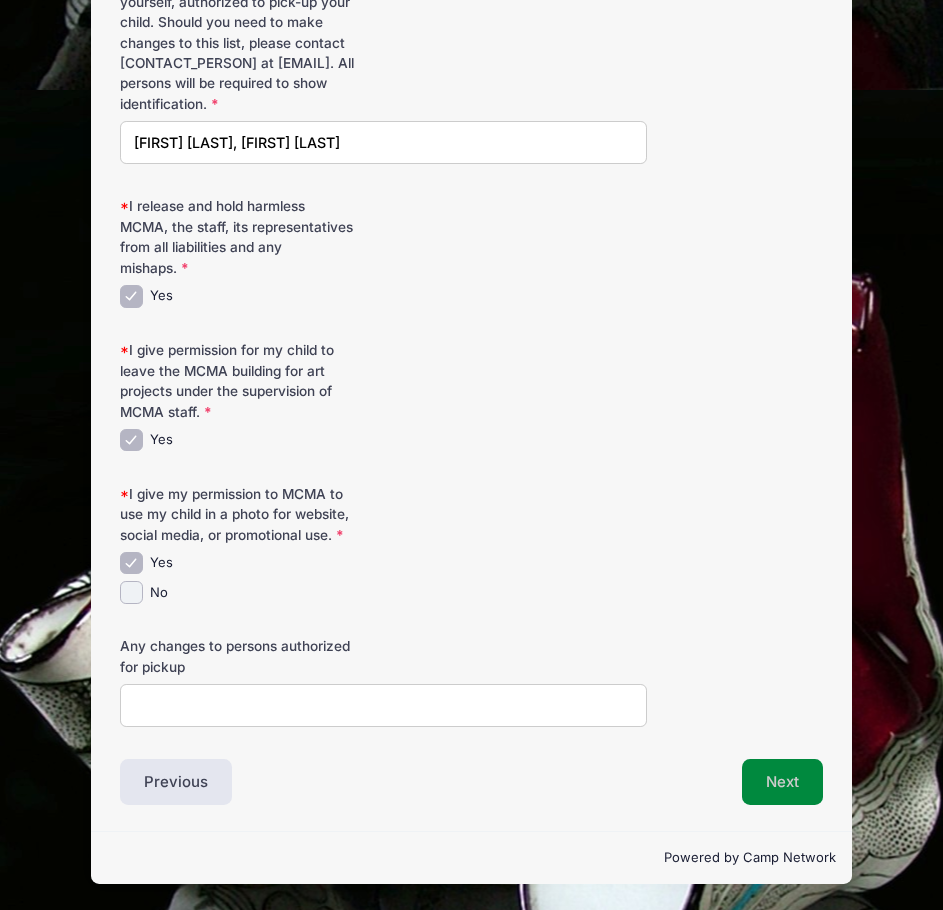 click on "Next" at bounding box center (782, 782) 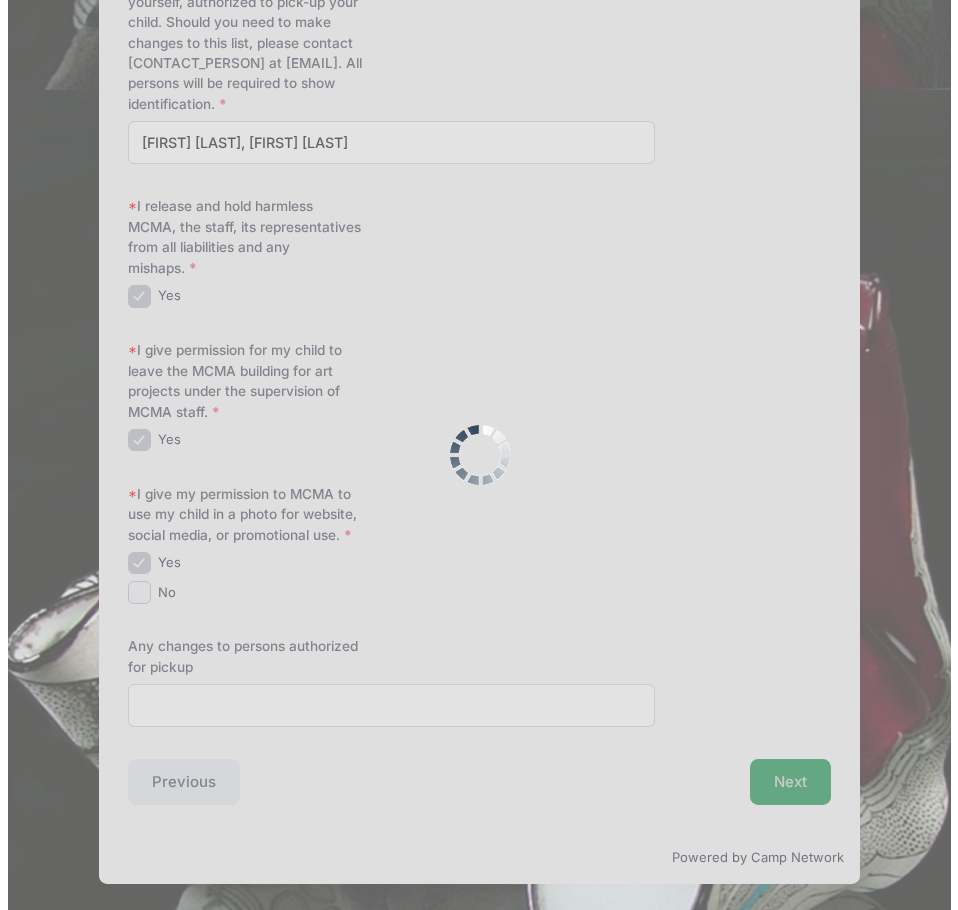 scroll, scrollTop: 0, scrollLeft: 0, axis: both 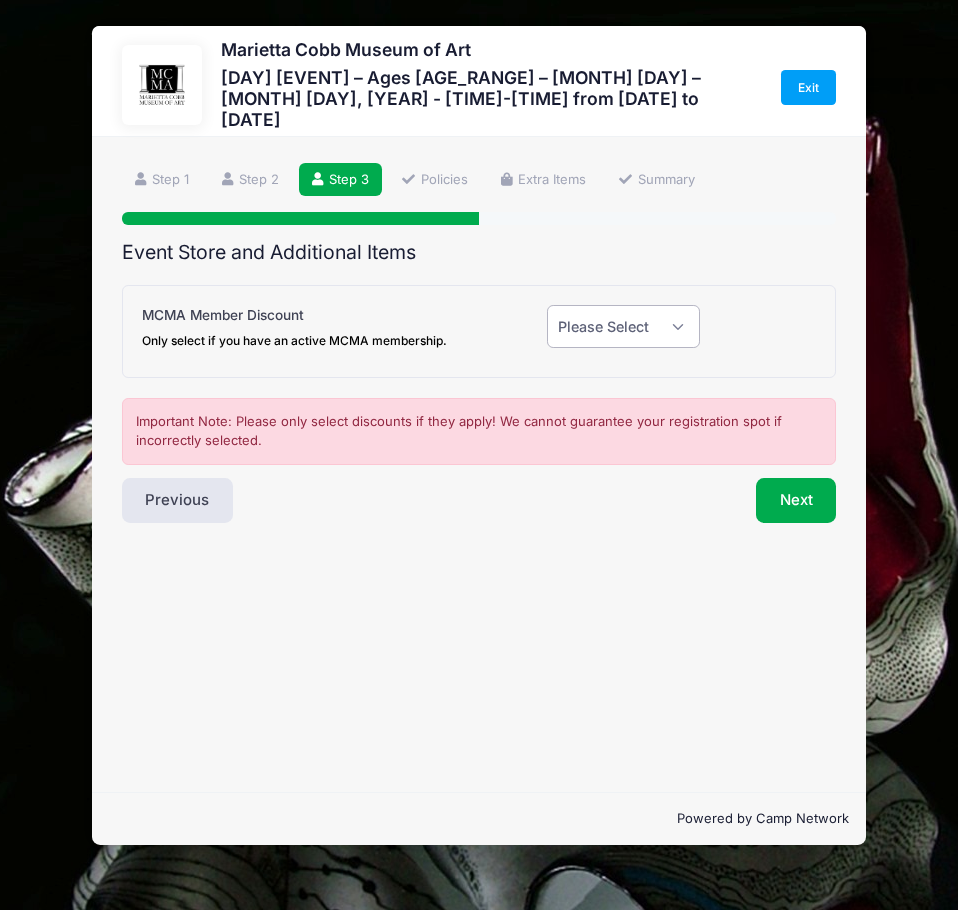 click on "Please Select Yes (-$20.00)
No" at bounding box center (624, 326) 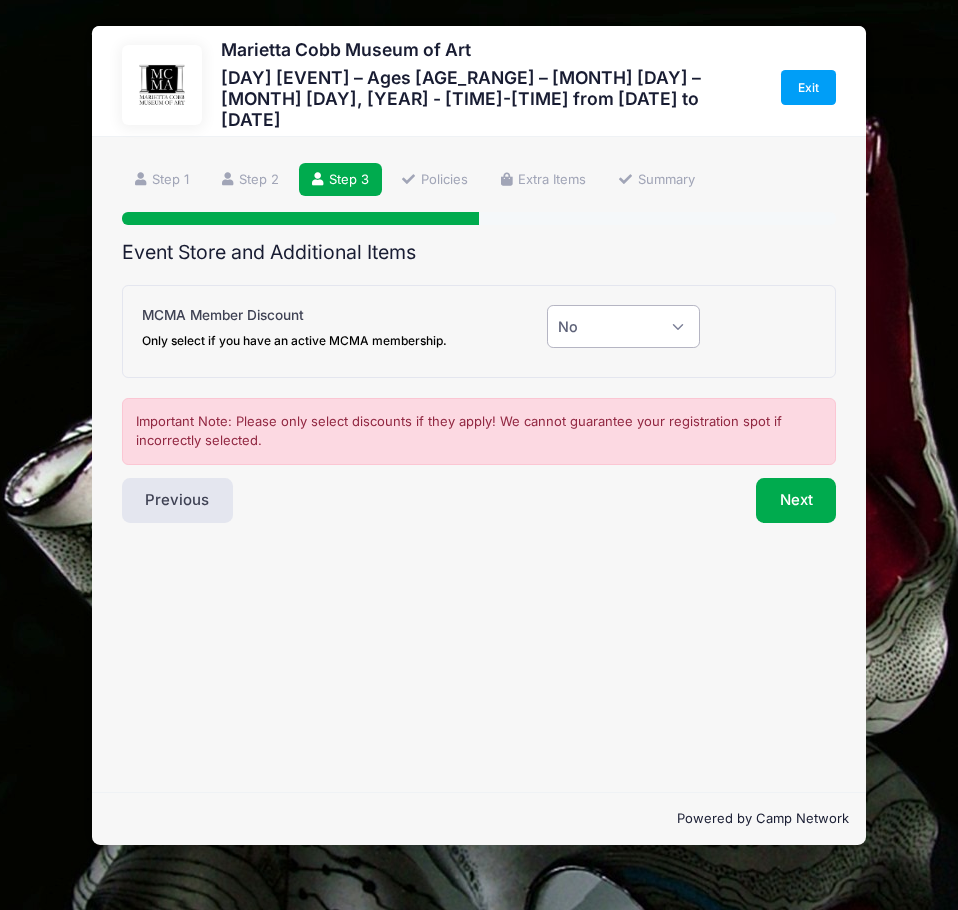click on "Please Select Yes (-$20.00)
No" at bounding box center (624, 326) 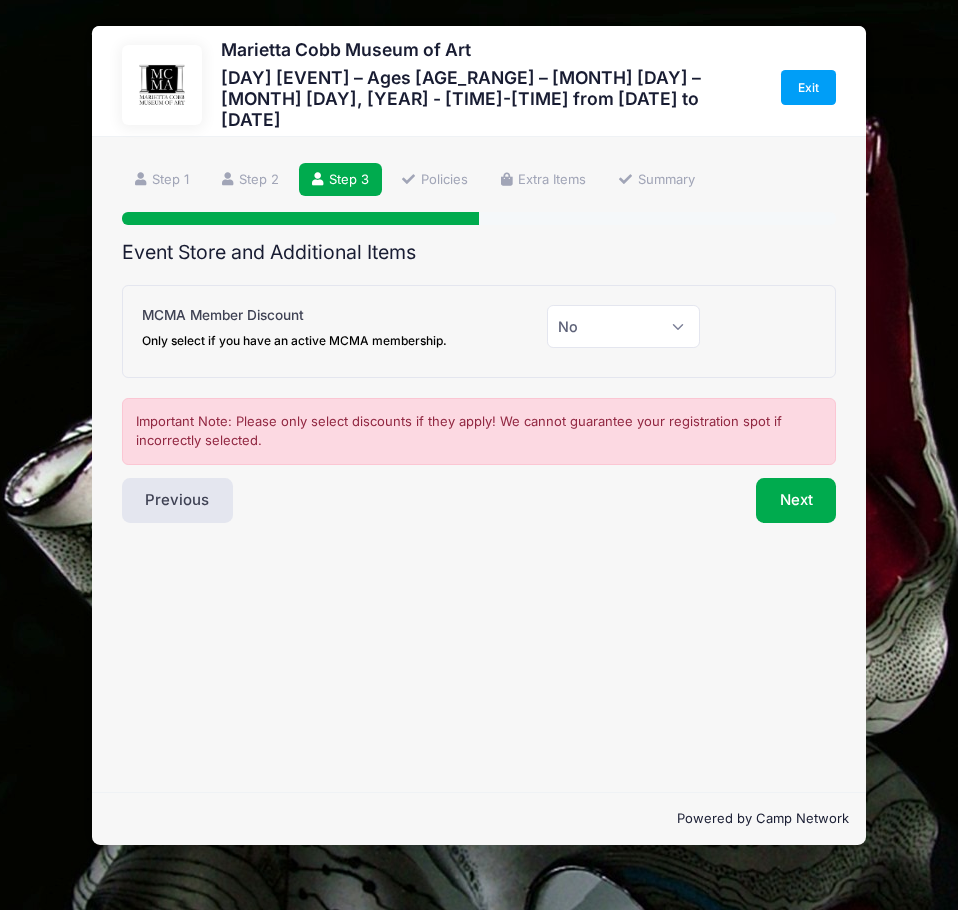 click on "Next" at bounding box center [662, 501] 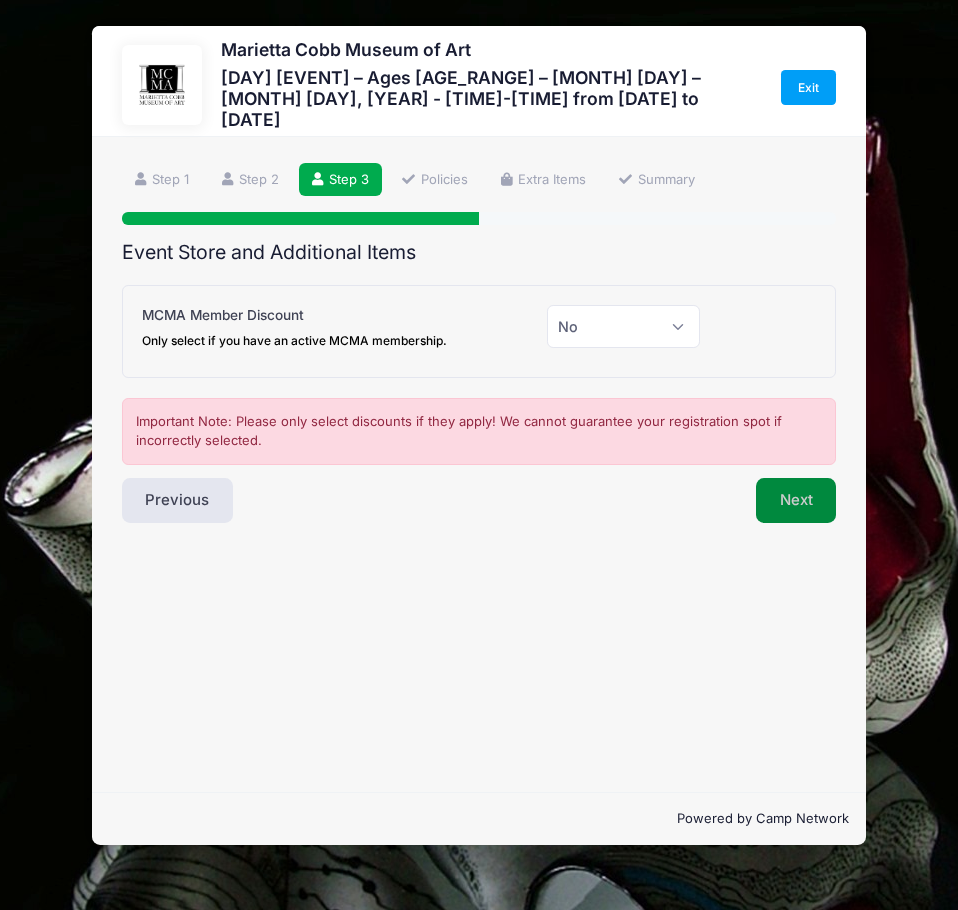 click on "Next" at bounding box center [796, 501] 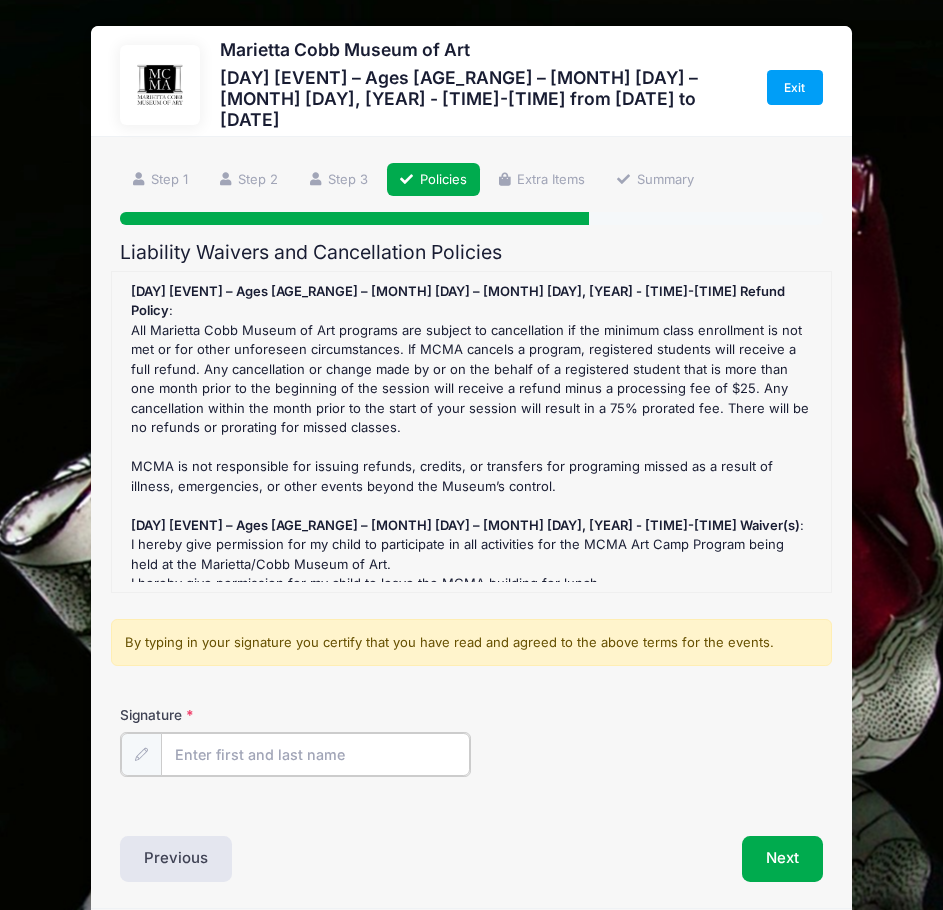 click on "Signature" at bounding box center [315, 754] 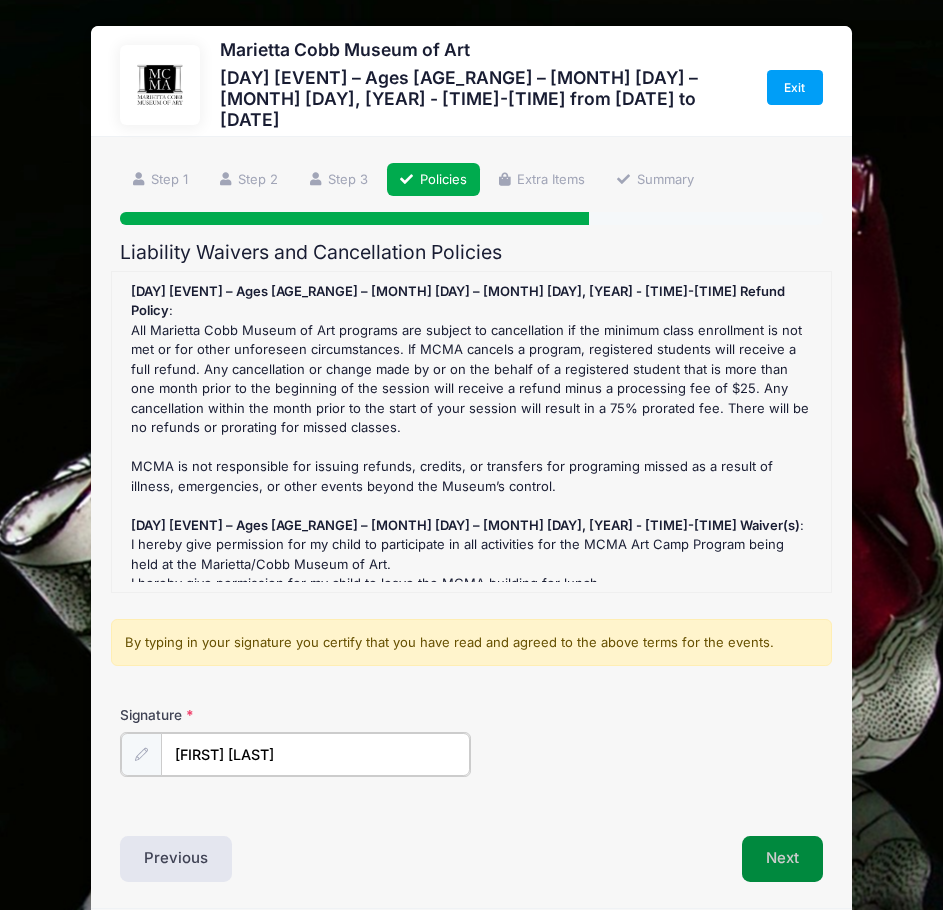 type on "[FIRST] [LAST]" 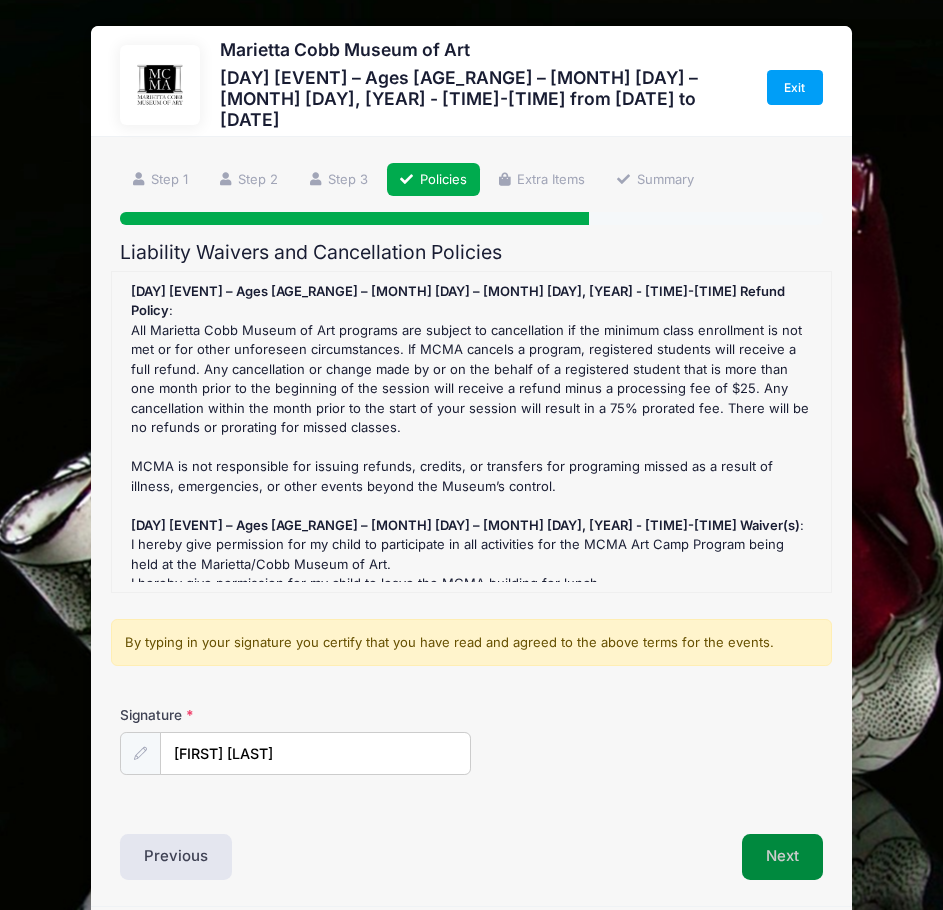 click on "Next" at bounding box center (782, 857) 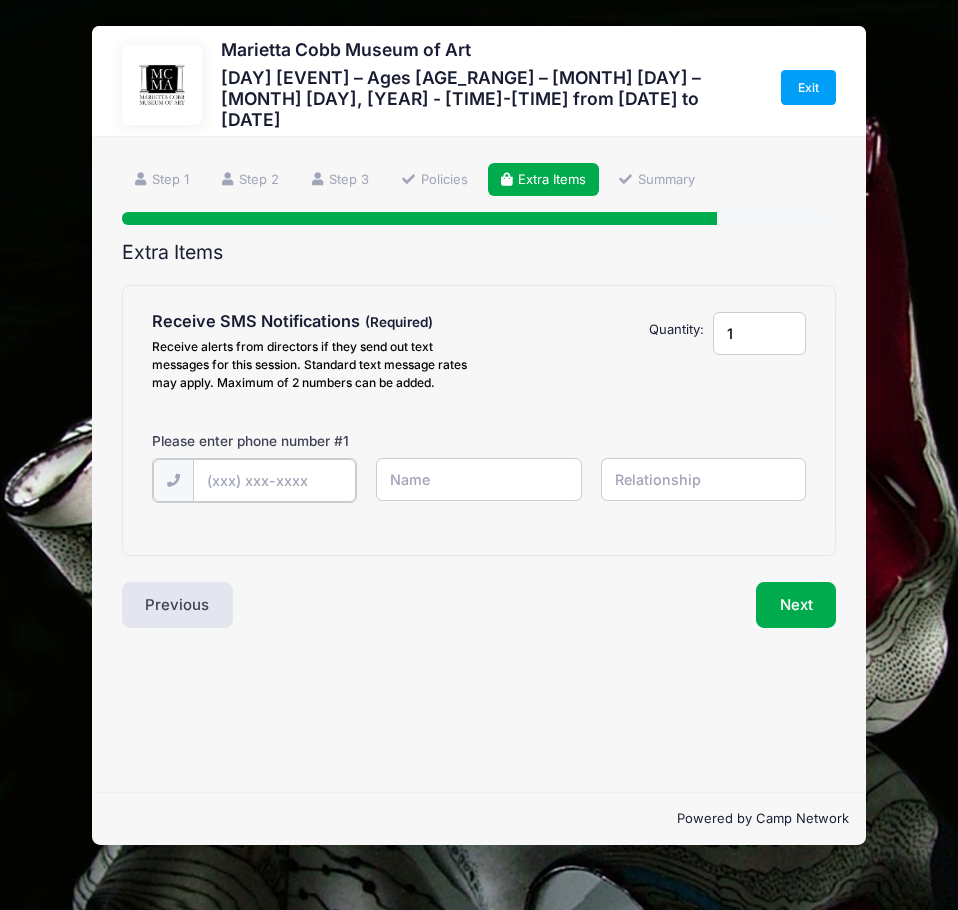 click at bounding box center (0, 0) 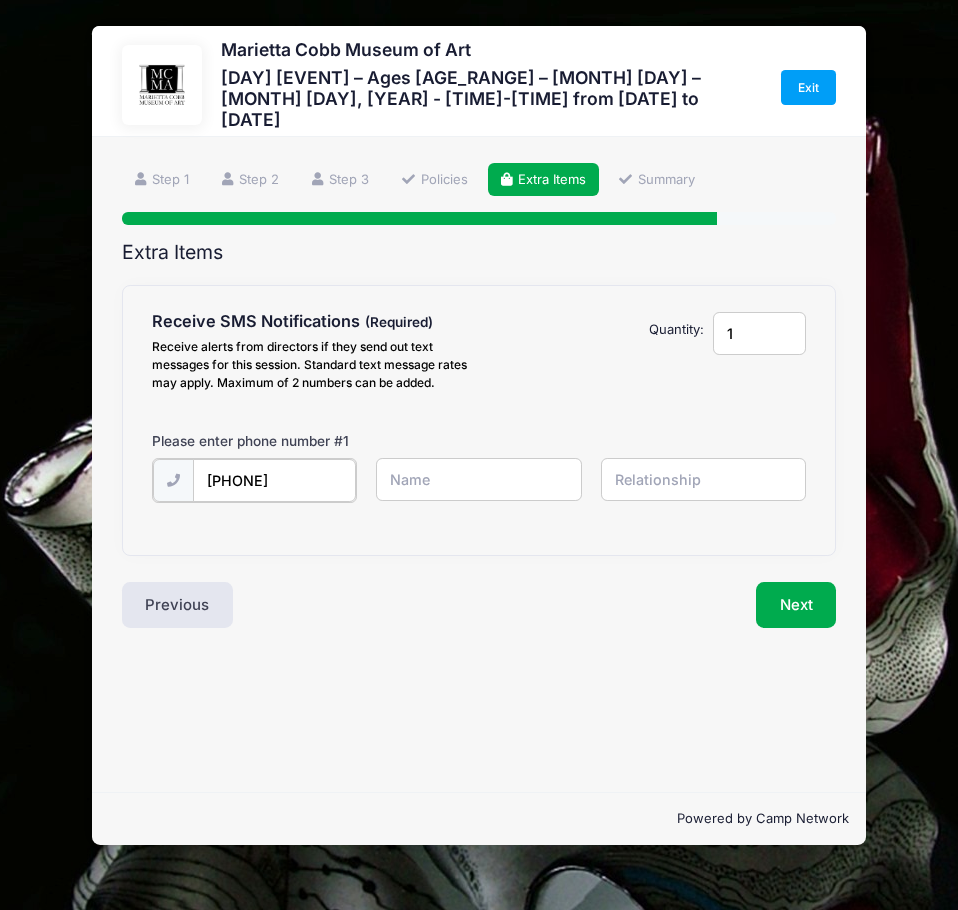 type on "([PHONE]) [NUMBER]-[NUMBER]" 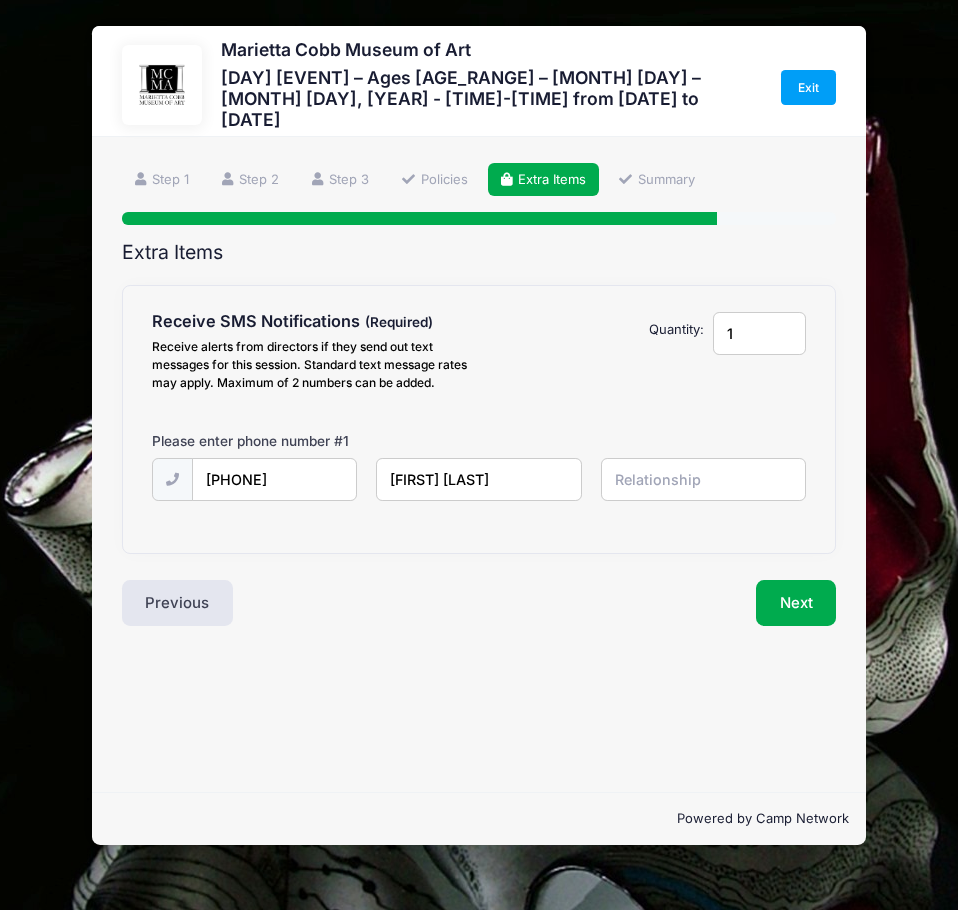 type on "[FIRST] [LAST]" 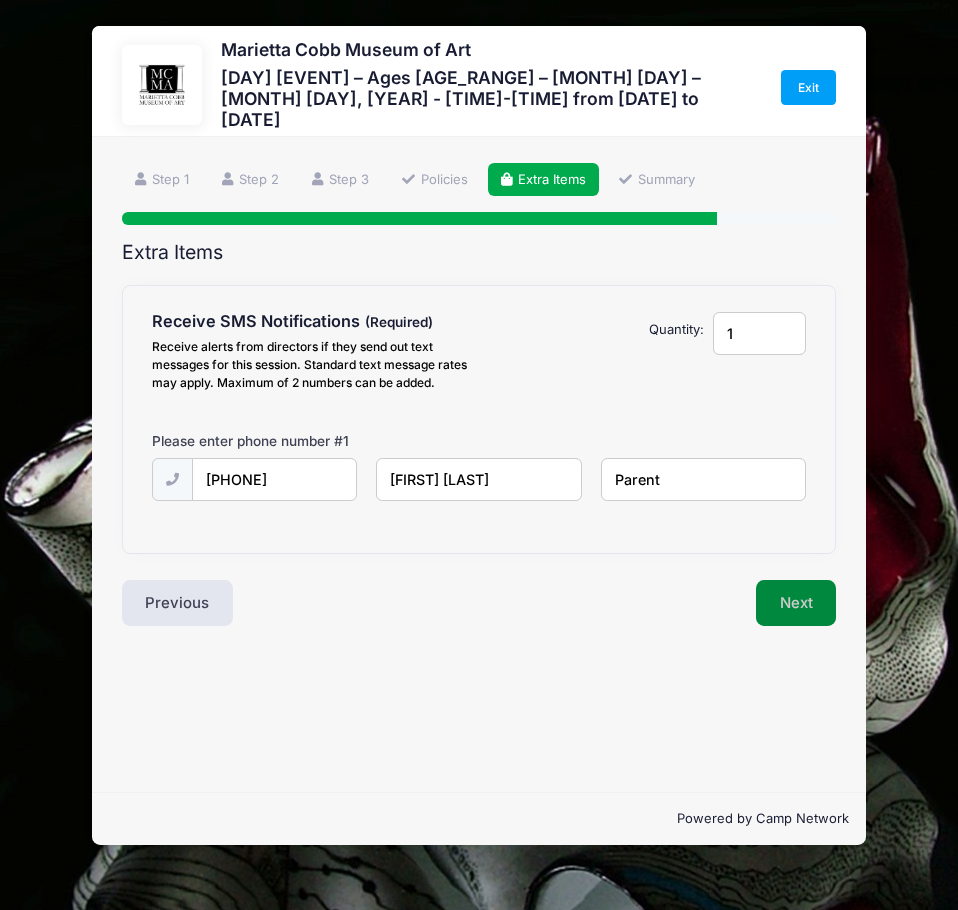 type on "Parent" 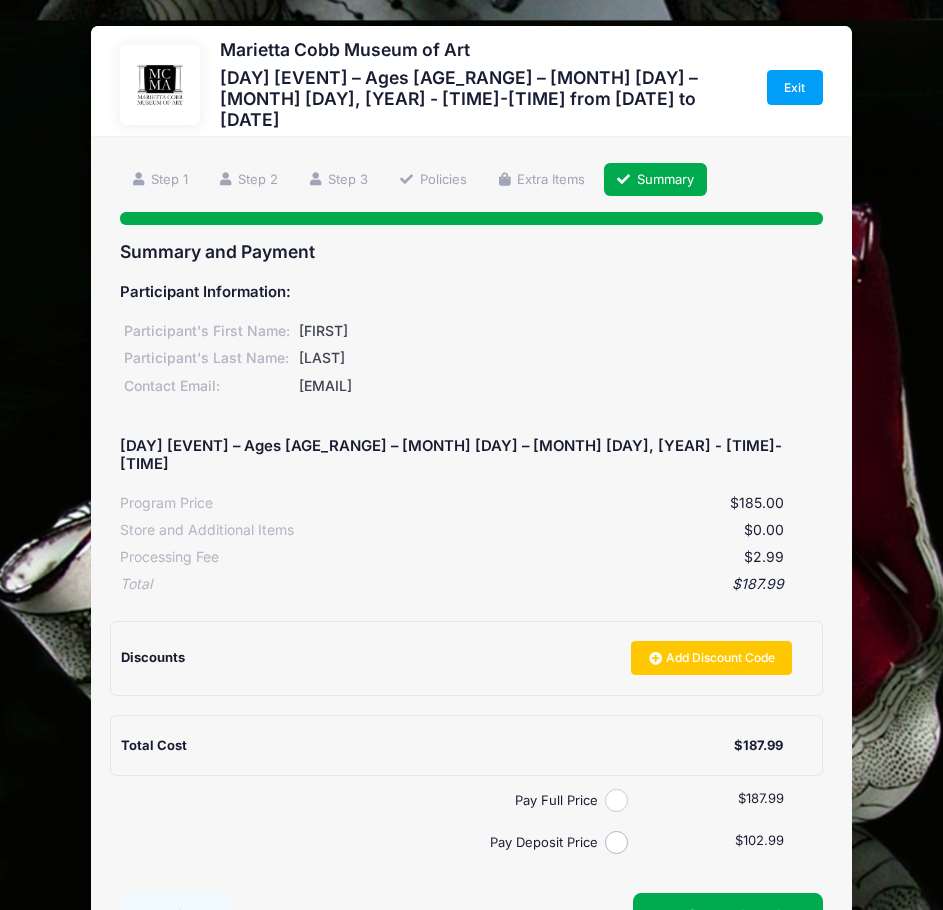 click on "Pay Full Price" at bounding box center (616, 800) 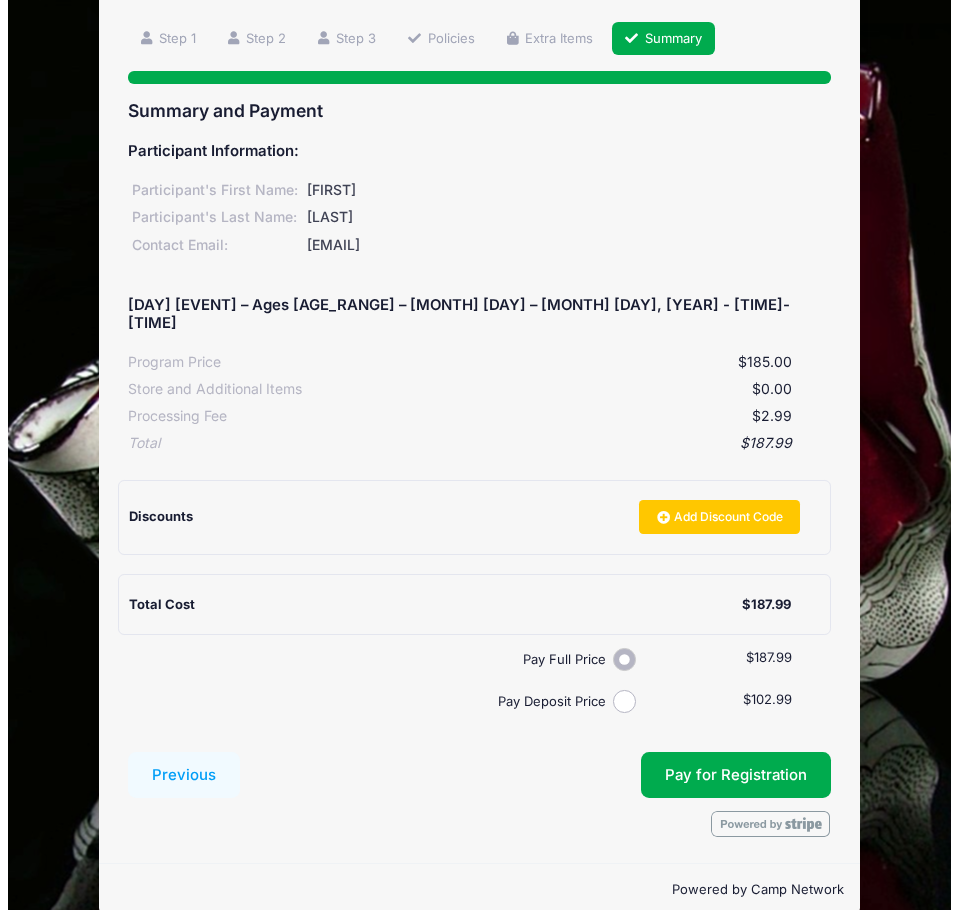 scroll, scrollTop: 143, scrollLeft: 0, axis: vertical 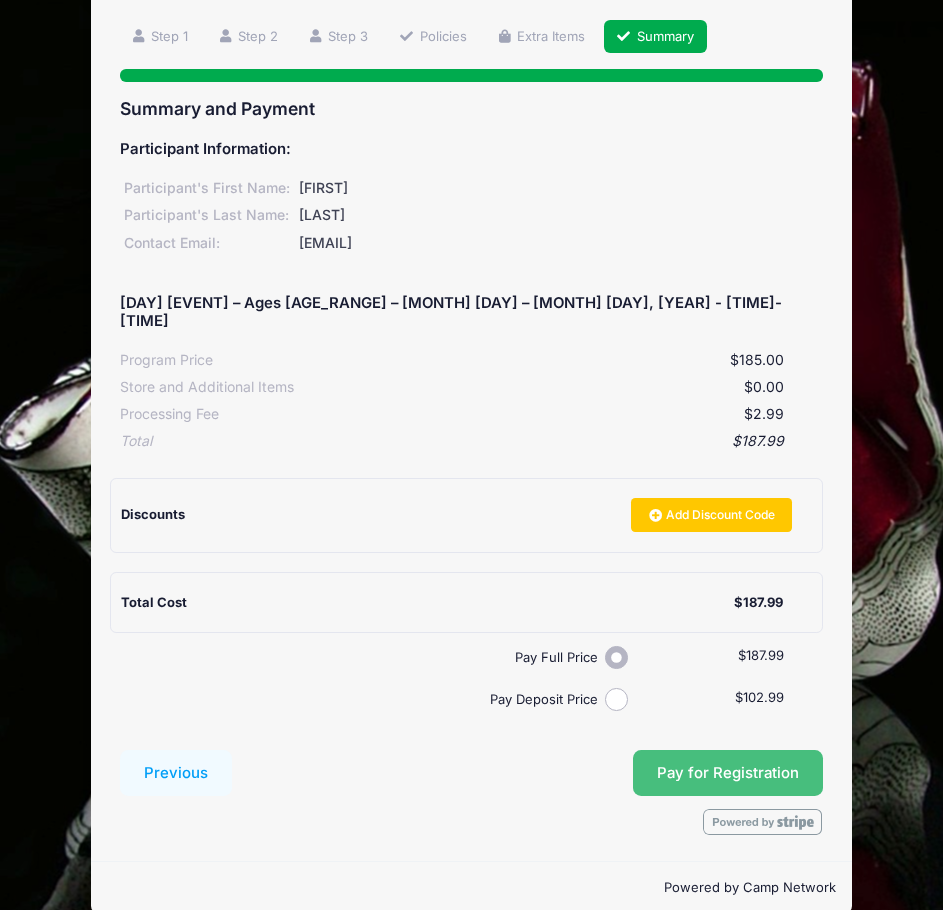 click on "Pay for Registration" at bounding box center (728, 773) 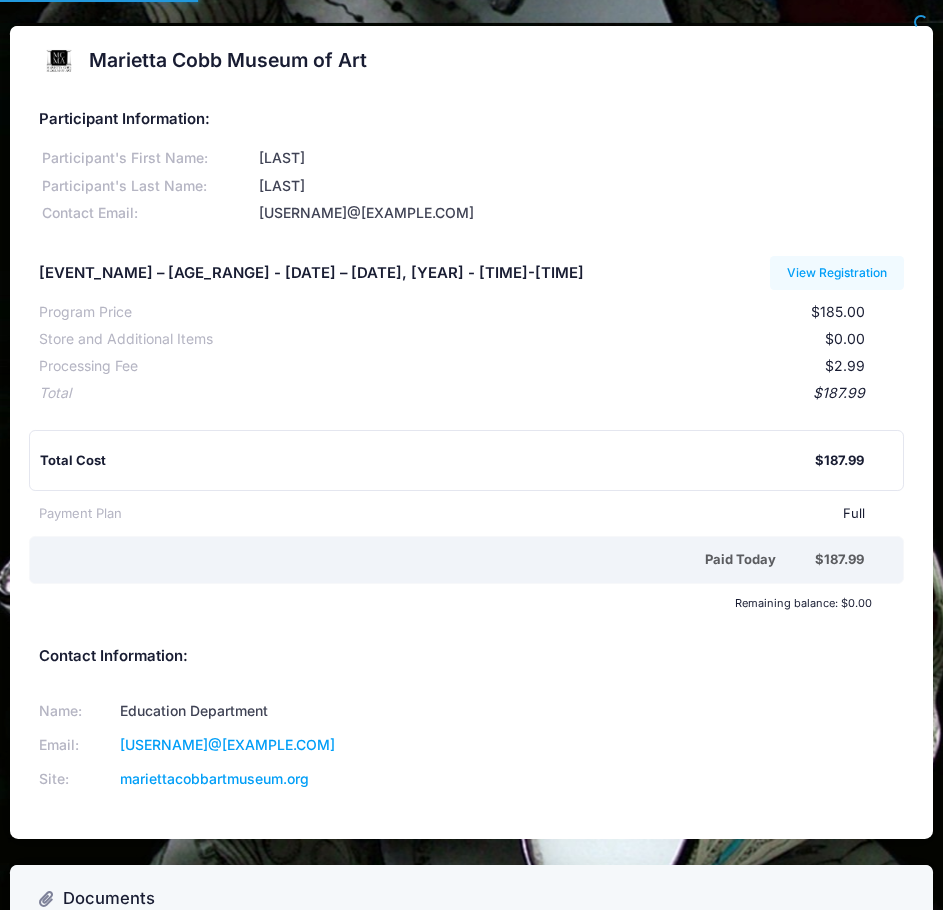 scroll, scrollTop: 0, scrollLeft: 0, axis: both 